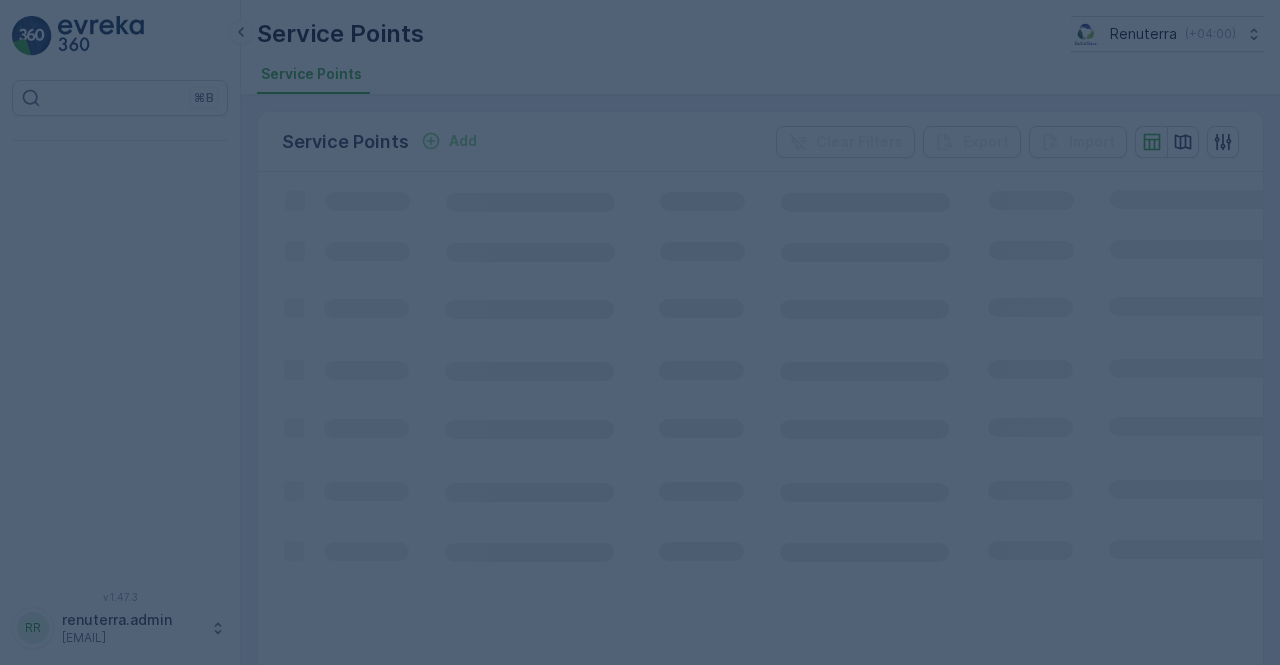scroll, scrollTop: 0, scrollLeft: 0, axis: both 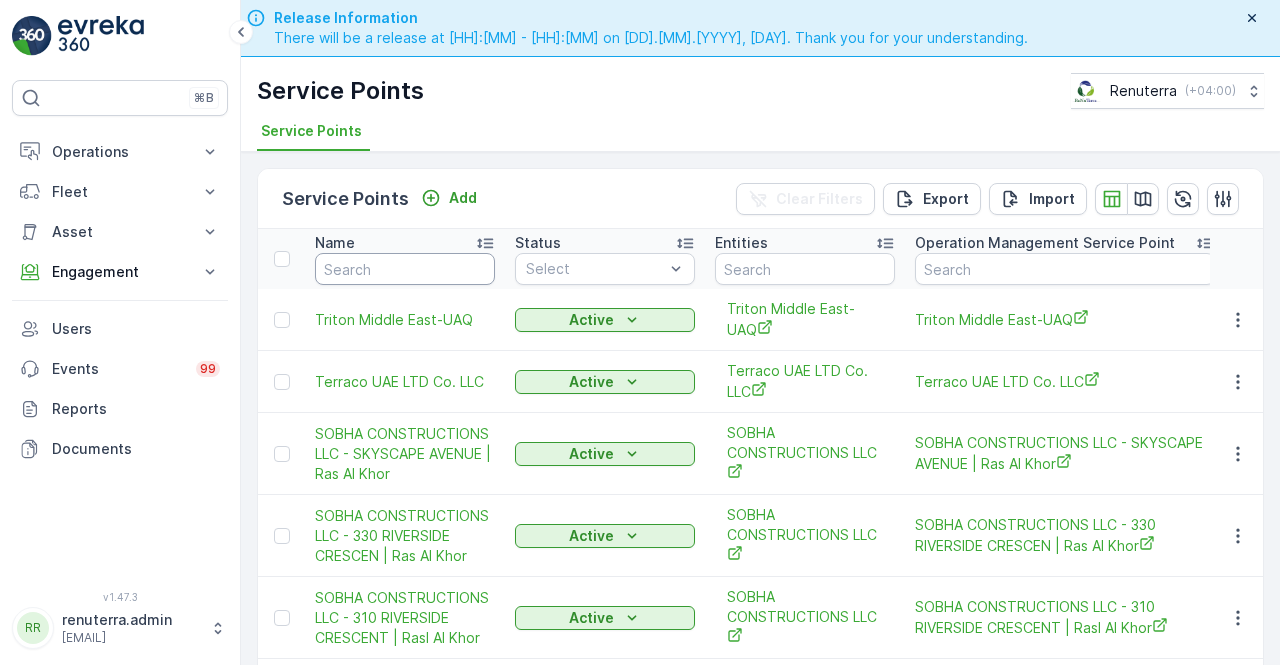 click at bounding box center [405, 269] 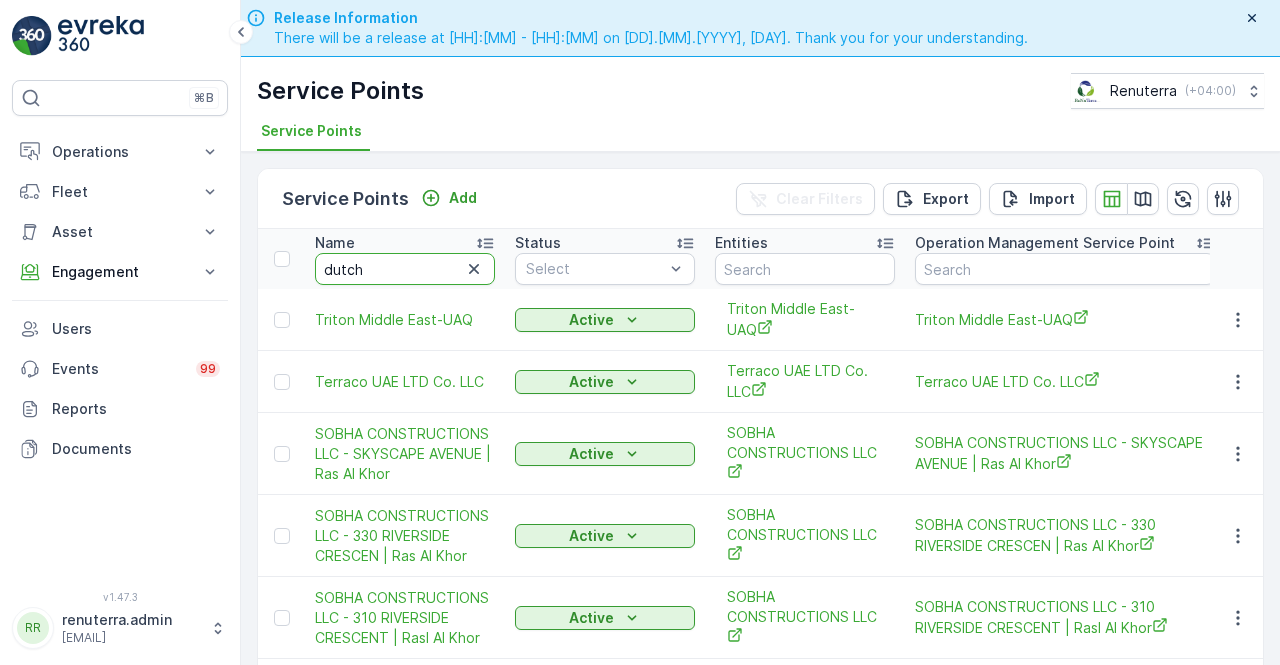 type on "dutch" 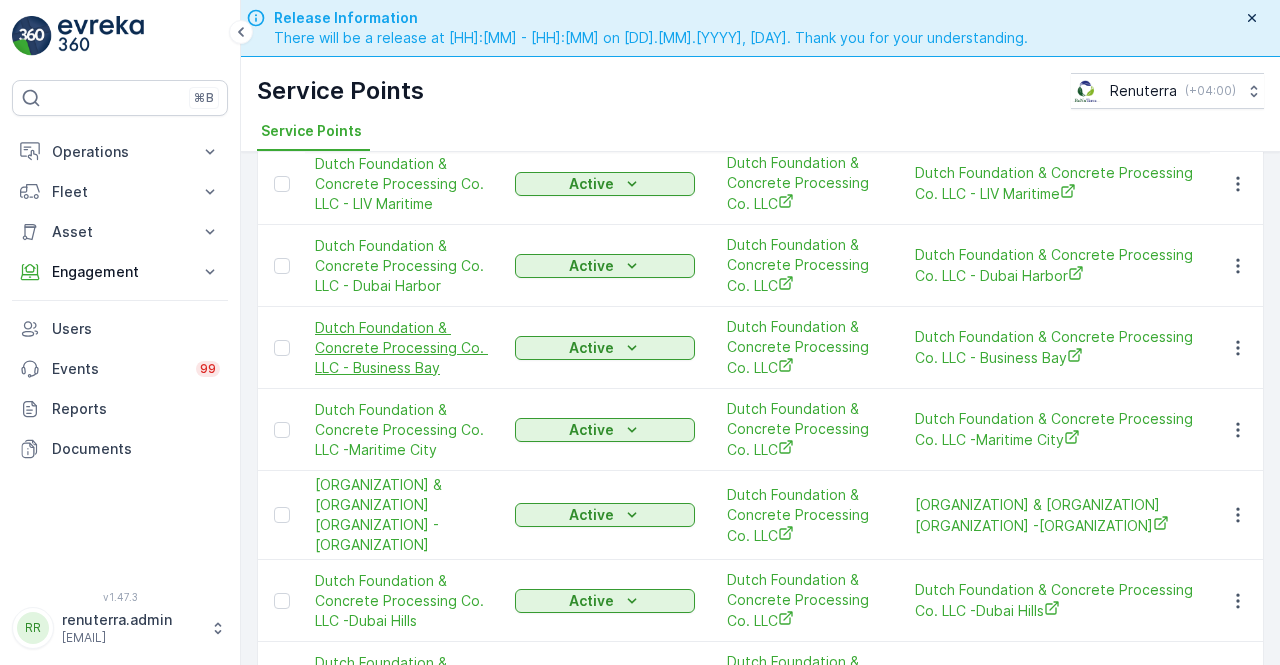 scroll, scrollTop: 550, scrollLeft: 0, axis: vertical 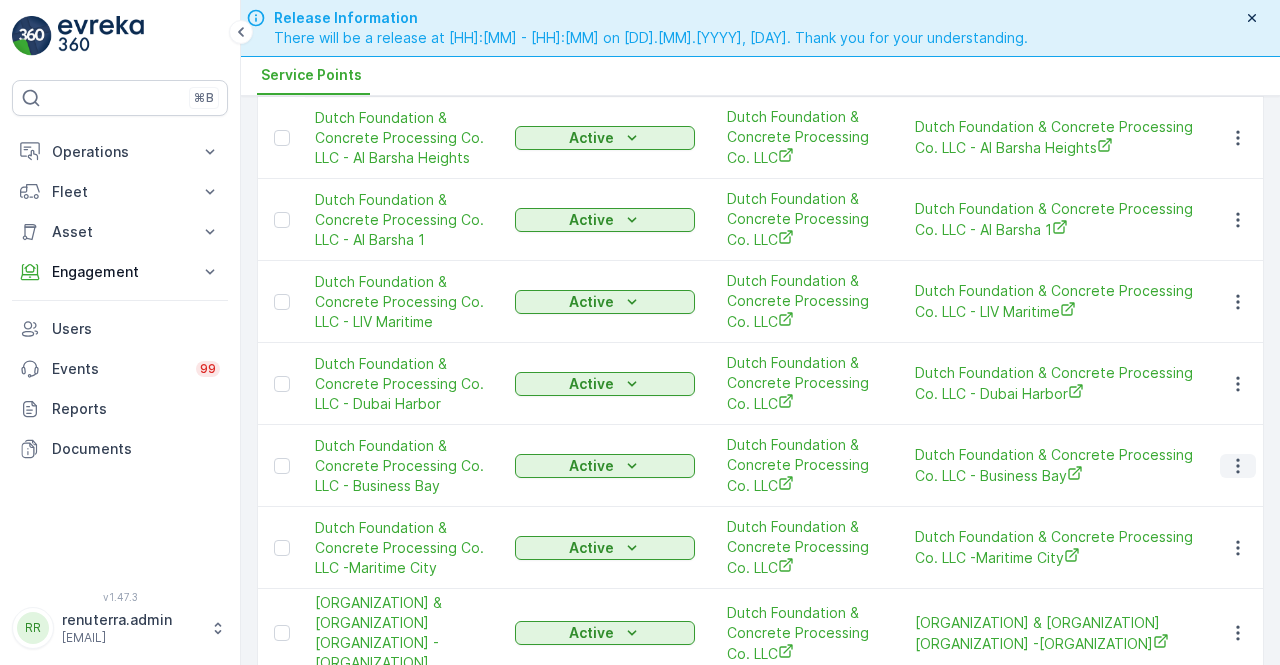 click 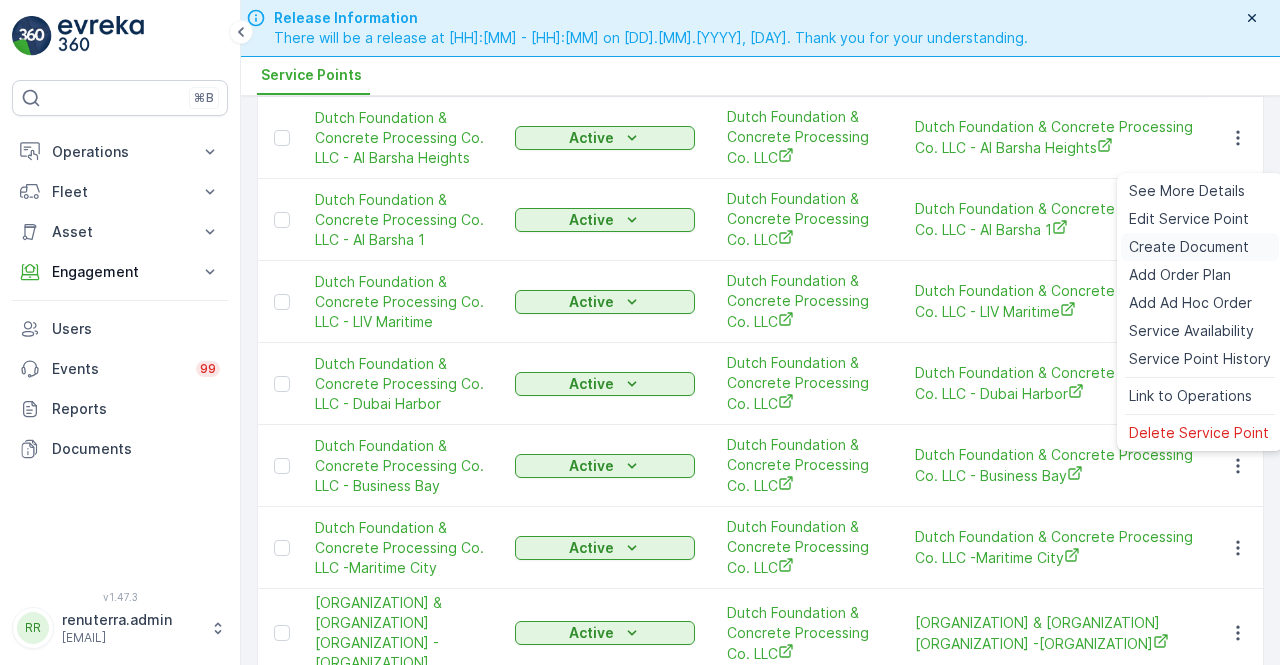 click on "Create Document" at bounding box center (1189, 247) 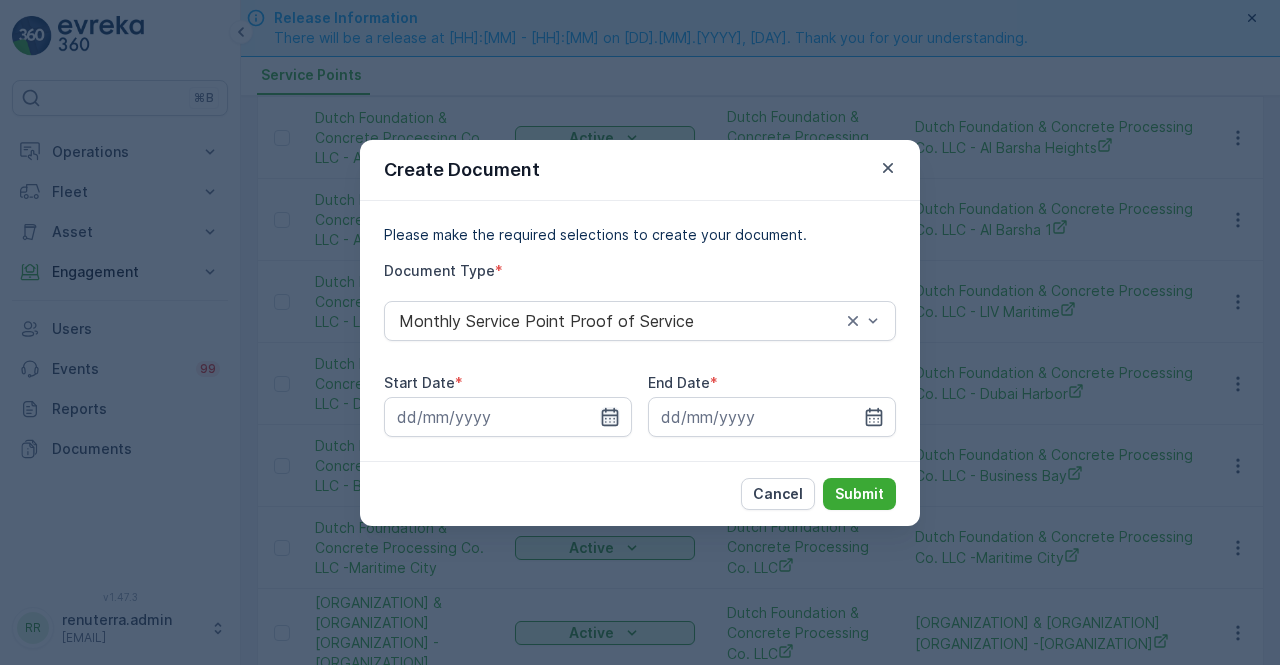 click 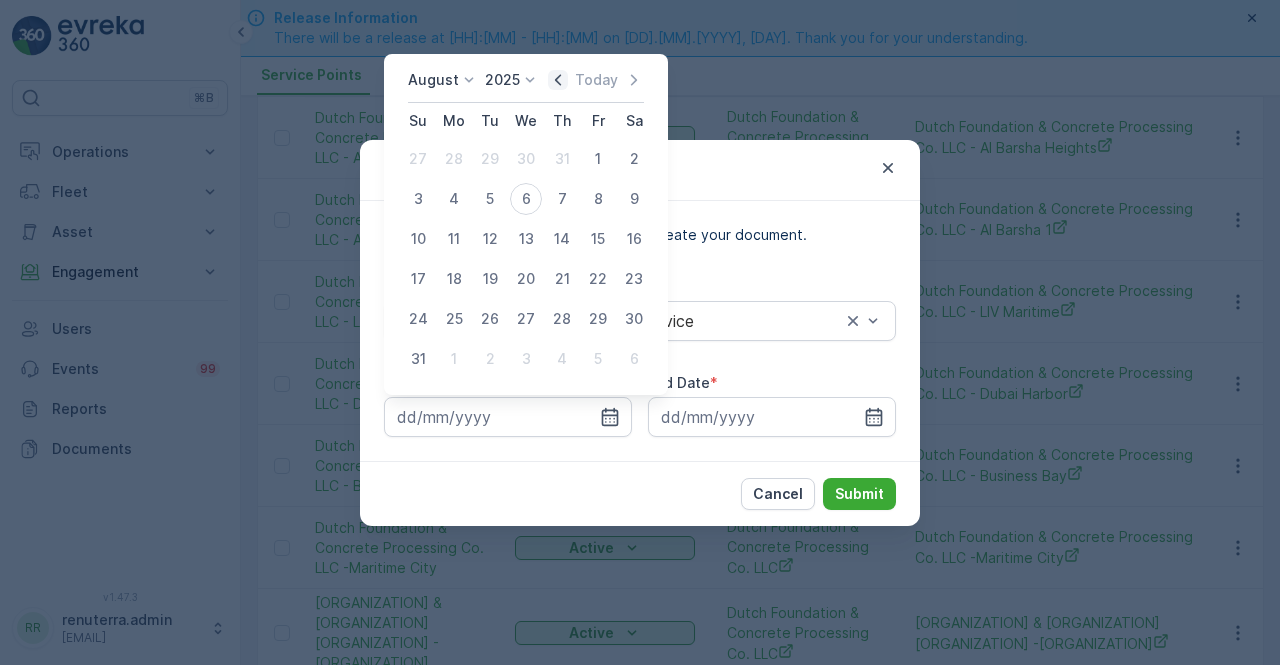 click 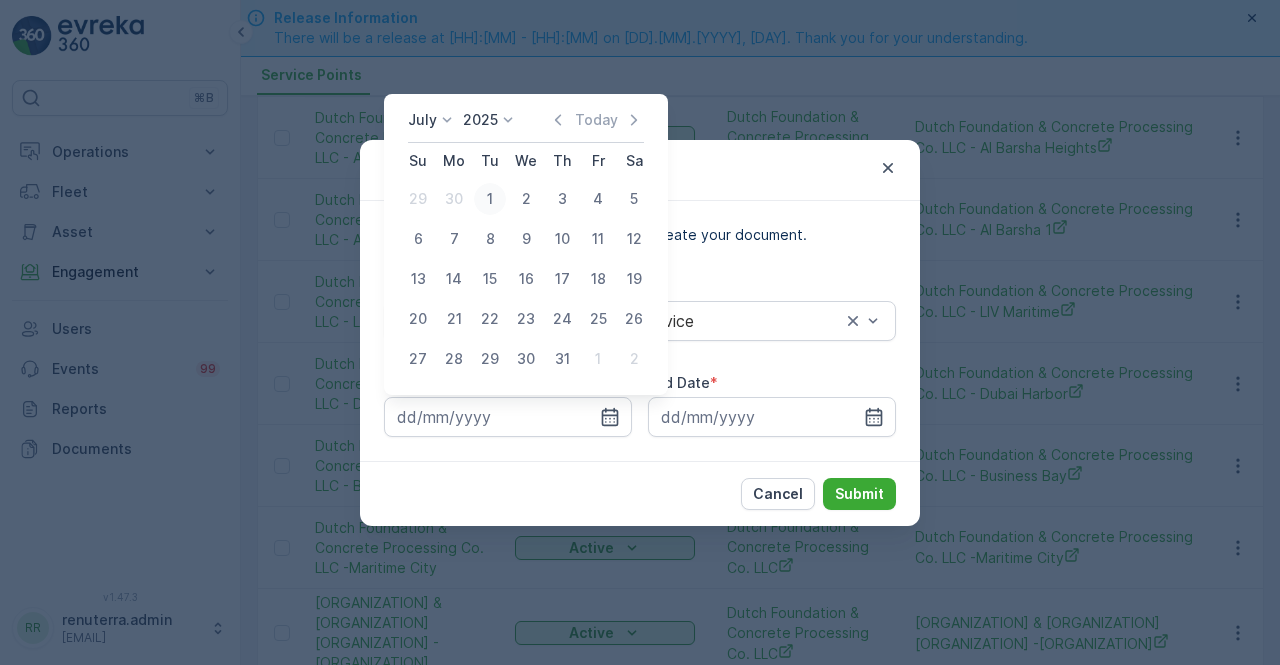 click on "1" at bounding box center [490, 199] 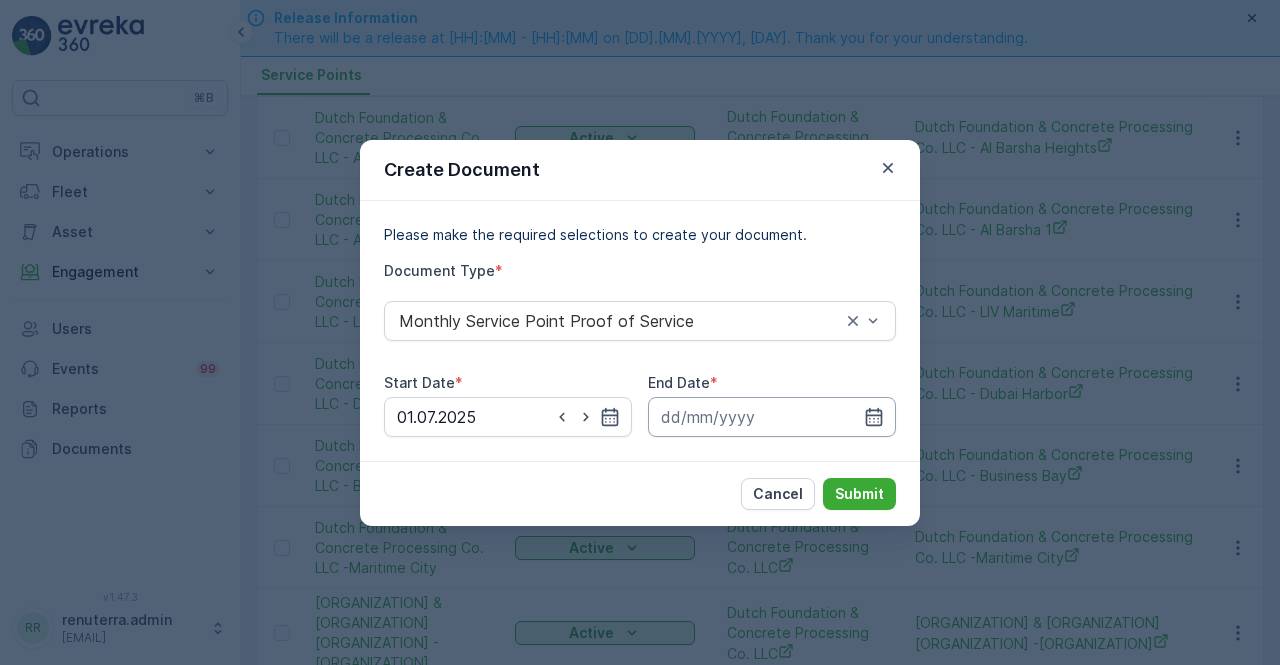 drag, startPoint x: 874, startPoint y: 413, endPoint x: 872, endPoint y: 399, distance: 14.142136 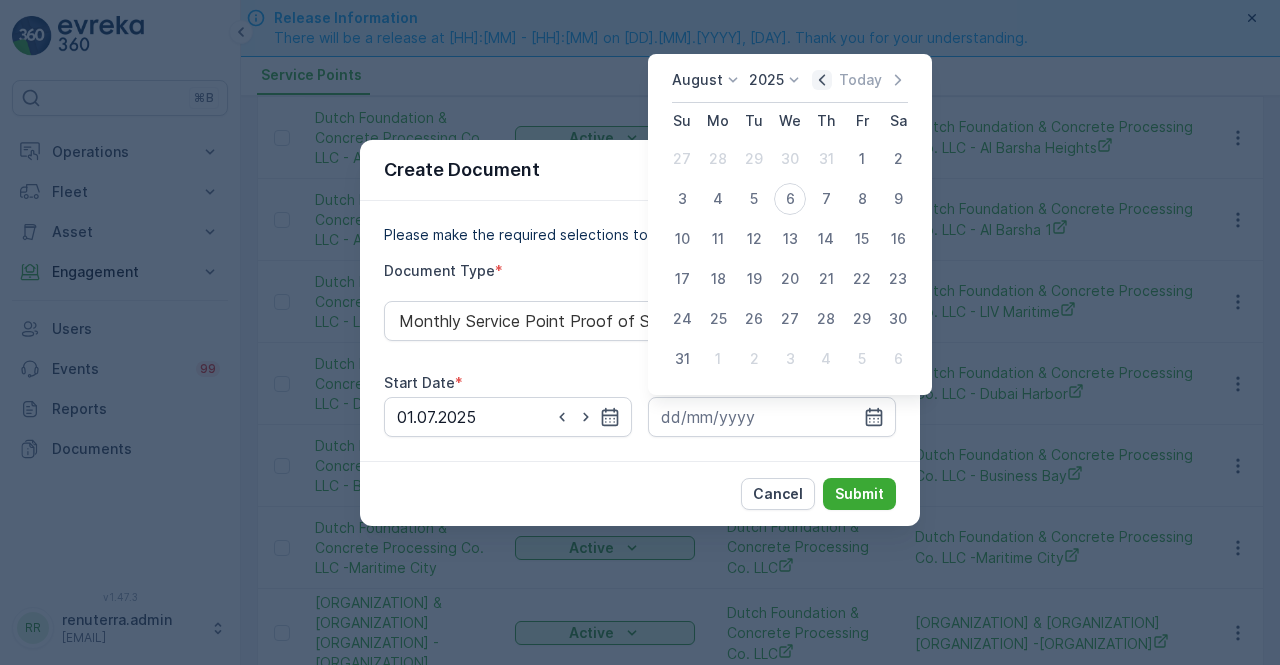 click 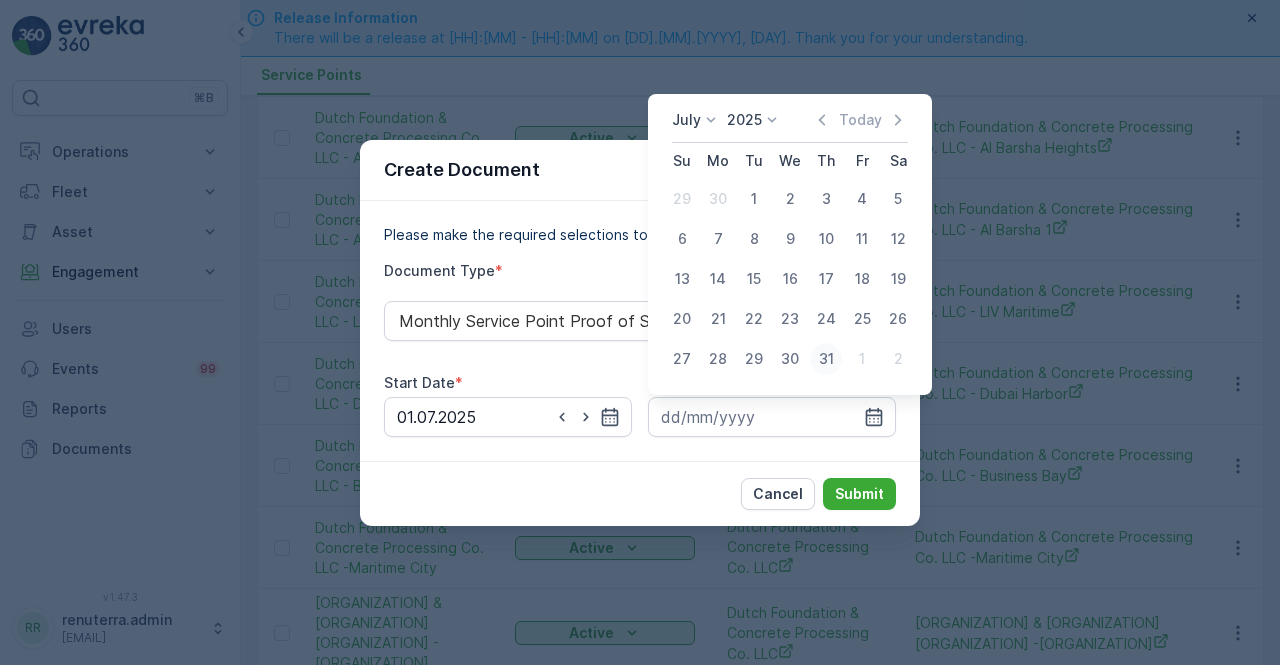 click on "31" at bounding box center [826, 359] 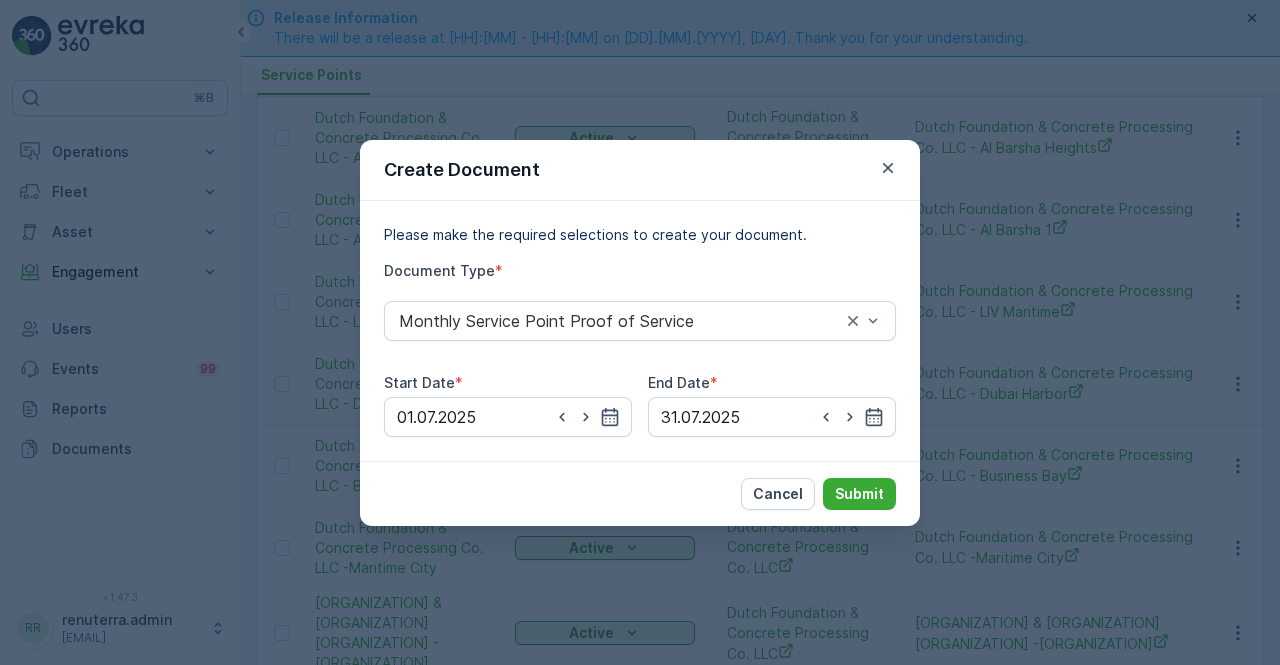 click on "Cancel Submit" at bounding box center [640, 493] 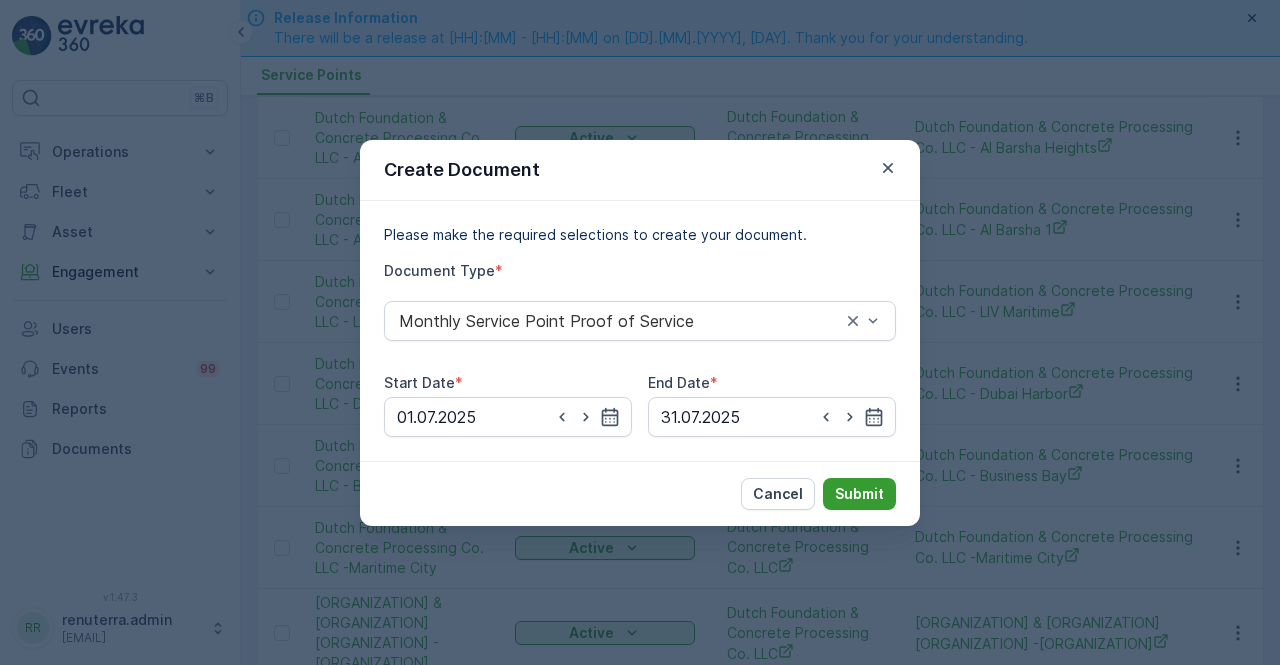 drag, startPoint x: 850, startPoint y: 471, endPoint x: 845, endPoint y: 489, distance: 18.681541 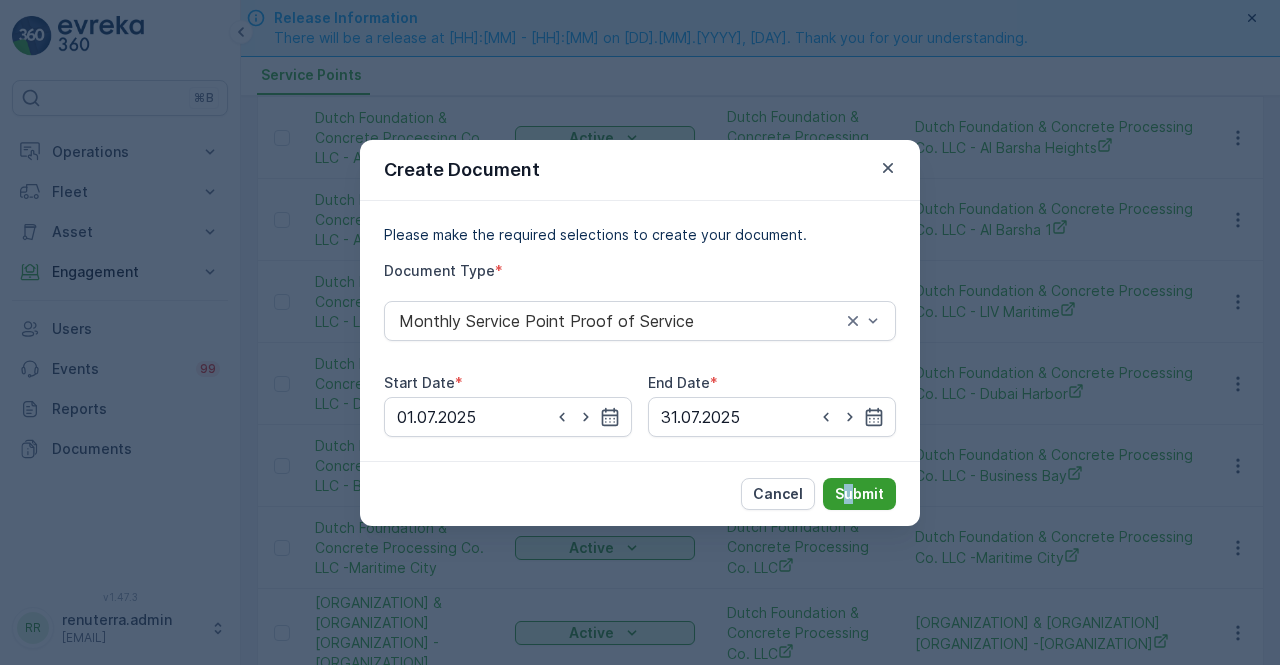 click on "Submit" at bounding box center [859, 494] 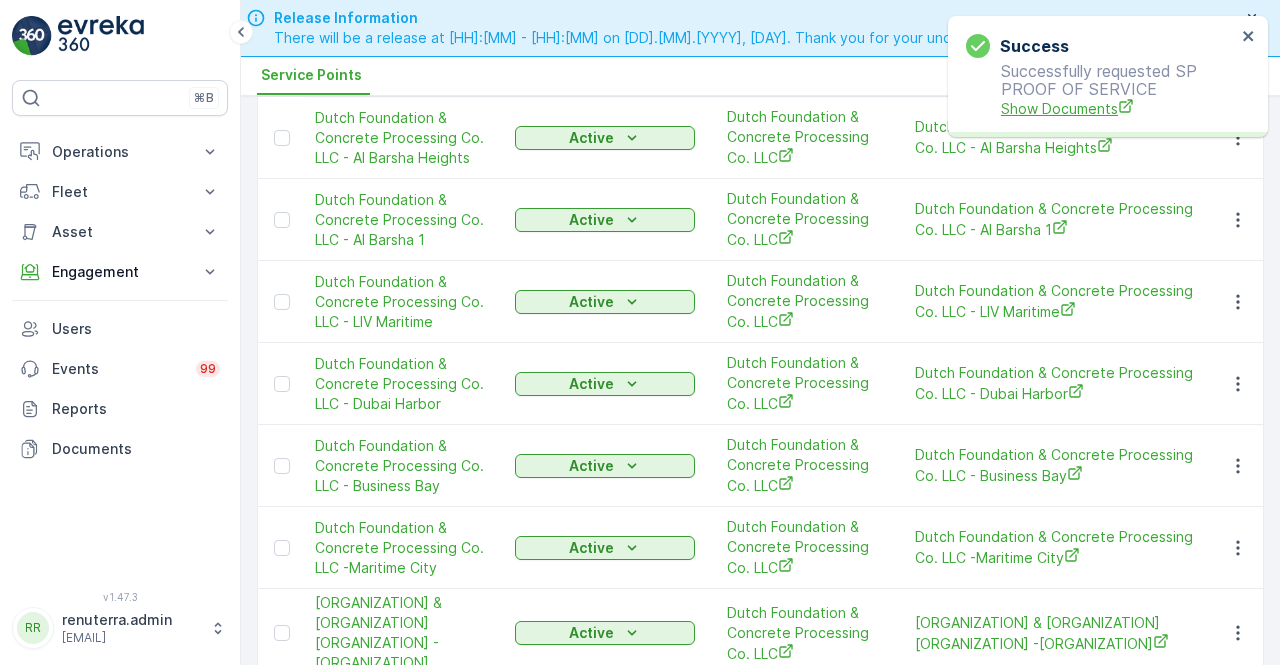 click on "Show Documents" at bounding box center (1118, 108) 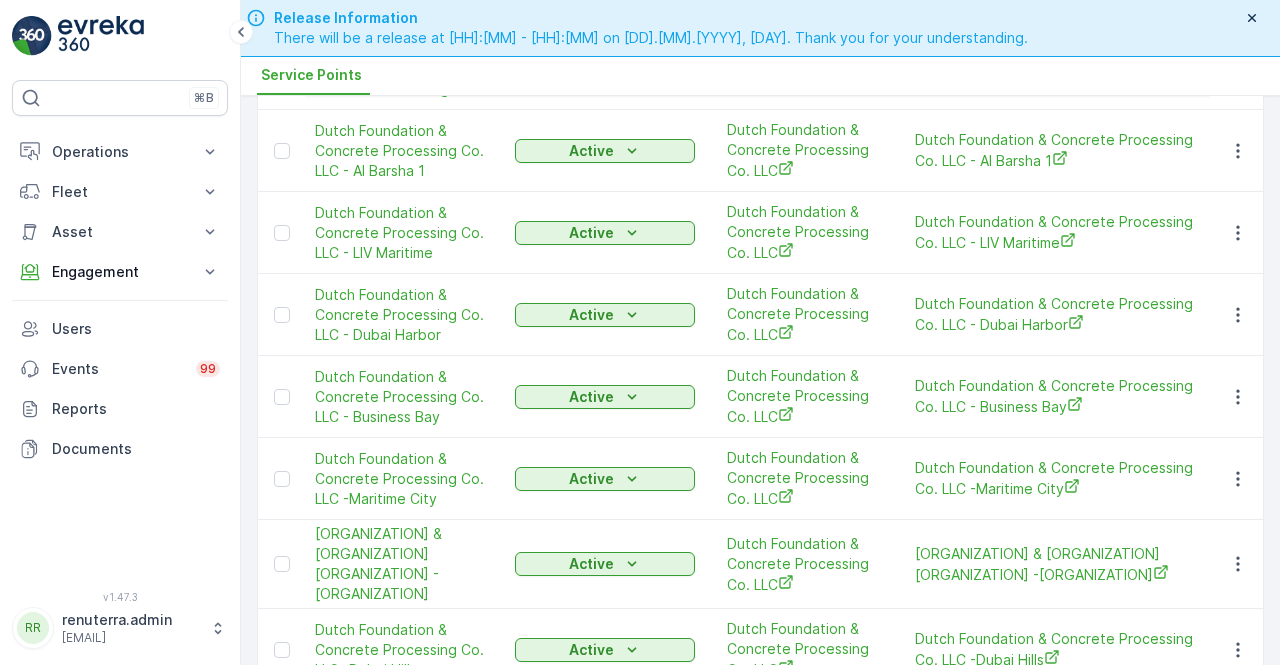 scroll, scrollTop: 400, scrollLeft: 0, axis: vertical 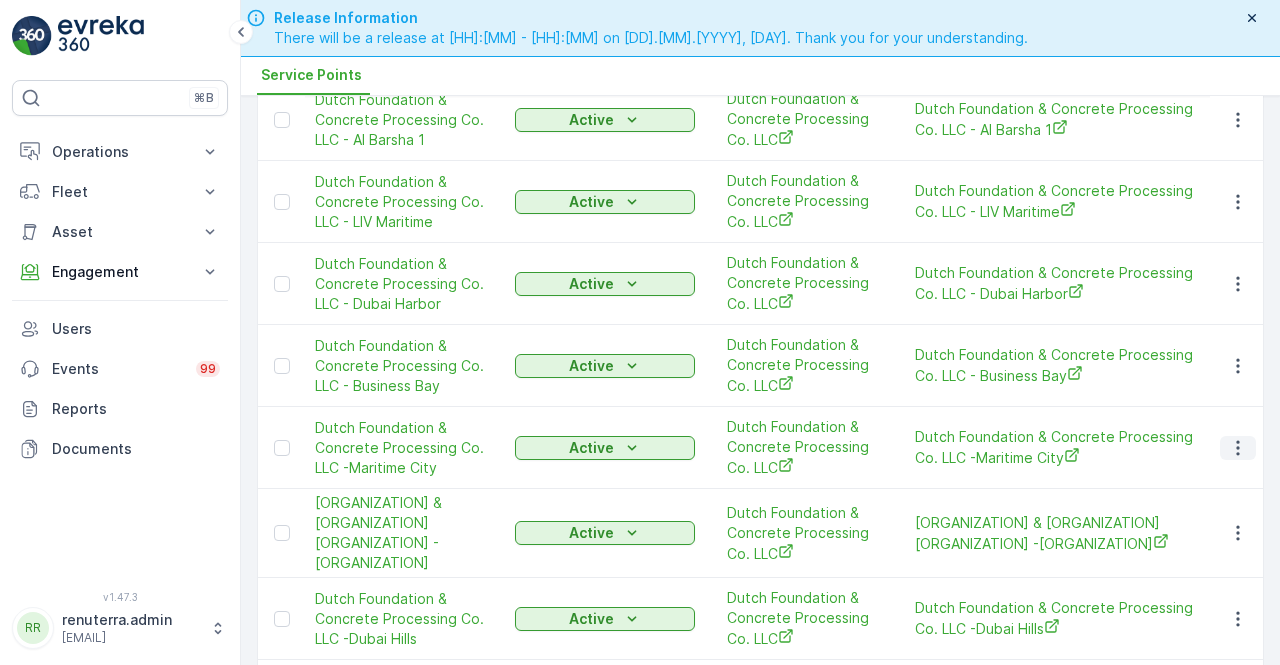 click 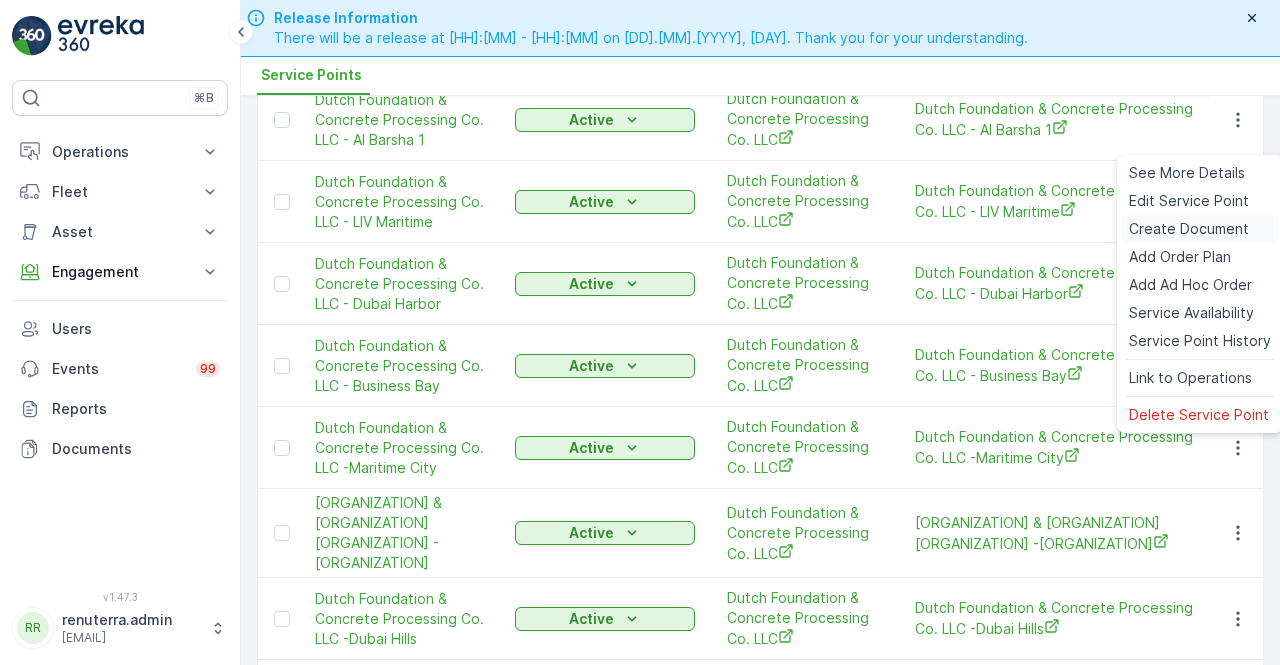 click on "Create Document" at bounding box center [1189, 229] 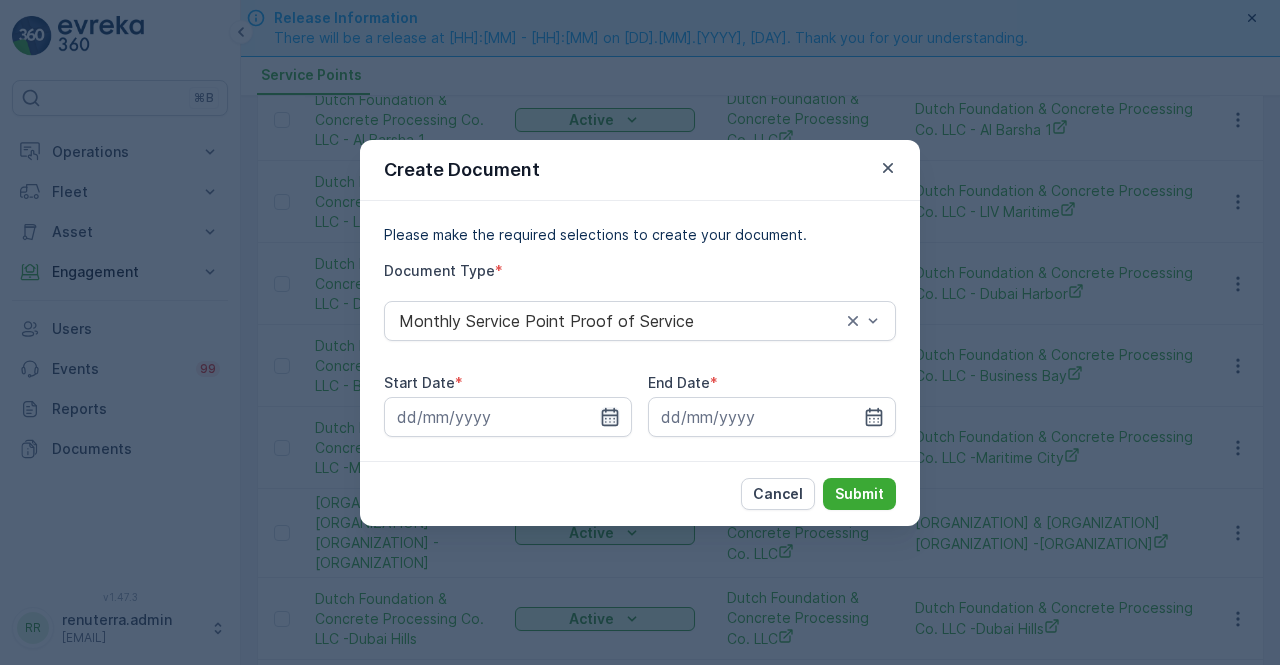 click 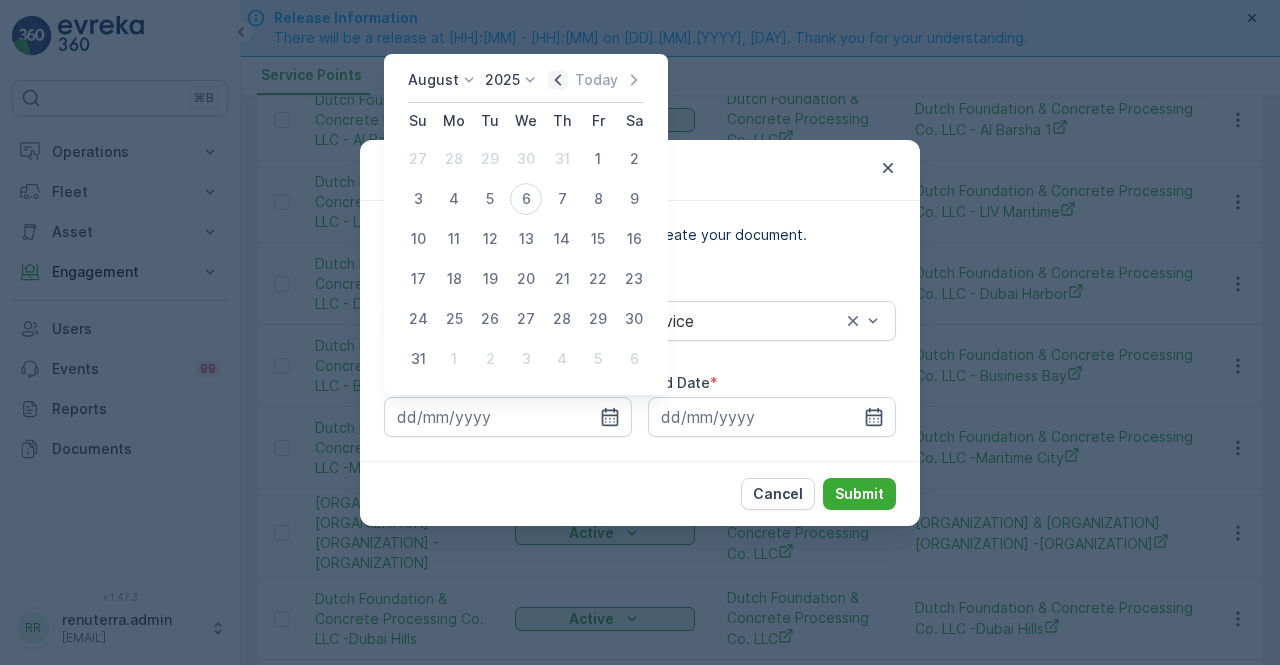 click 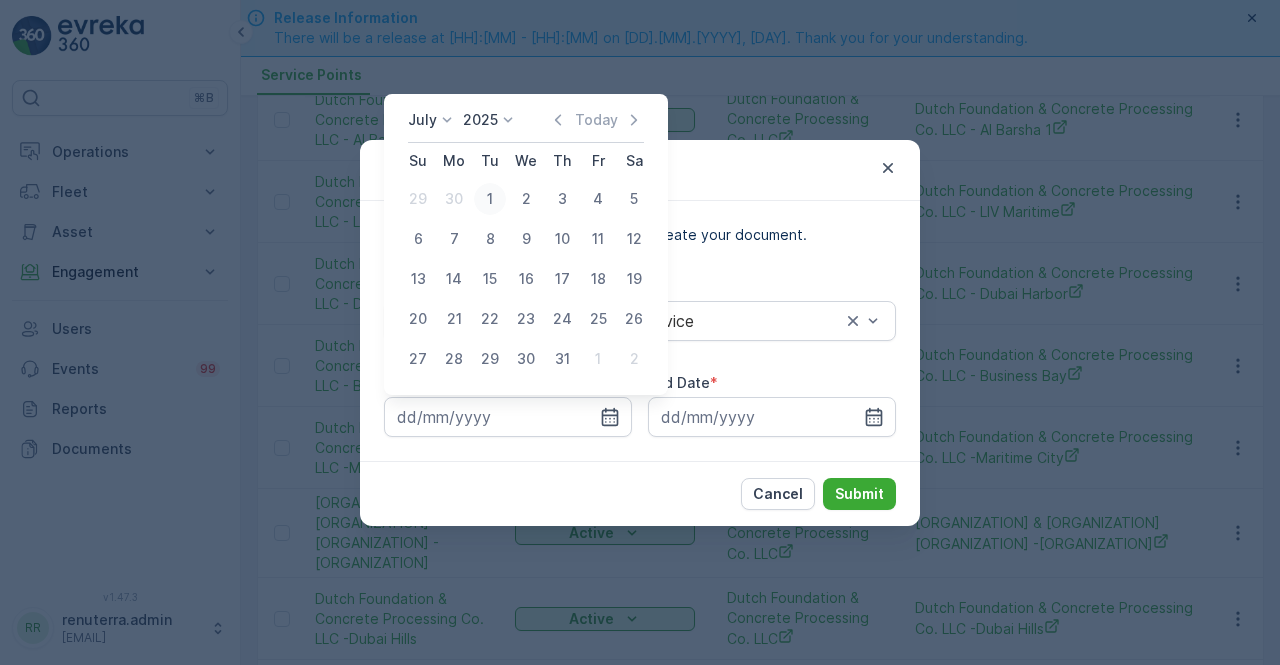 click on "1" at bounding box center [490, 199] 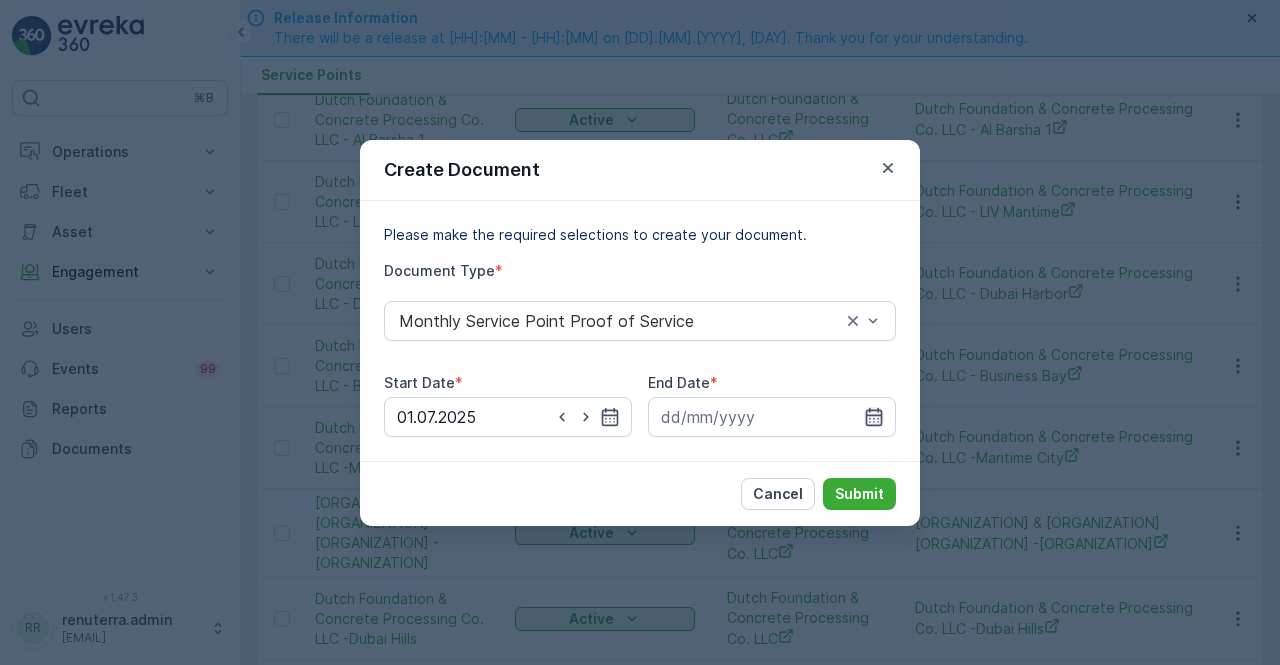 click 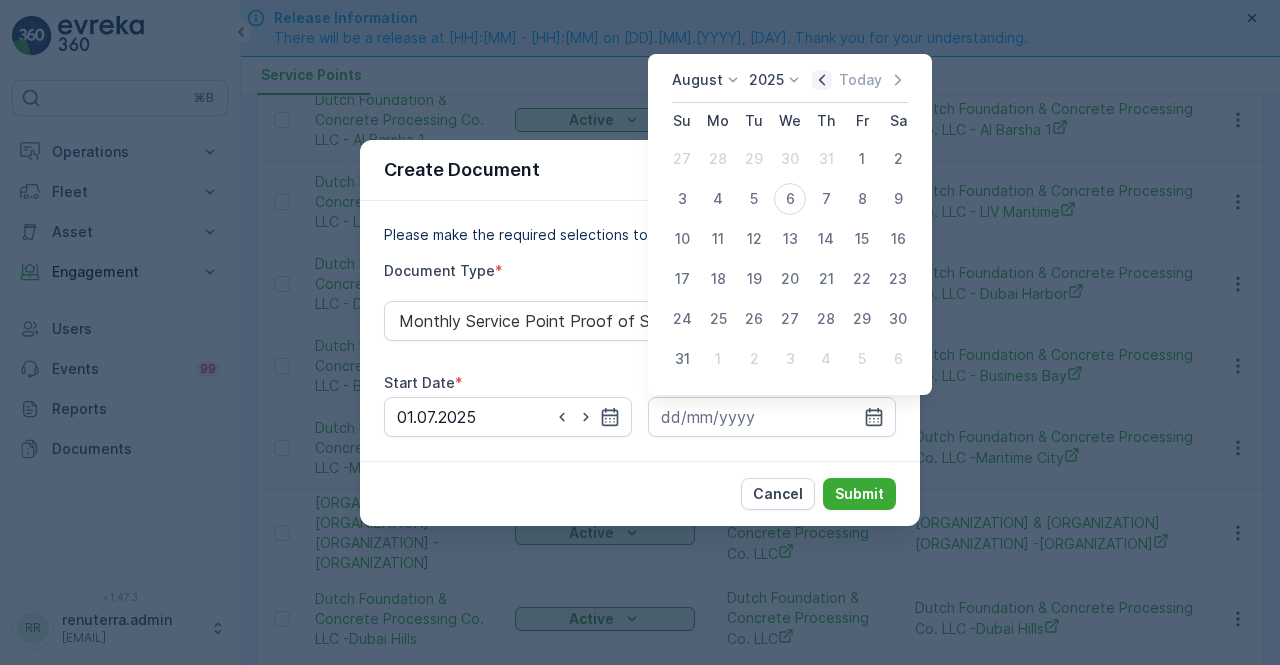 click 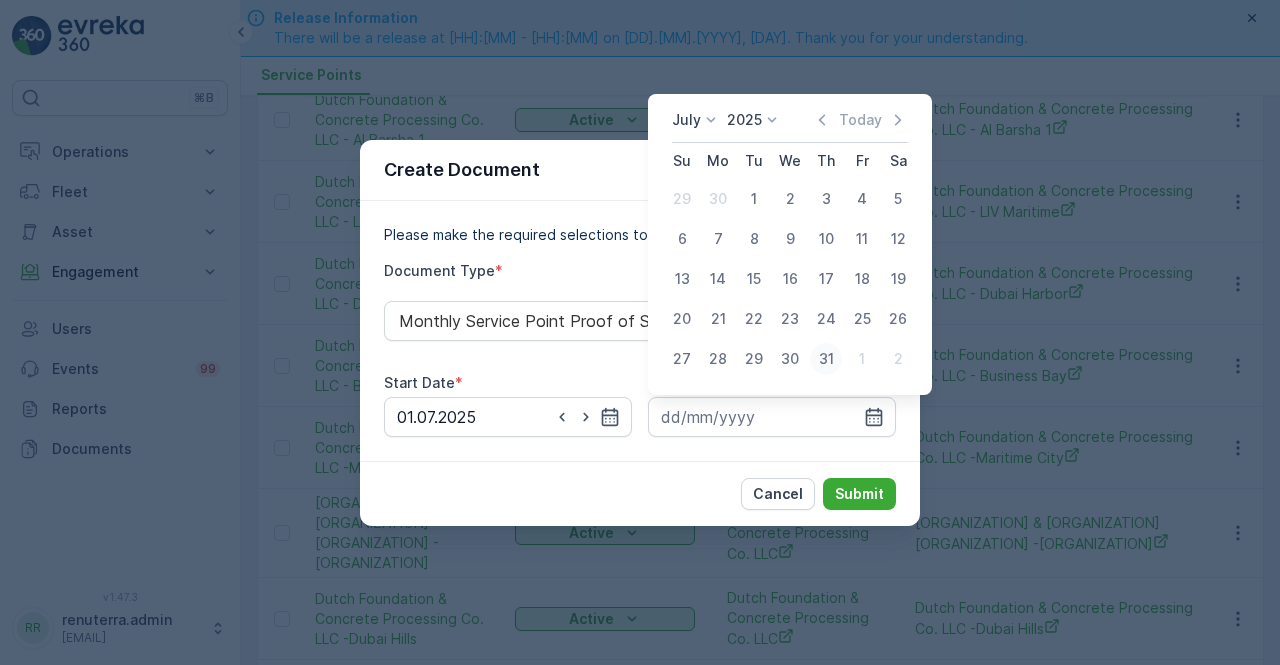 click on "31" at bounding box center (826, 359) 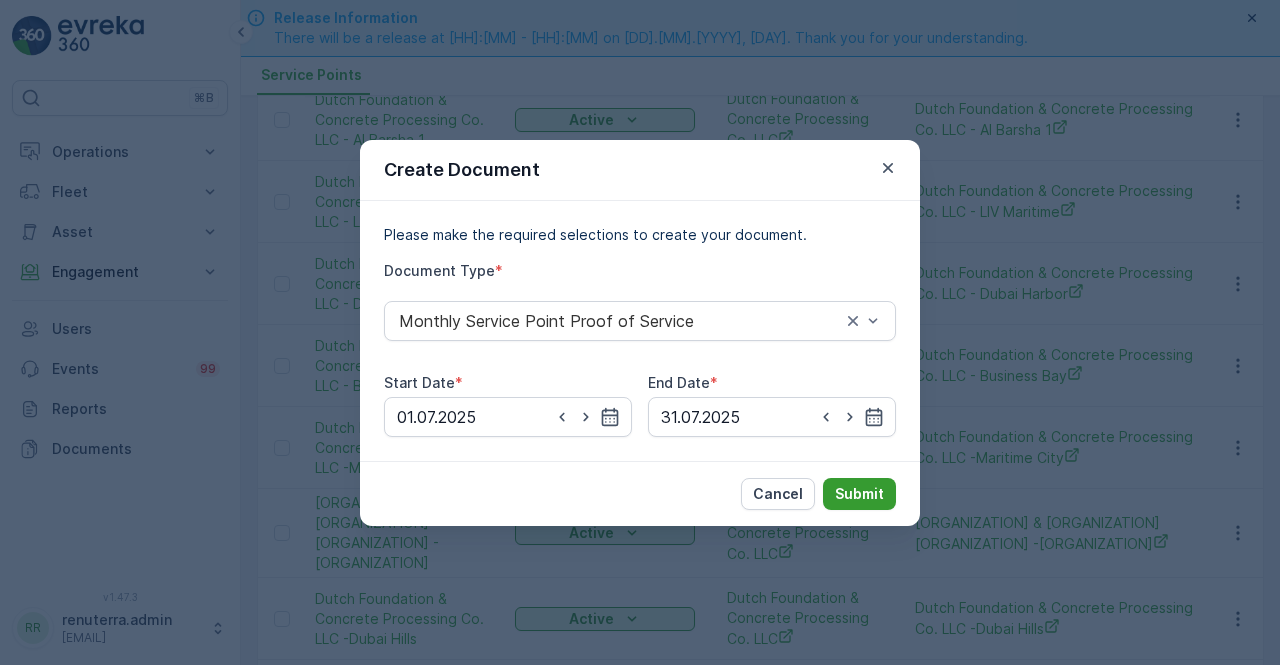 click on "Submit" at bounding box center (859, 494) 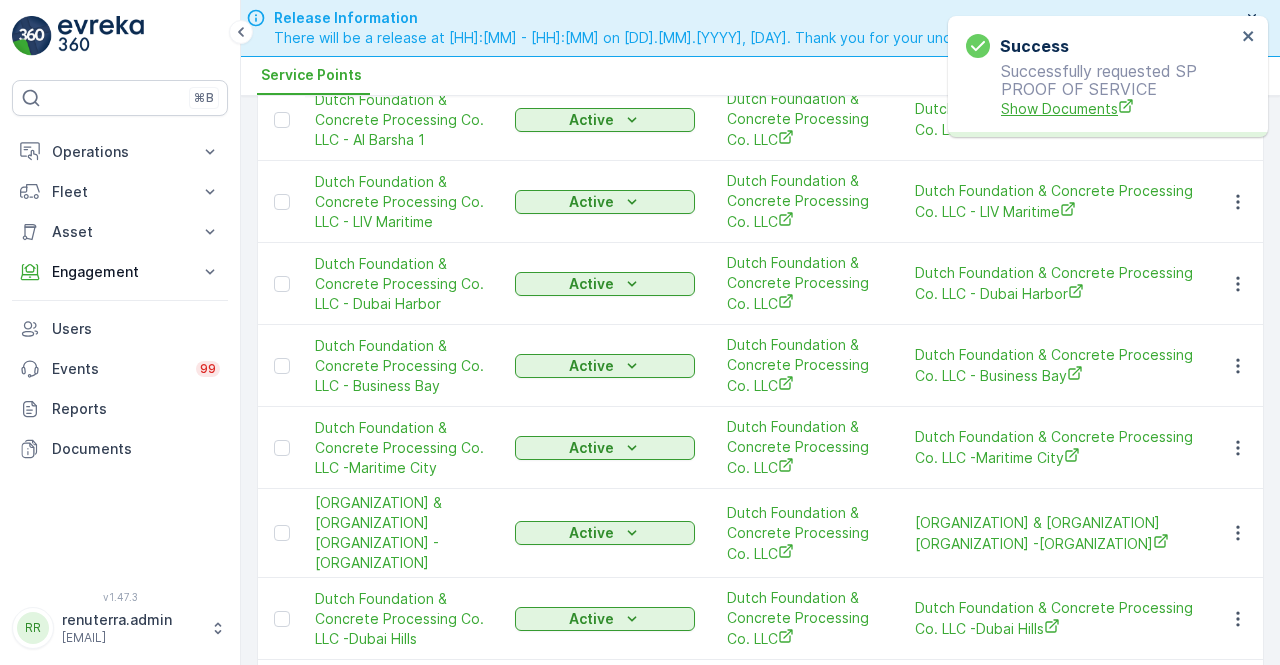 click on "Show Documents" at bounding box center (1118, 108) 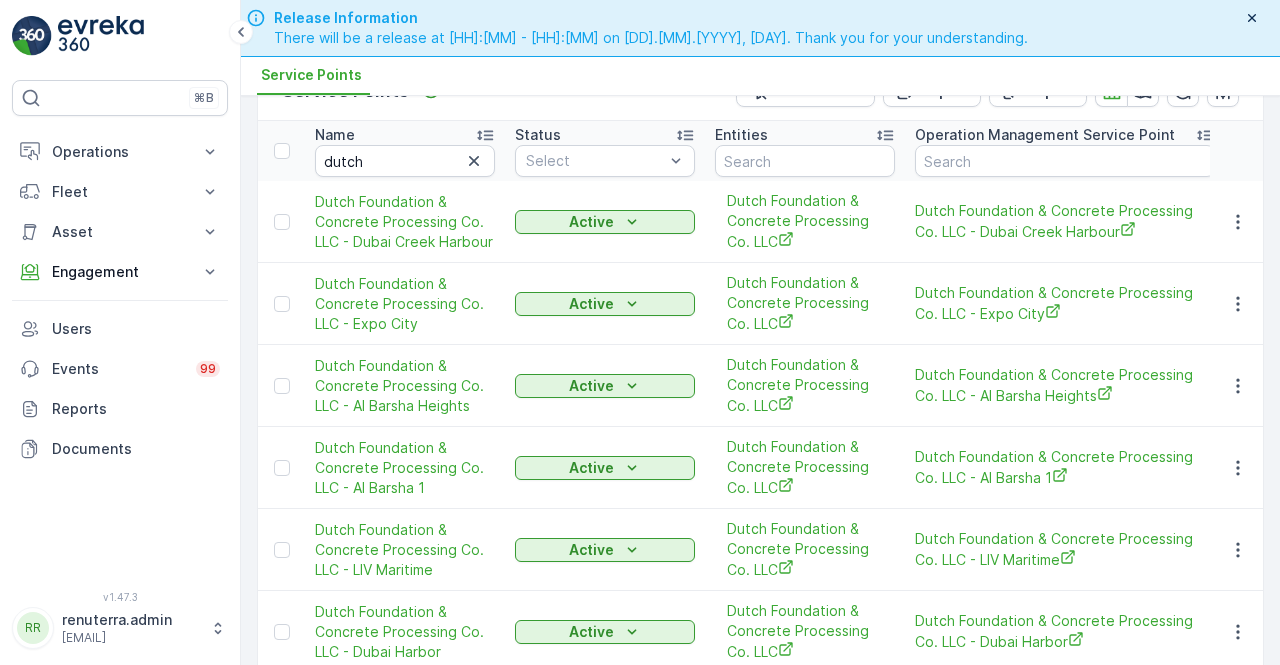 scroll, scrollTop: 0, scrollLeft: 0, axis: both 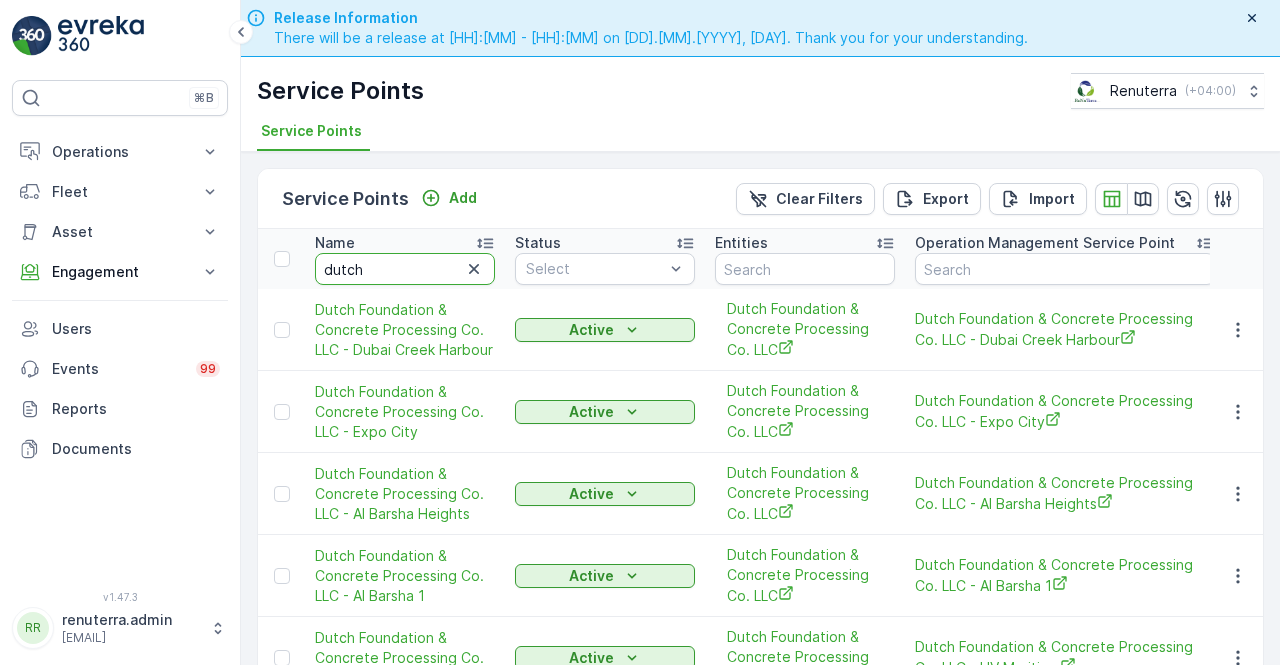 click on "dutch" at bounding box center [405, 269] 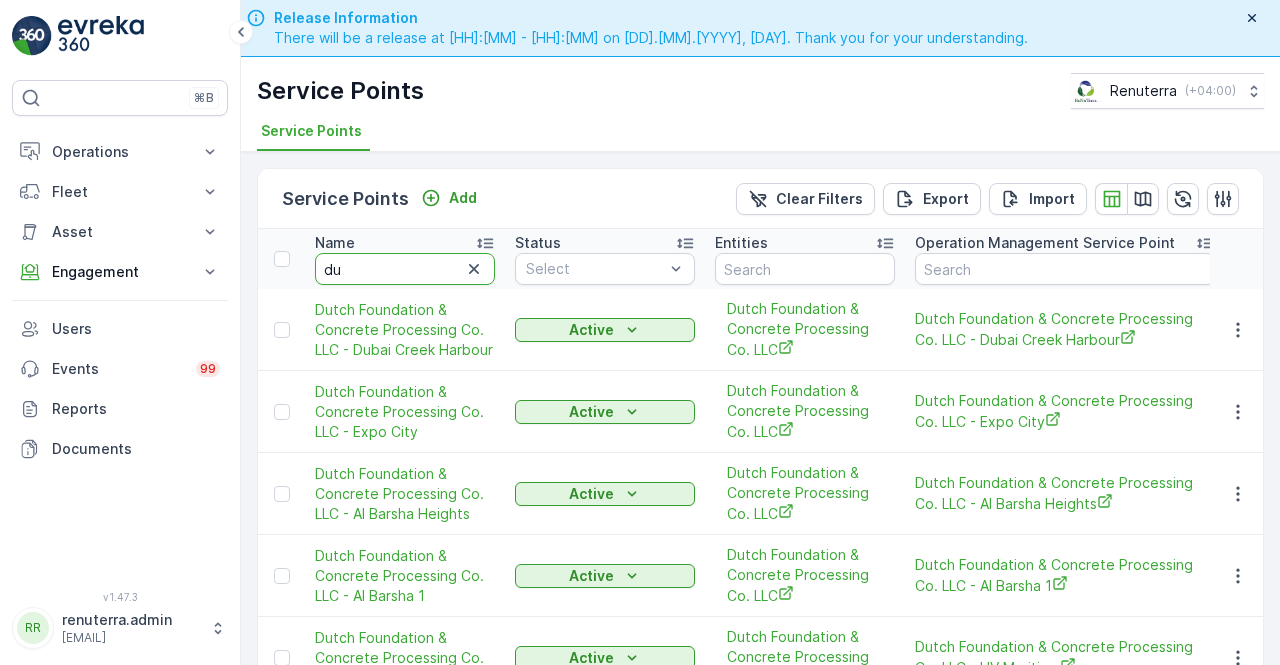 type on "d" 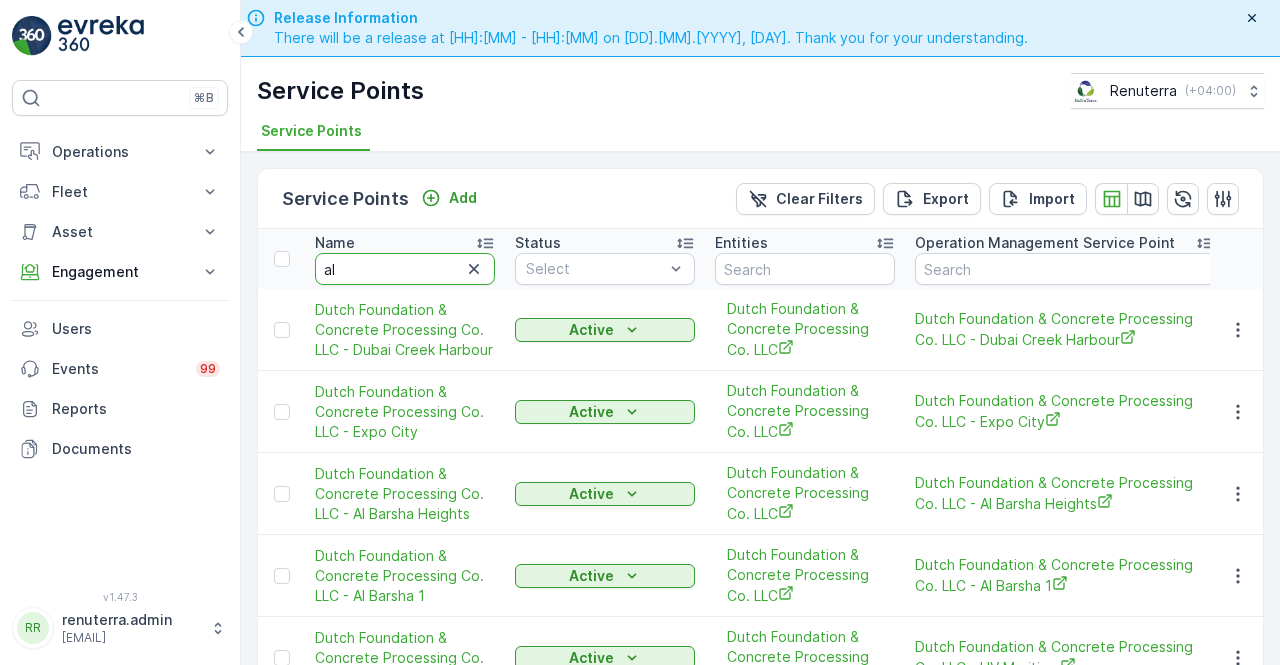 type on "al" 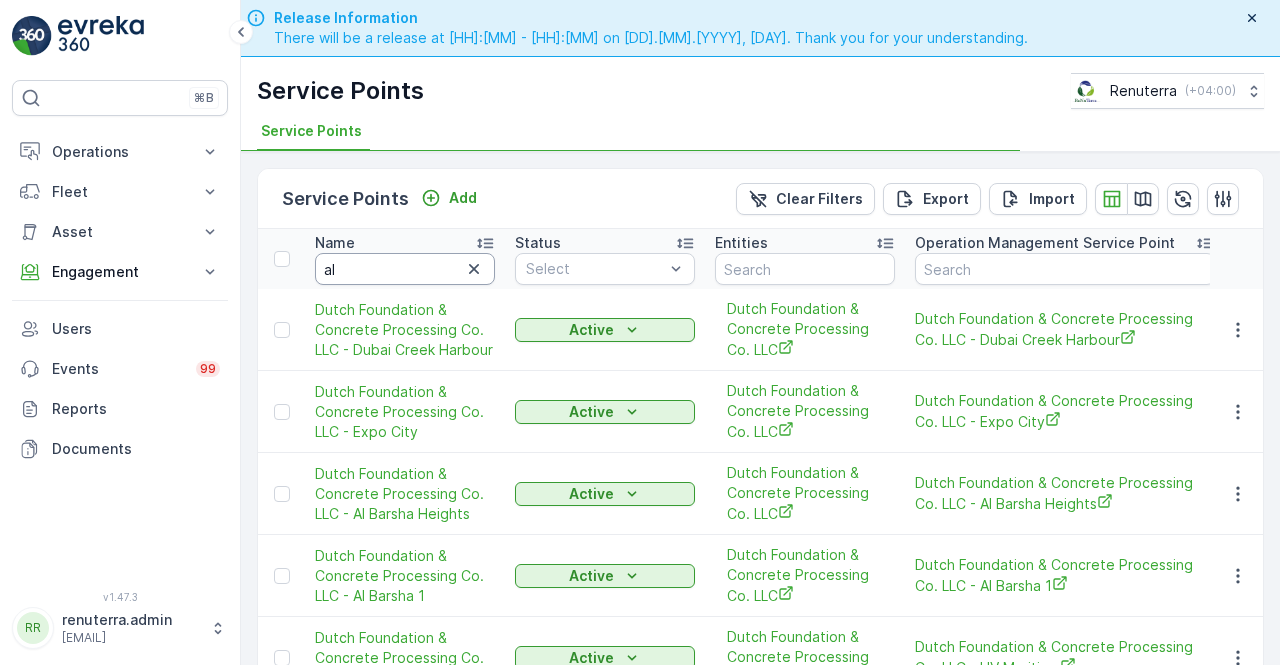 click on "al" at bounding box center [405, 269] 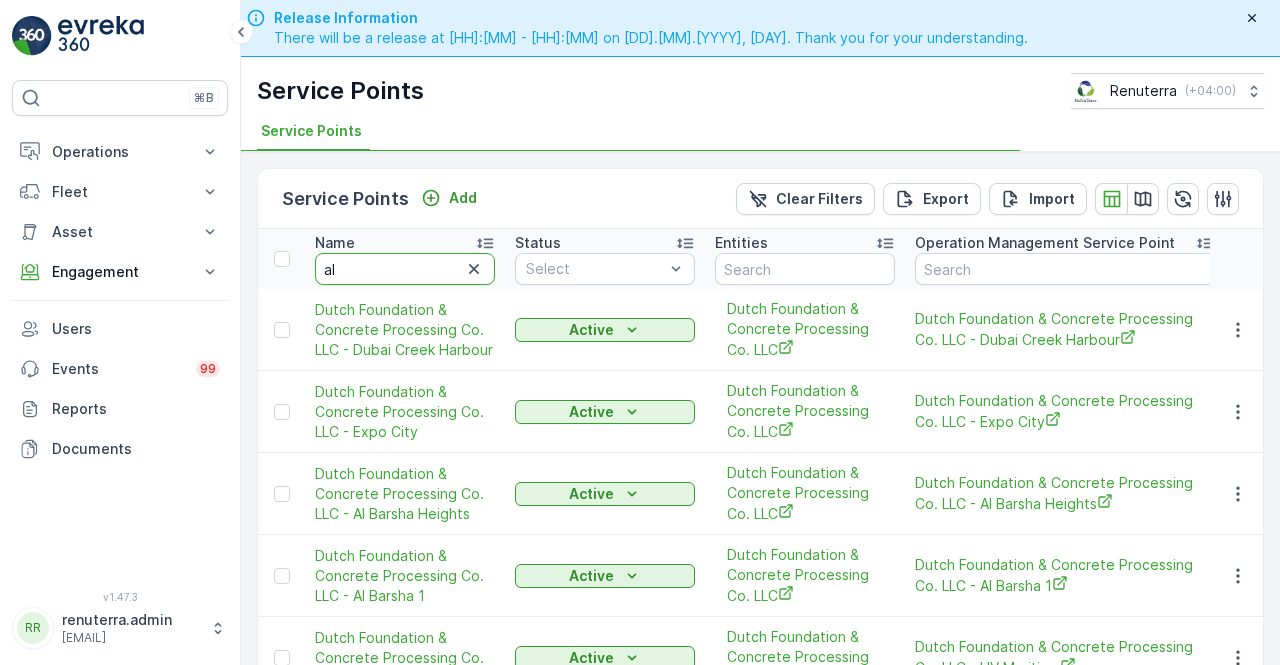 type on "al q" 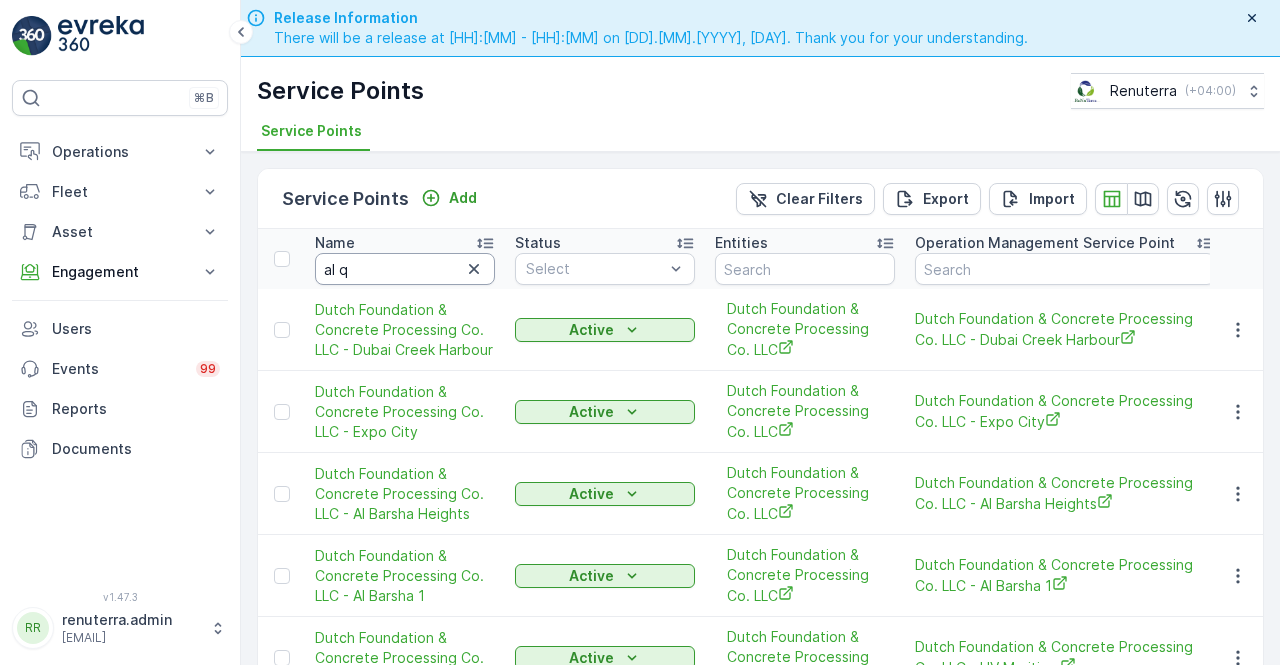 click on "al q" at bounding box center [405, 269] 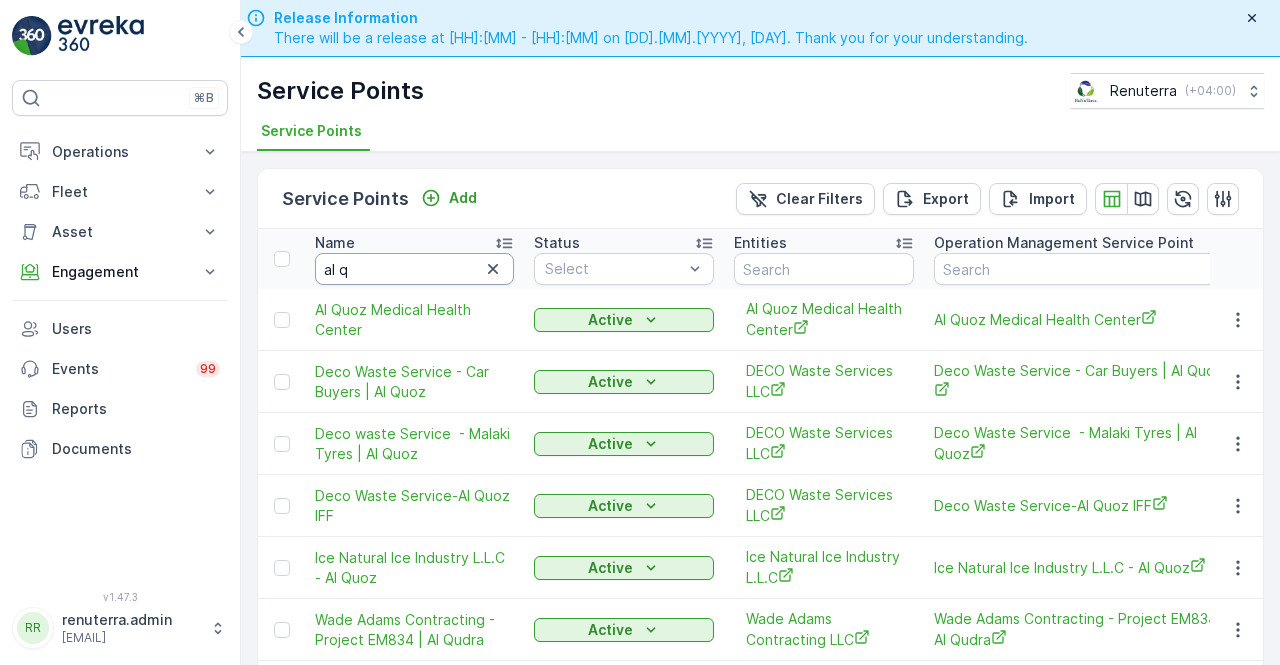click on "al q" at bounding box center (414, 269) 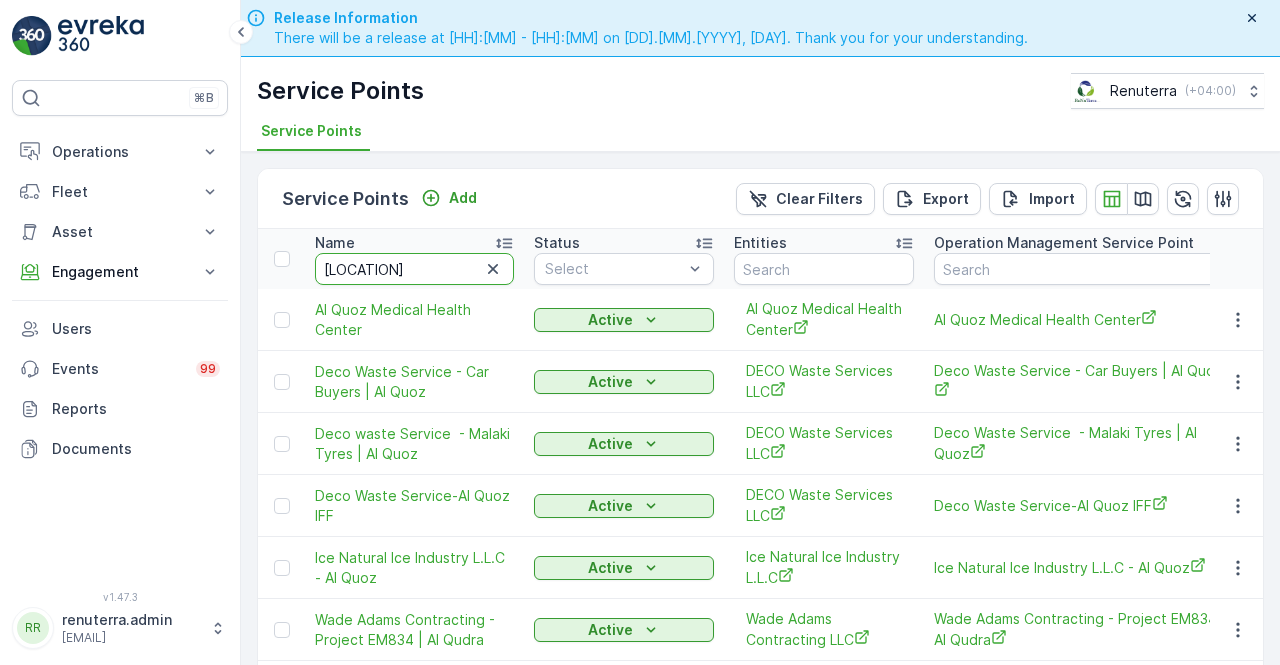 type on "al qouz" 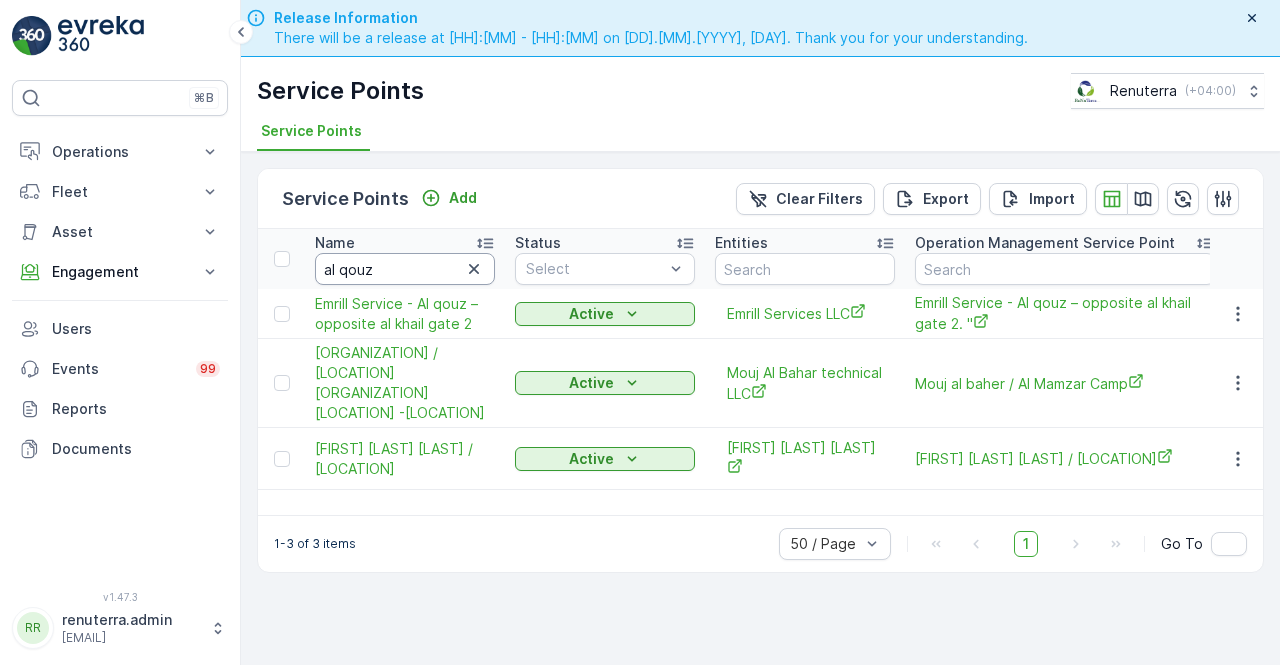 click on "al qouz" at bounding box center (405, 269) 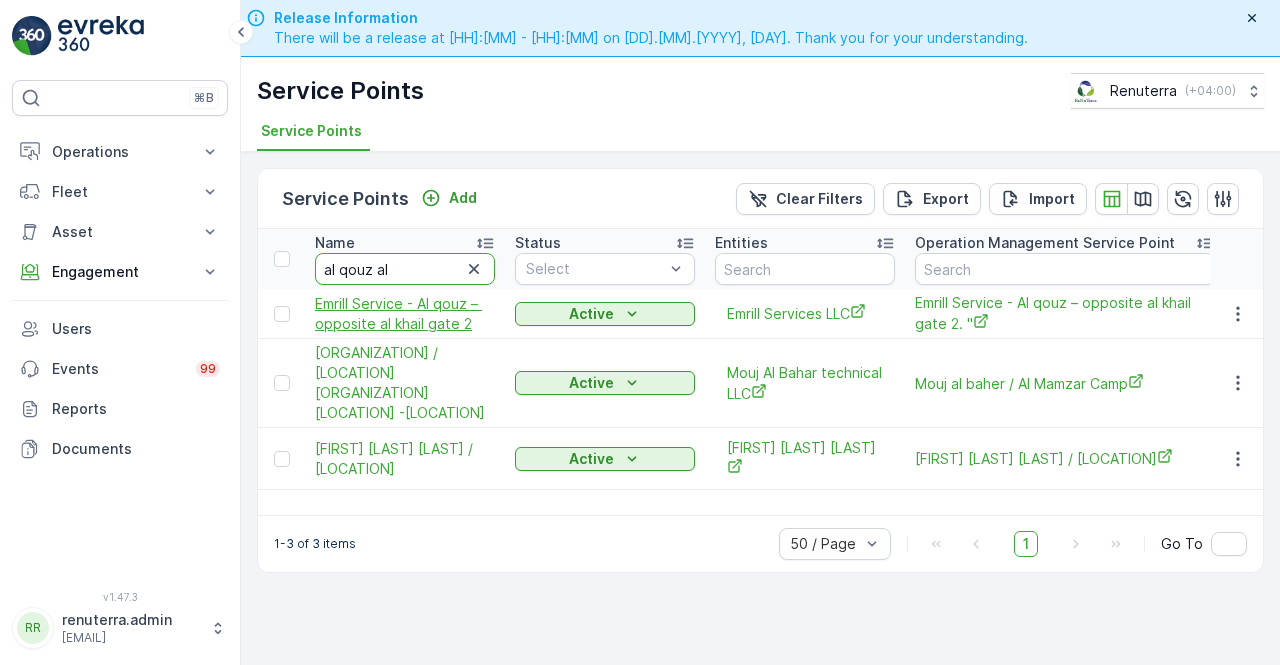 type on "al qouz al" 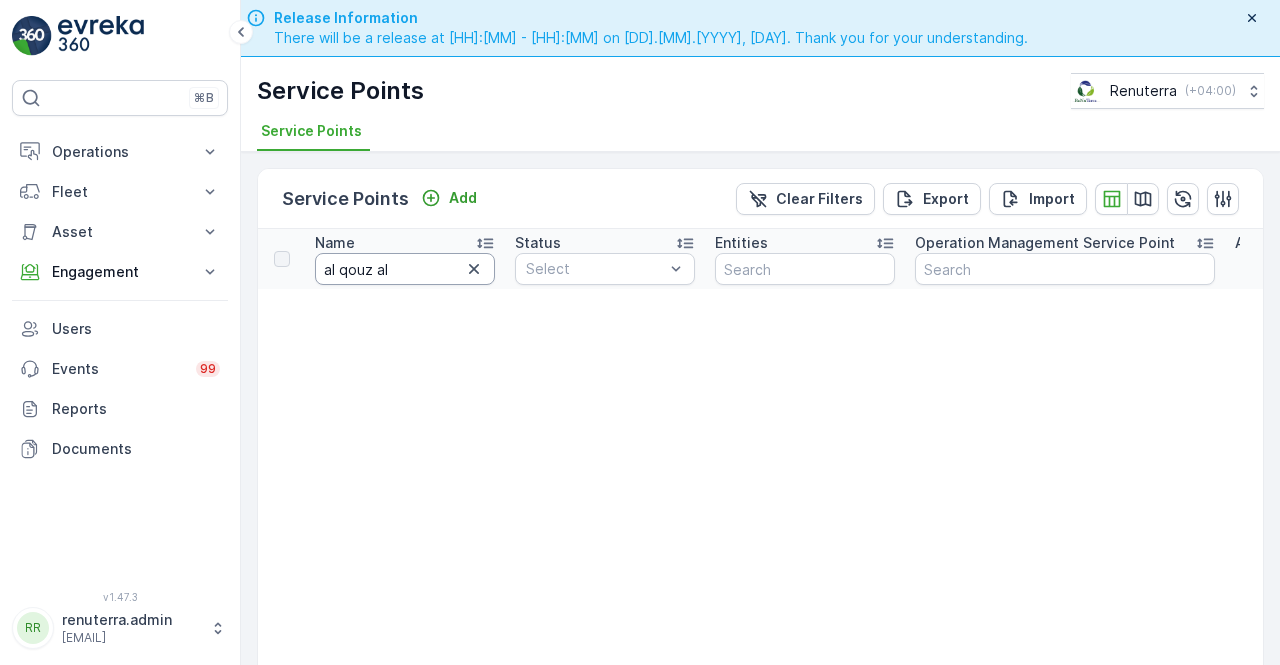 click on "al qouz al" at bounding box center [405, 269] 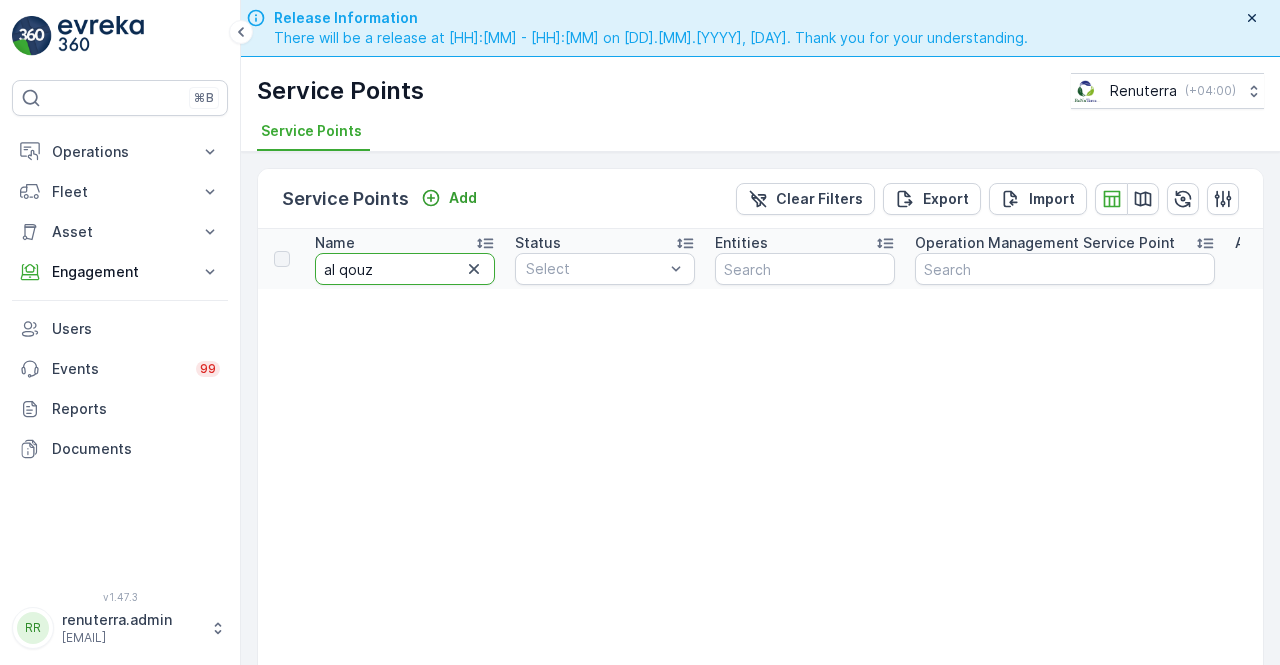 type on "al qouz" 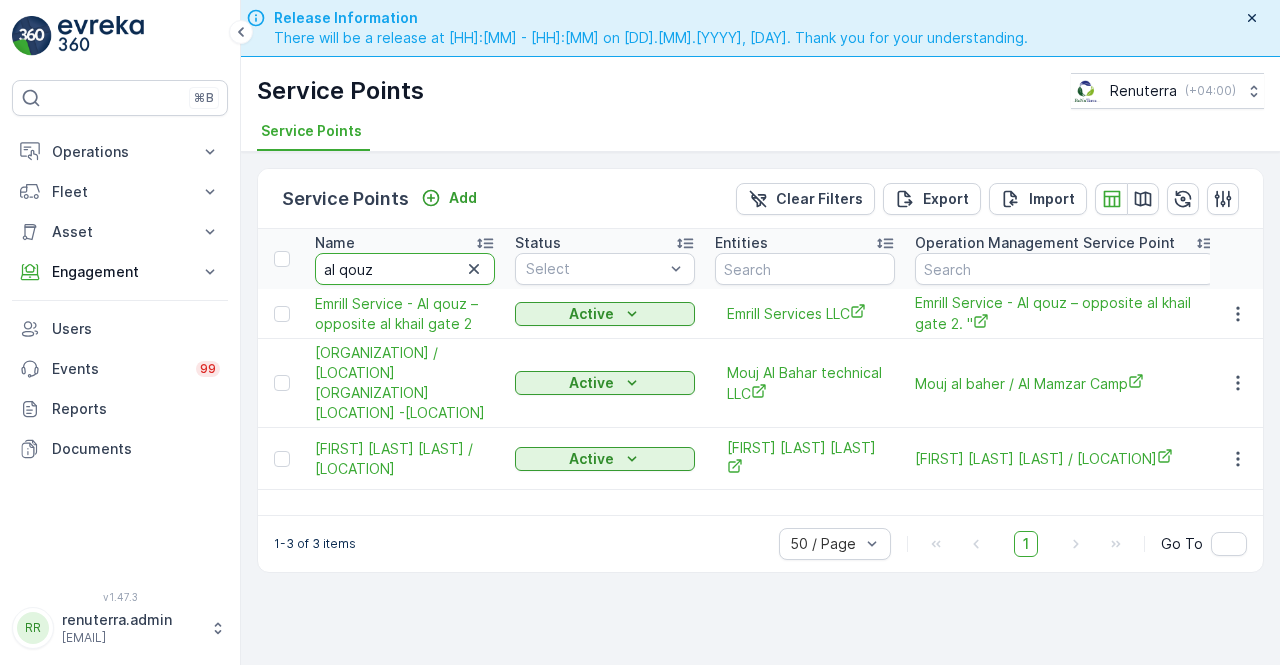 click on "al qouz" at bounding box center (405, 269) 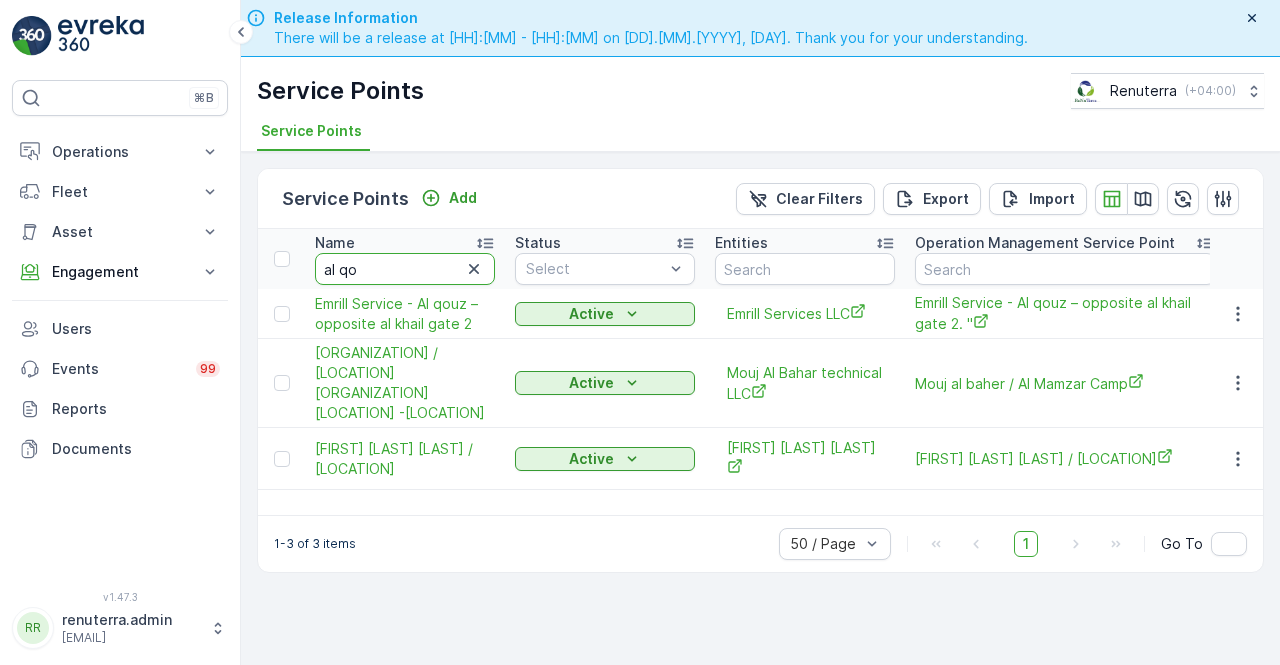 type on "al q" 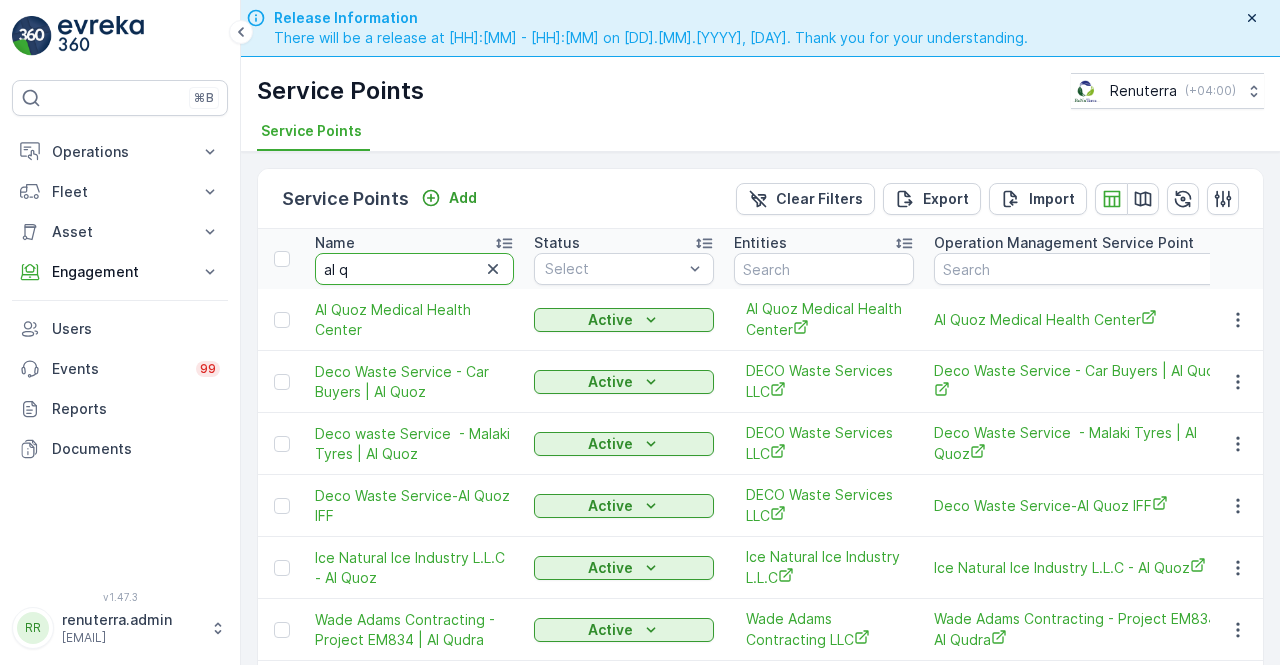 click on "al q" at bounding box center [414, 269] 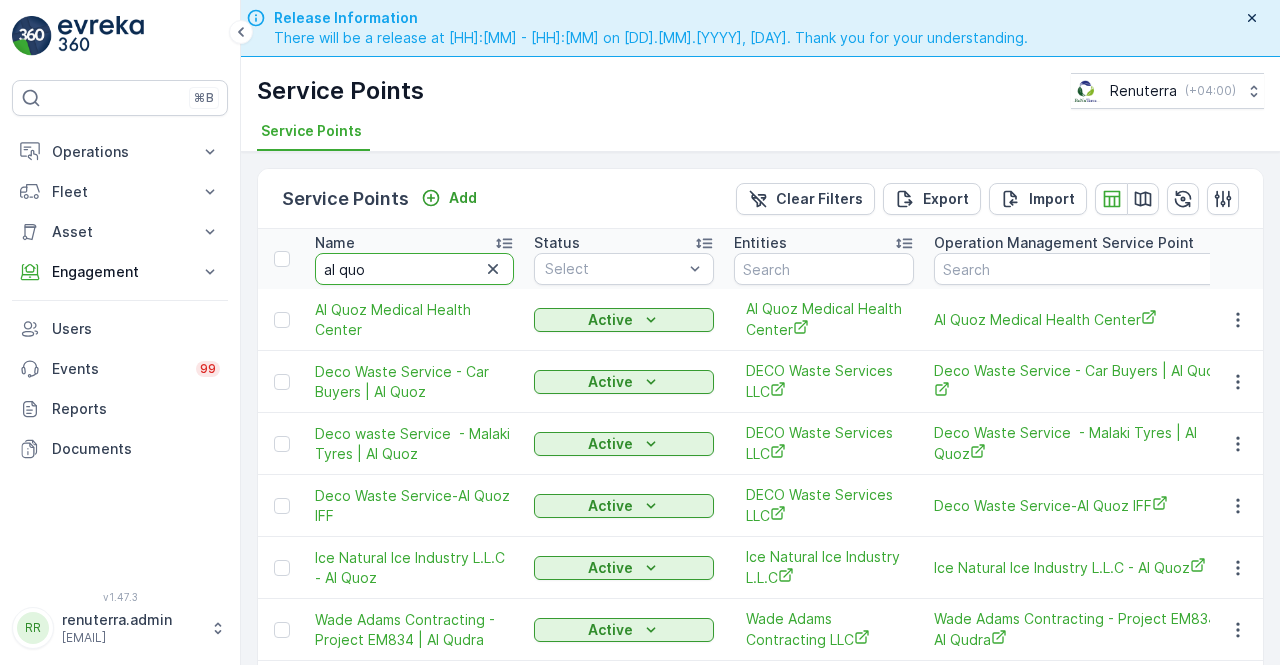 type on "al quoz" 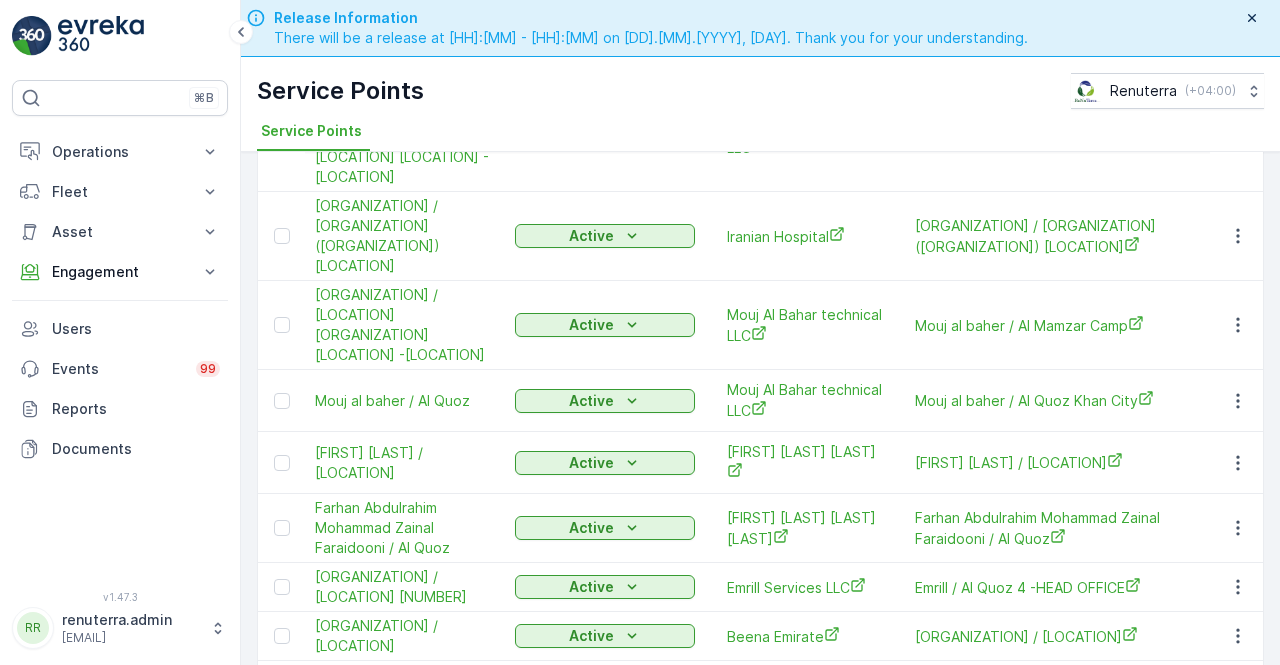scroll, scrollTop: 2400, scrollLeft: 0, axis: vertical 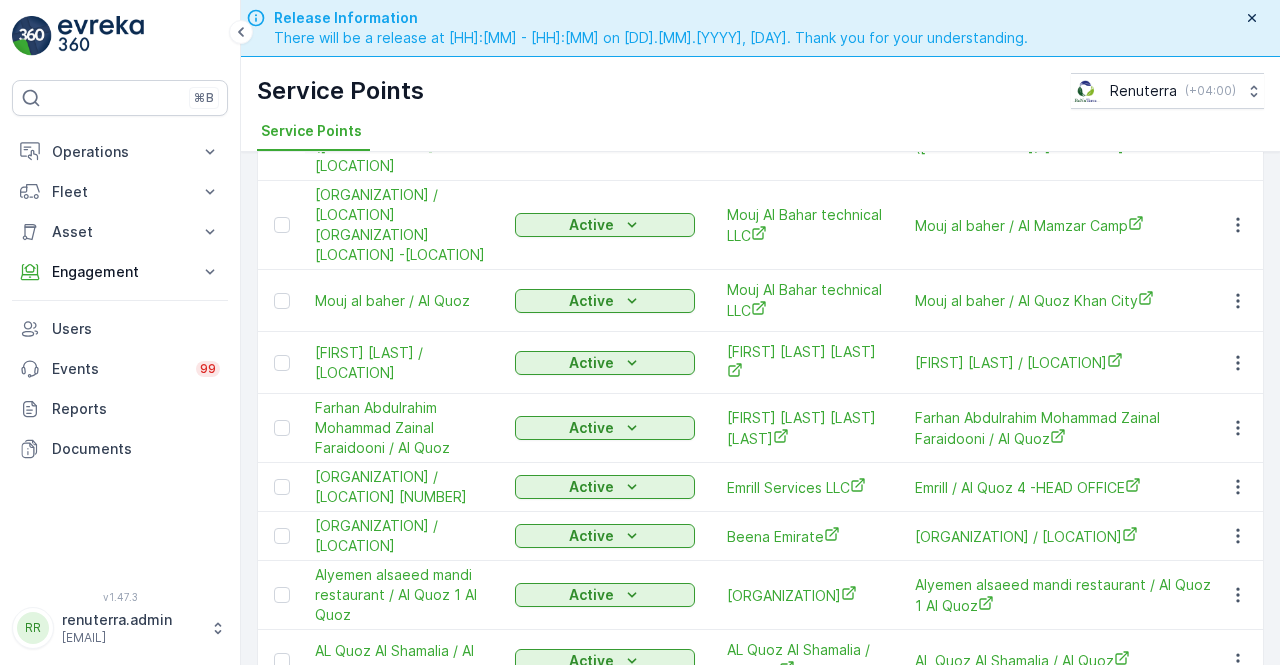 click 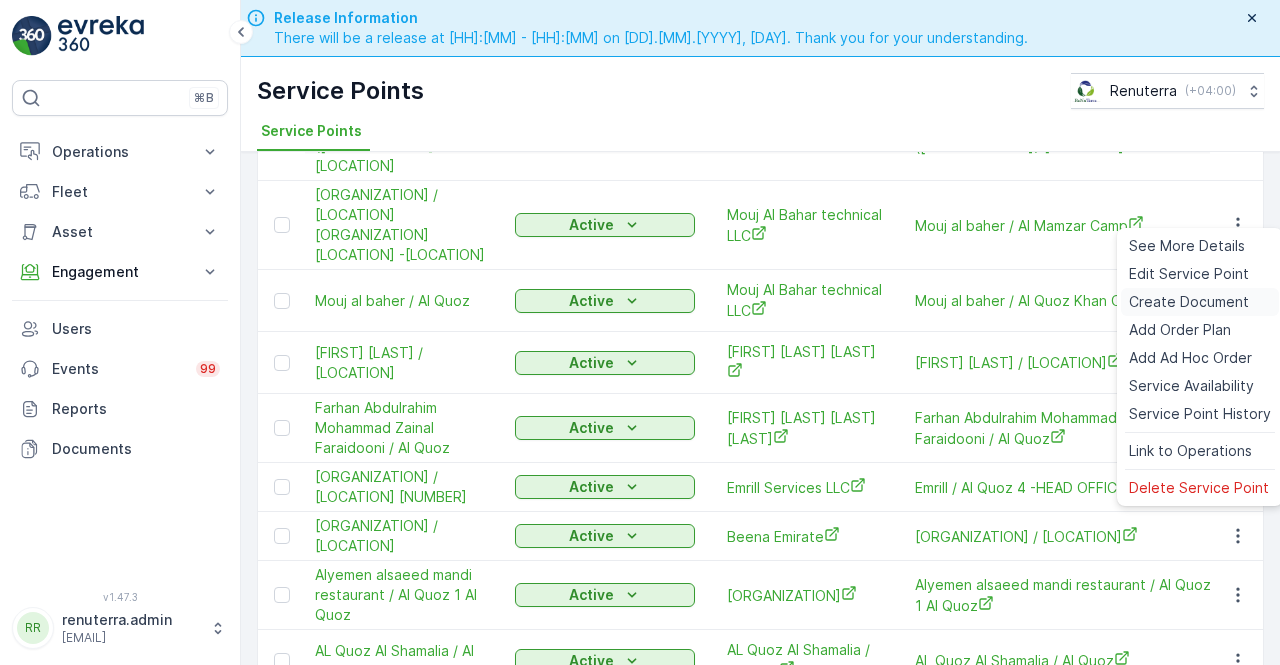 click on "Create Document" at bounding box center [1189, 302] 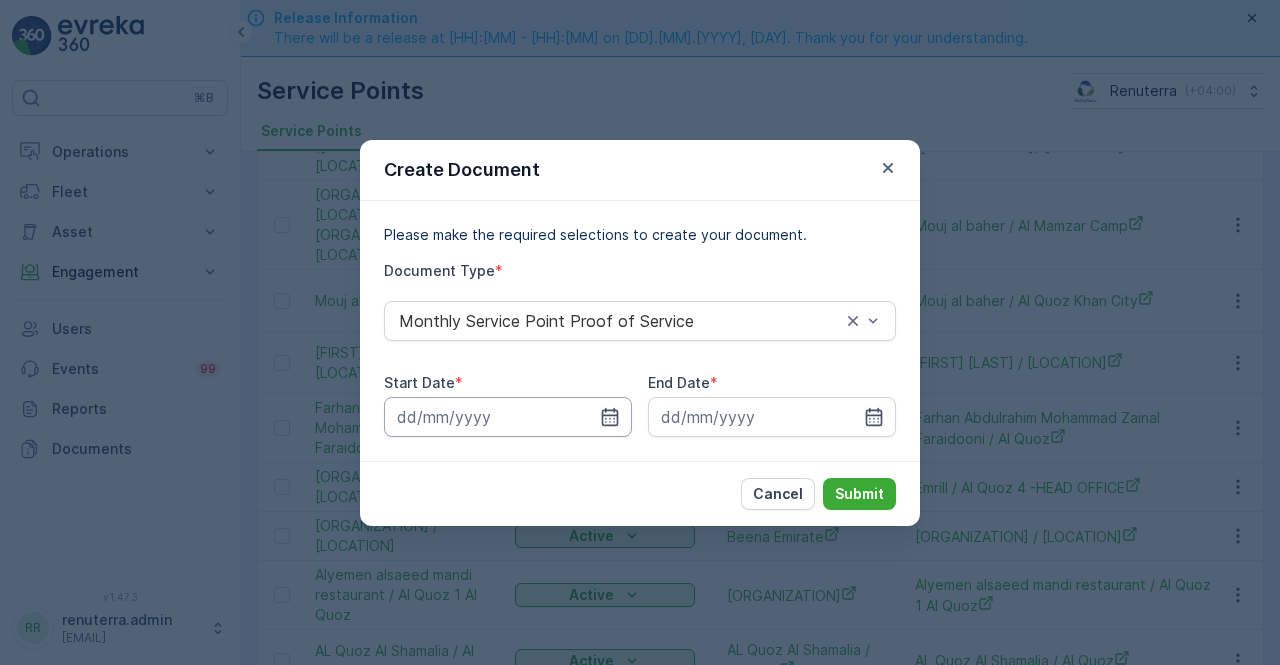 drag, startPoint x: 614, startPoint y: 413, endPoint x: 609, endPoint y: 399, distance: 14.866069 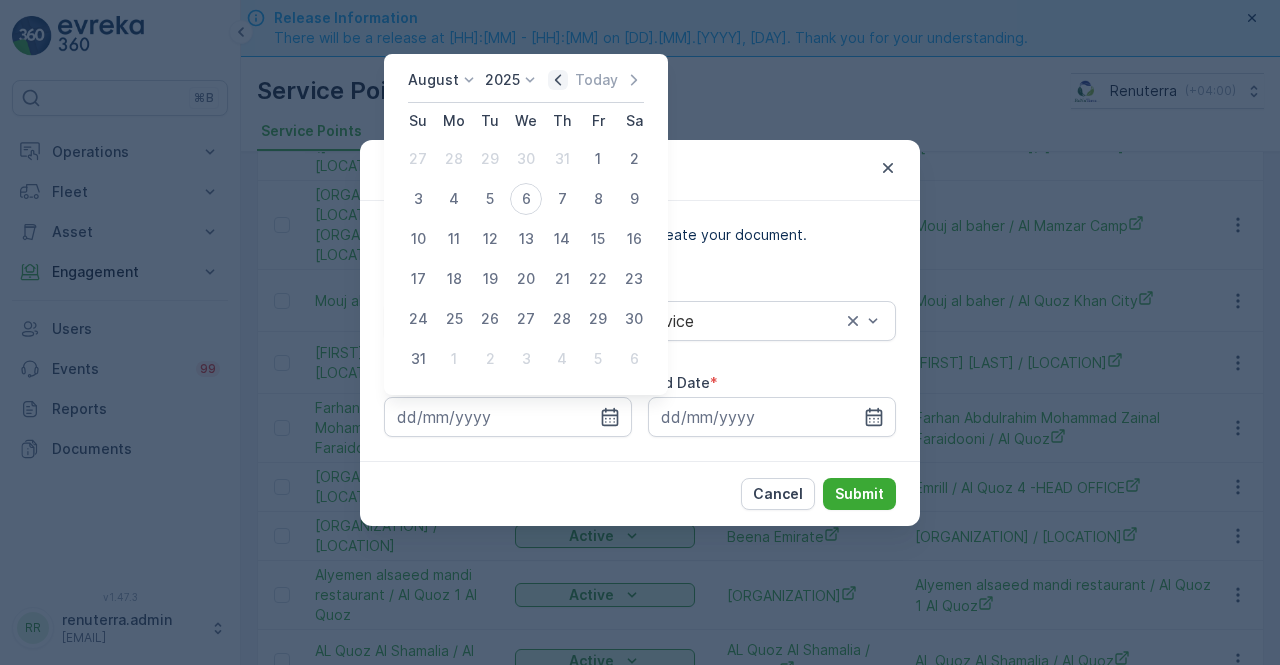 click 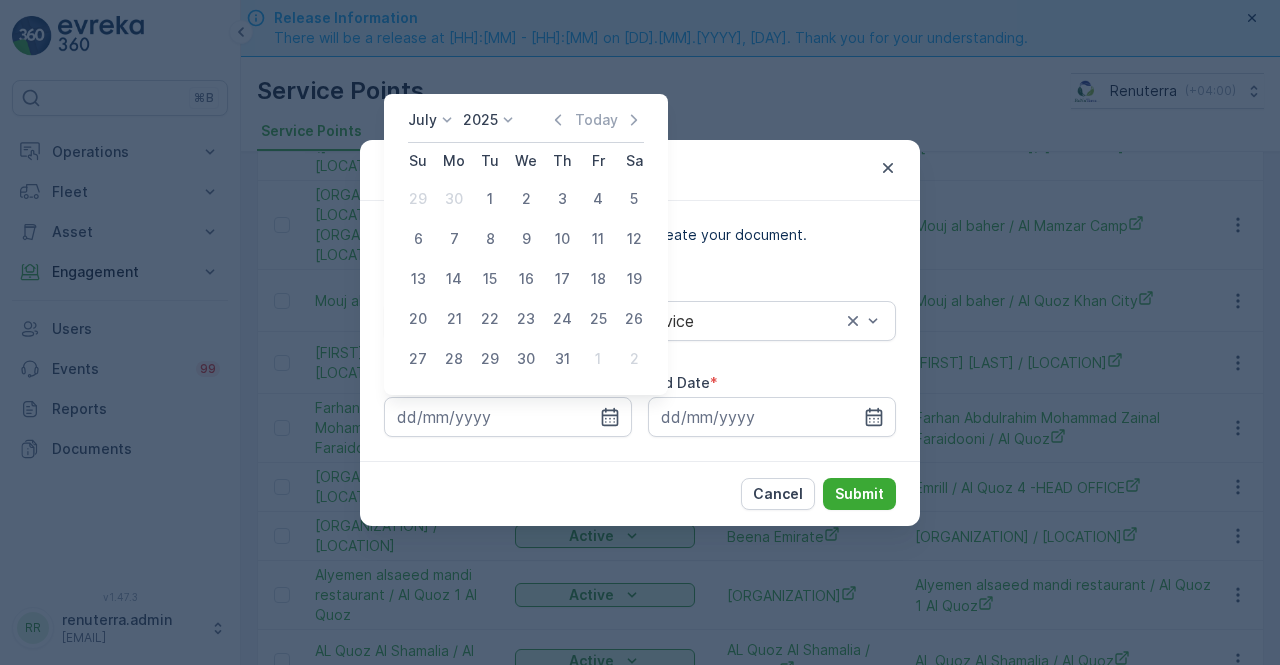 drag, startPoint x: 492, startPoint y: 193, endPoint x: 502, endPoint y: 205, distance: 15.6205 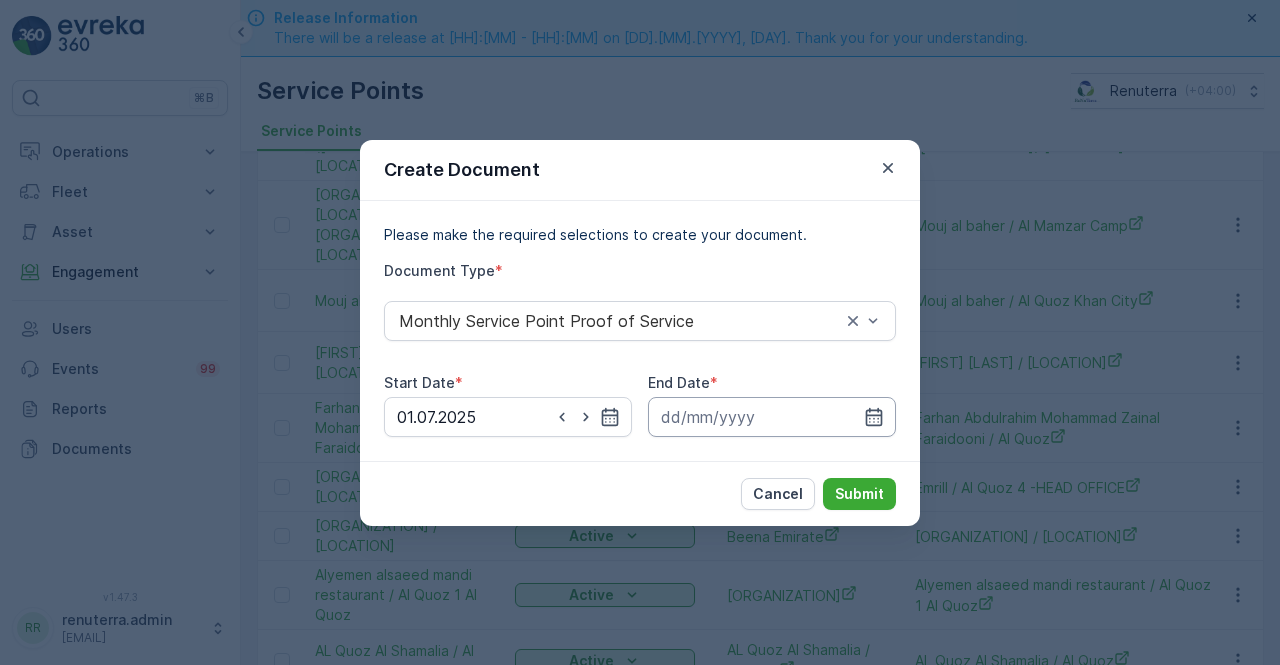 drag, startPoint x: 874, startPoint y: 412, endPoint x: 870, endPoint y: 399, distance: 13.601471 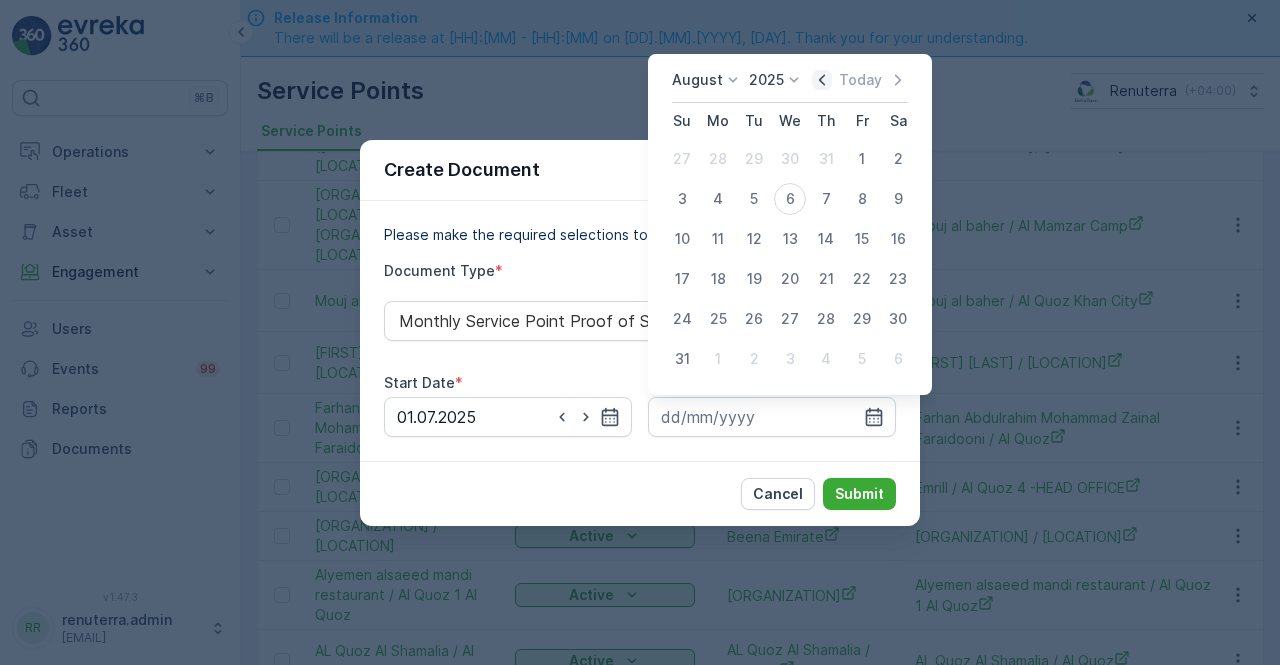 click 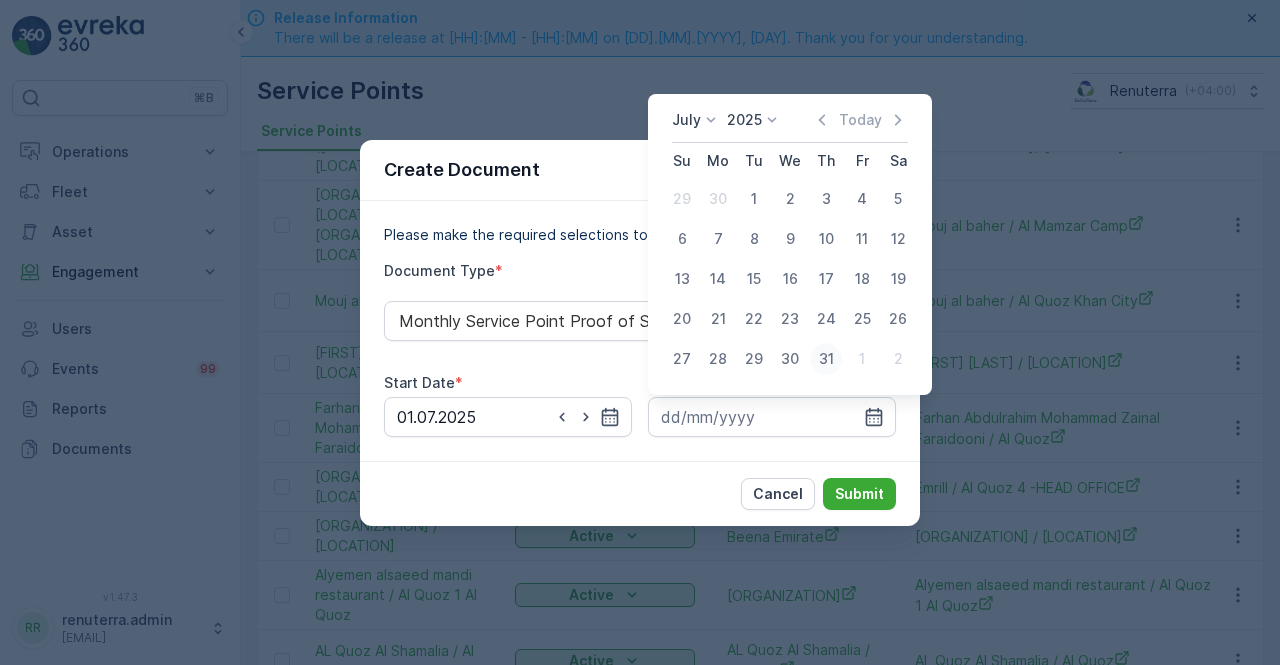 click on "31" at bounding box center [826, 359] 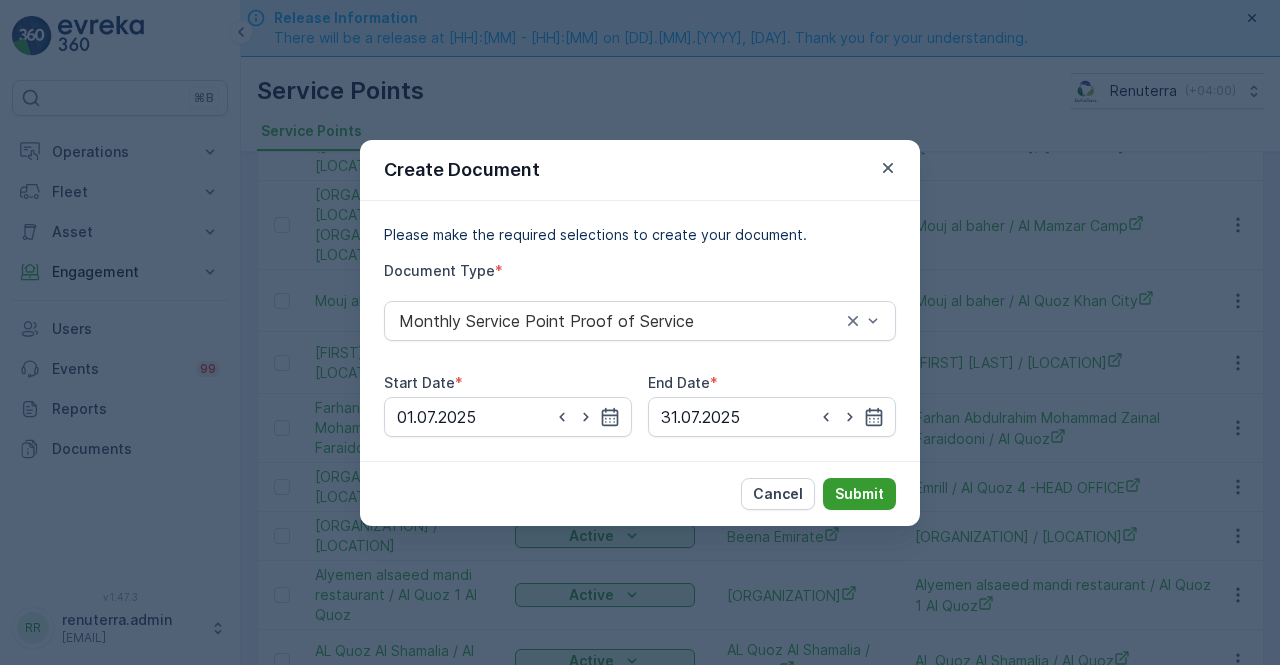click on "Submit" at bounding box center [859, 494] 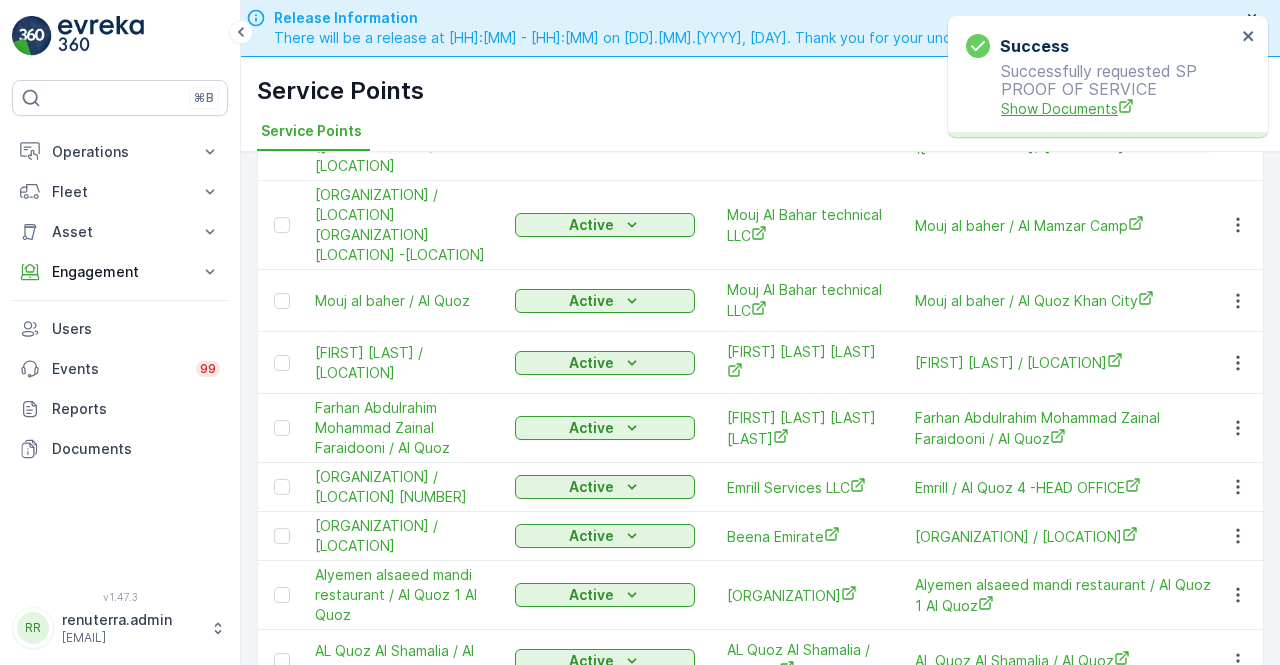 click on "Show Documents" at bounding box center (1118, 108) 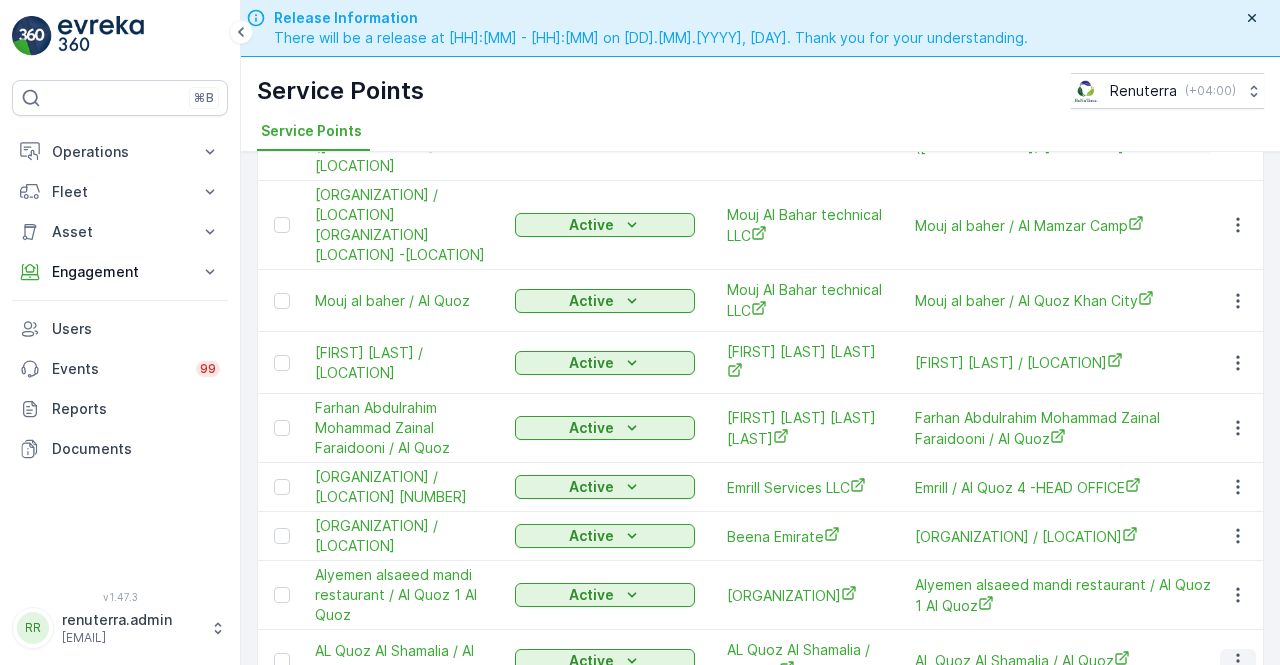 click 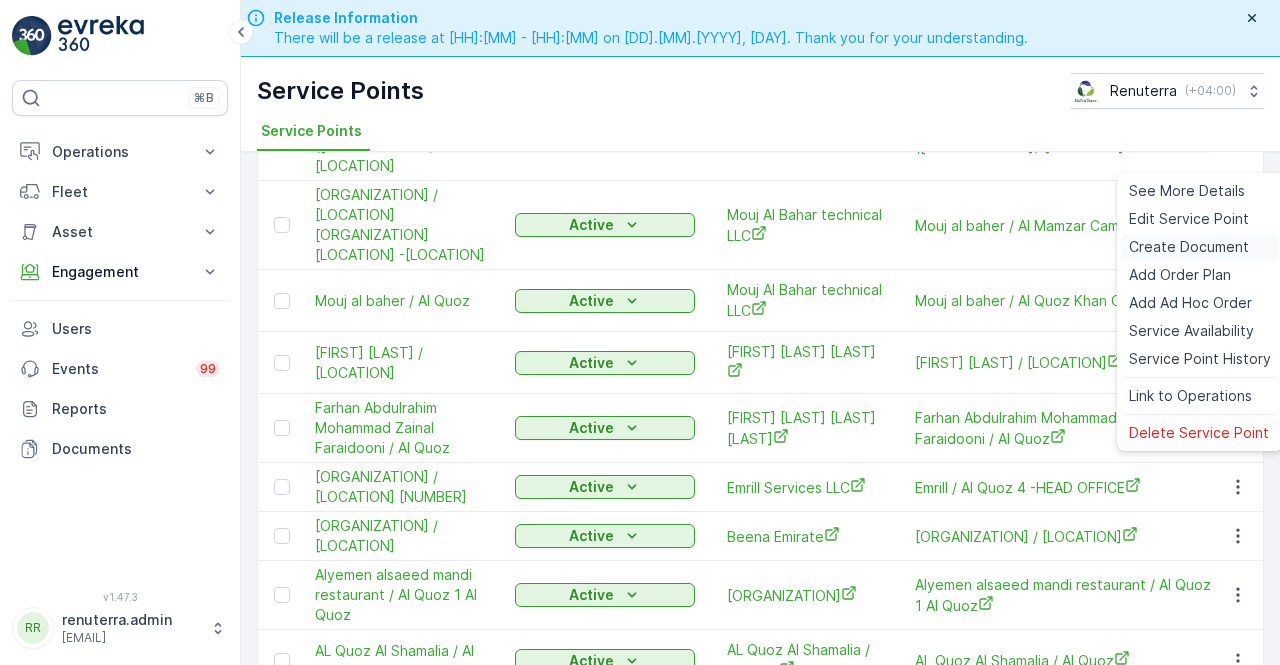 click on "Create Document" at bounding box center (1189, 247) 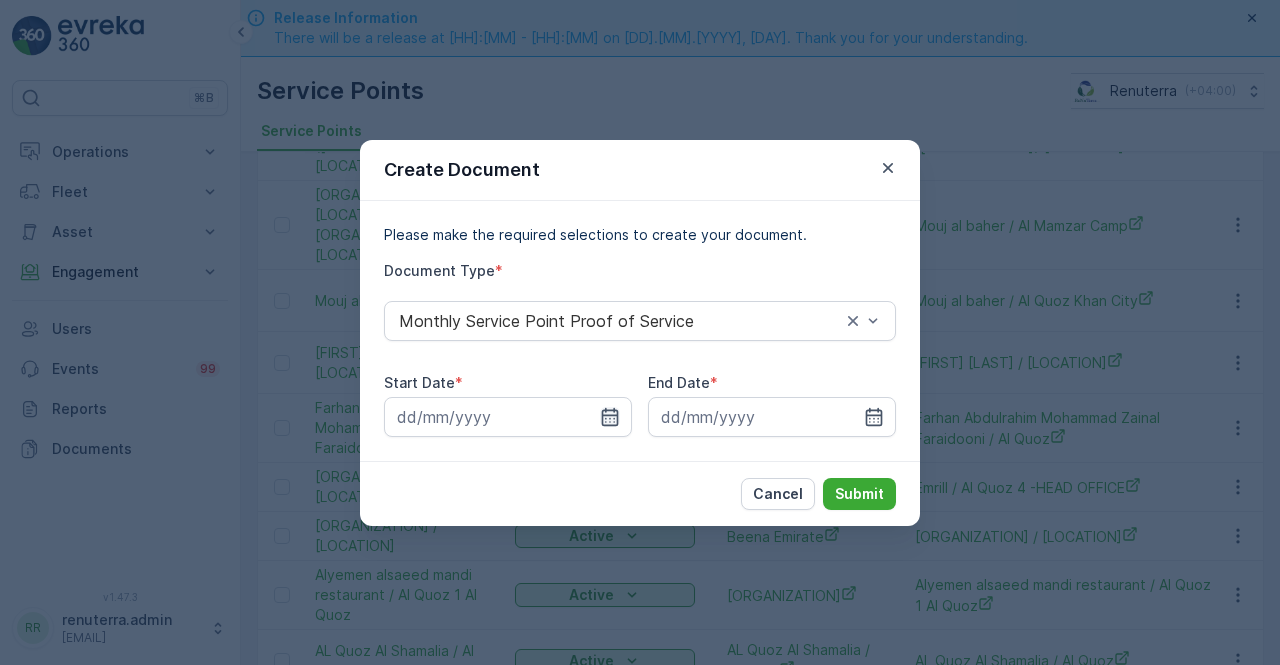 click 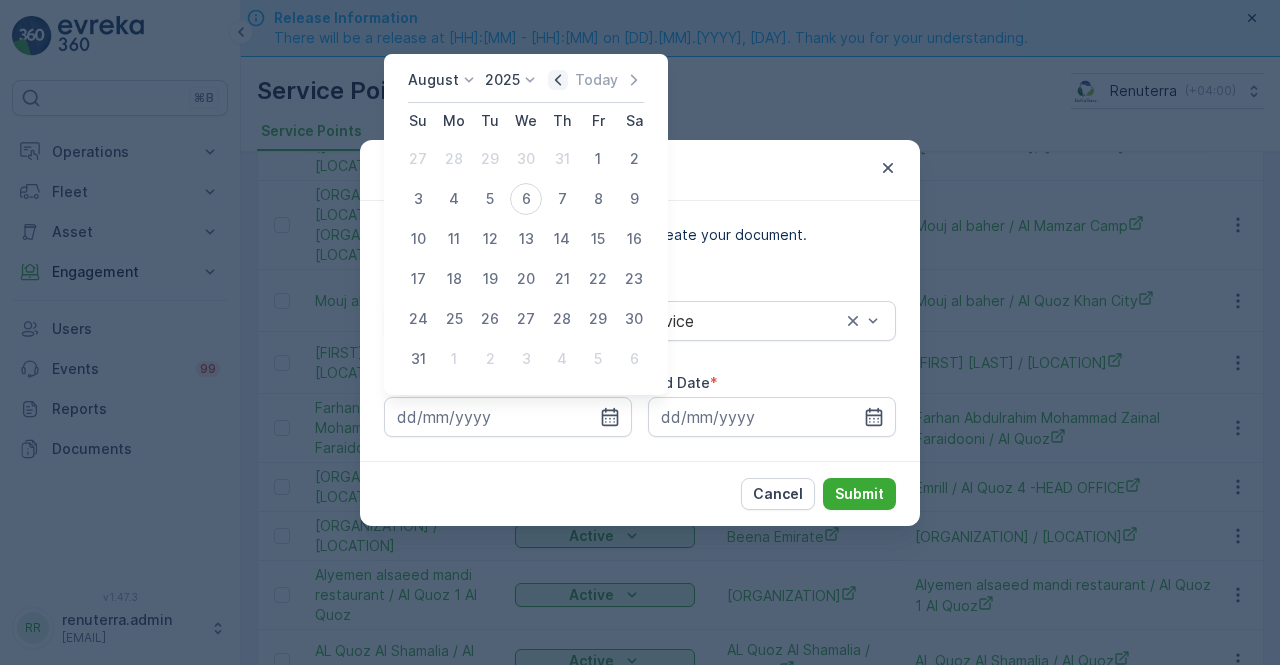 click 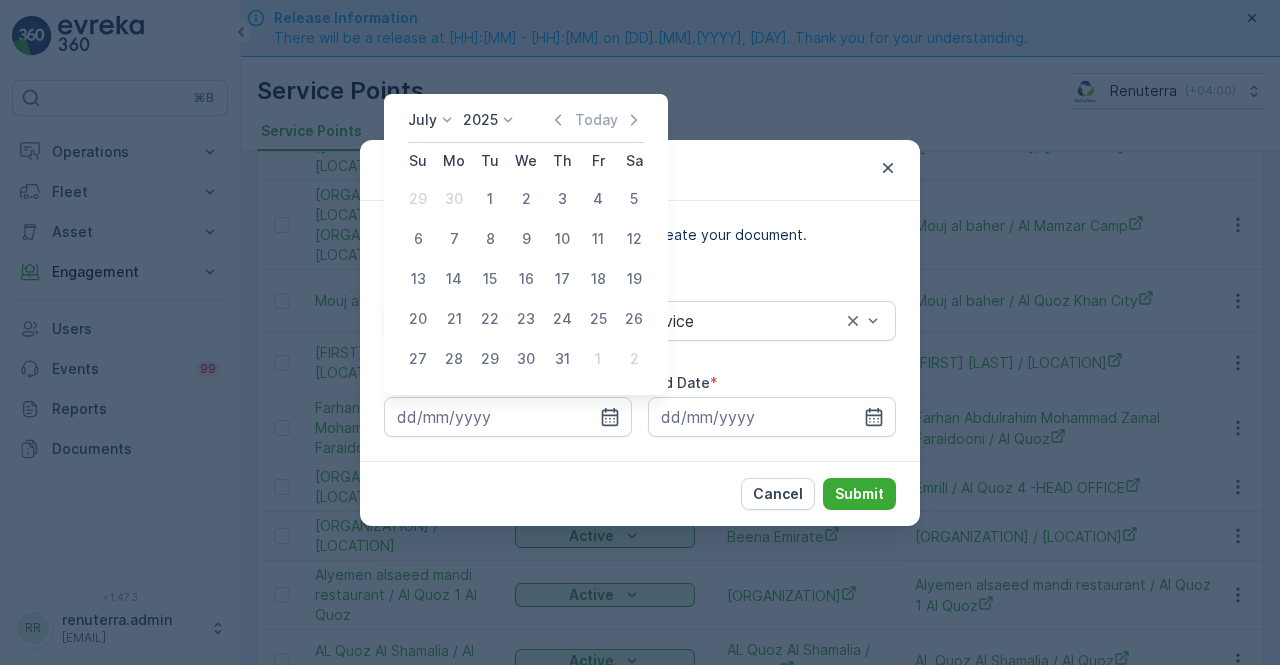 drag, startPoint x: 486, startPoint y: 190, endPoint x: 556, endPoint y: 273, distance: 108.57716 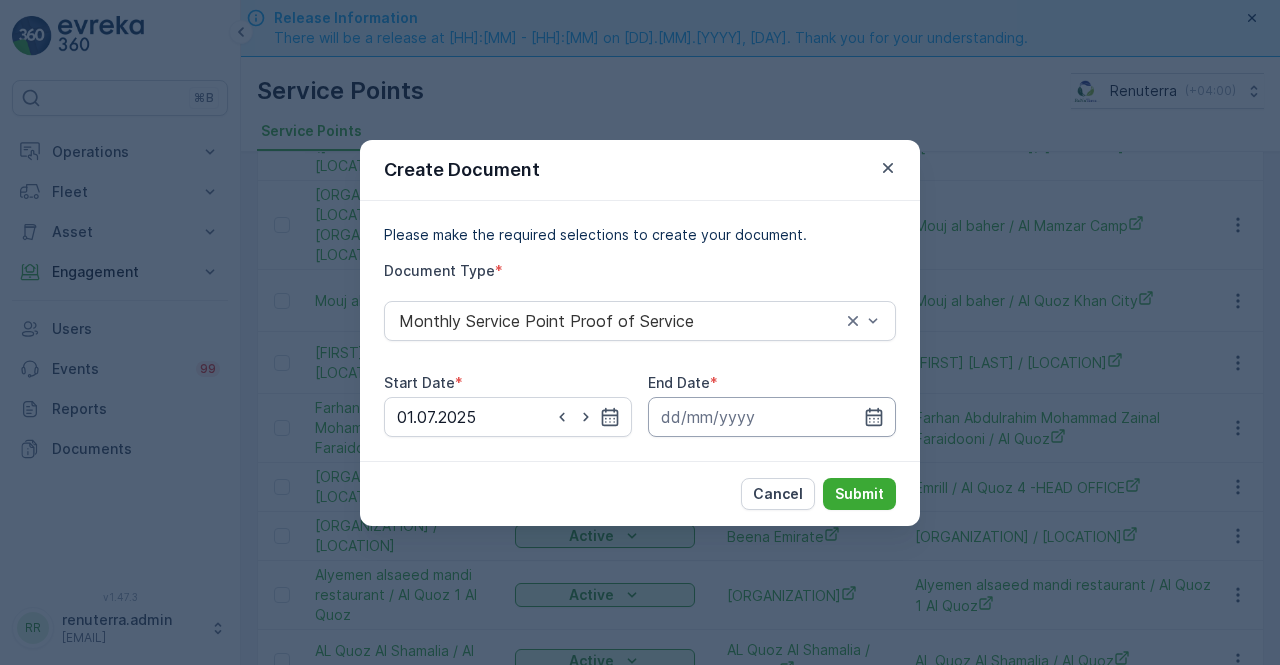 click at bounding box center [772, 417] 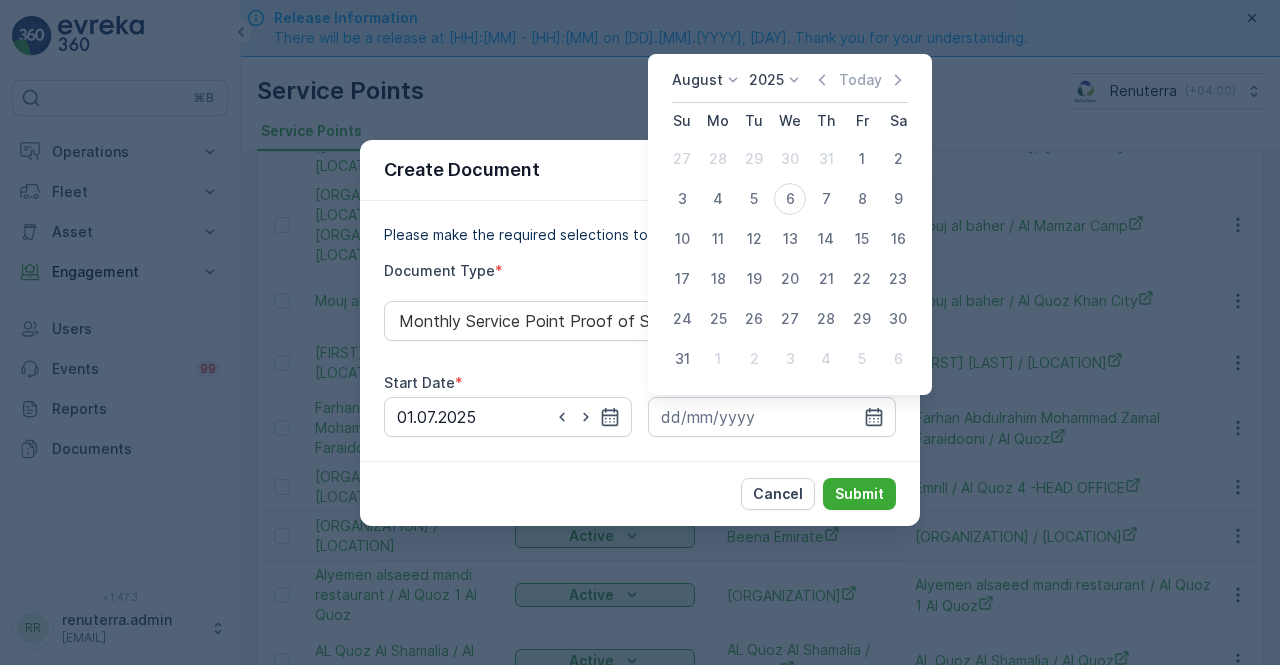 click 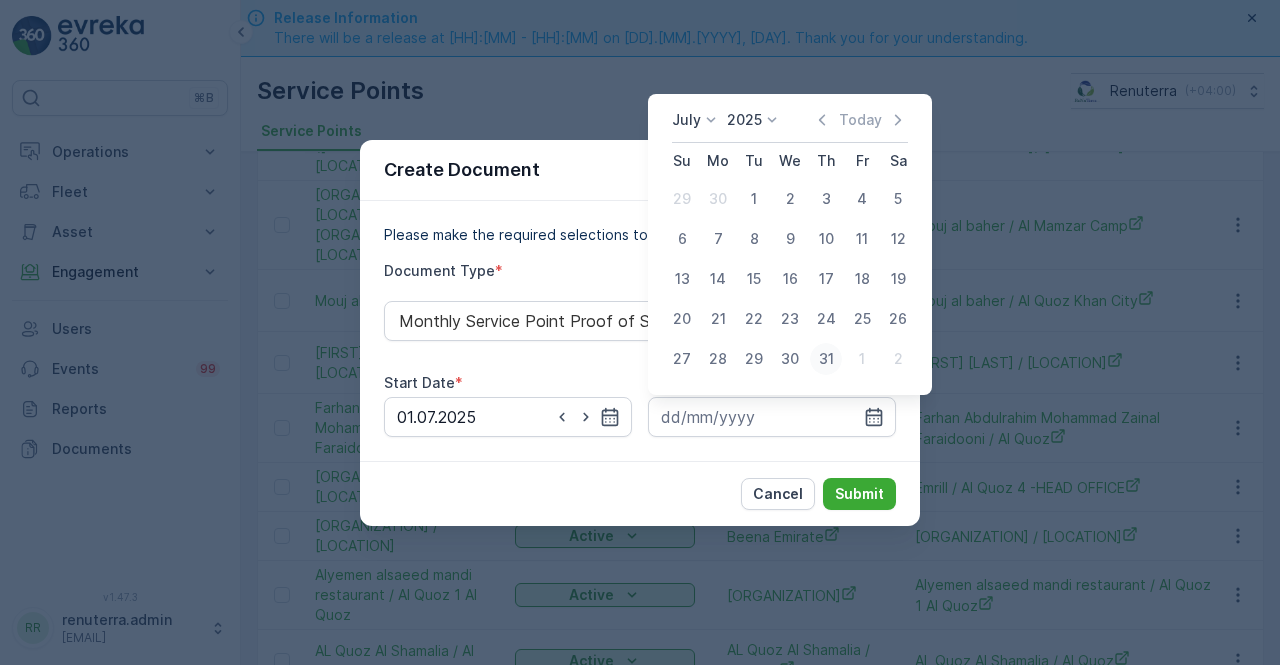 click on "31" at bounding box center [826, 359] 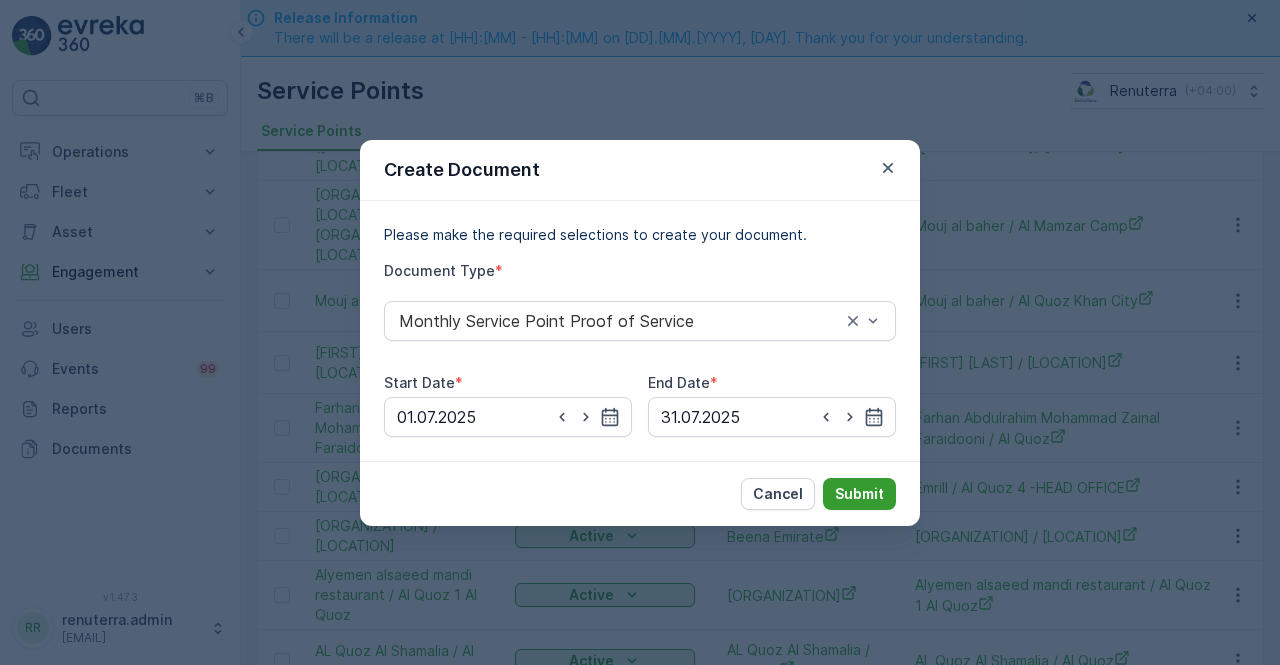 click on "Submit" at bounding box center (859, 494) 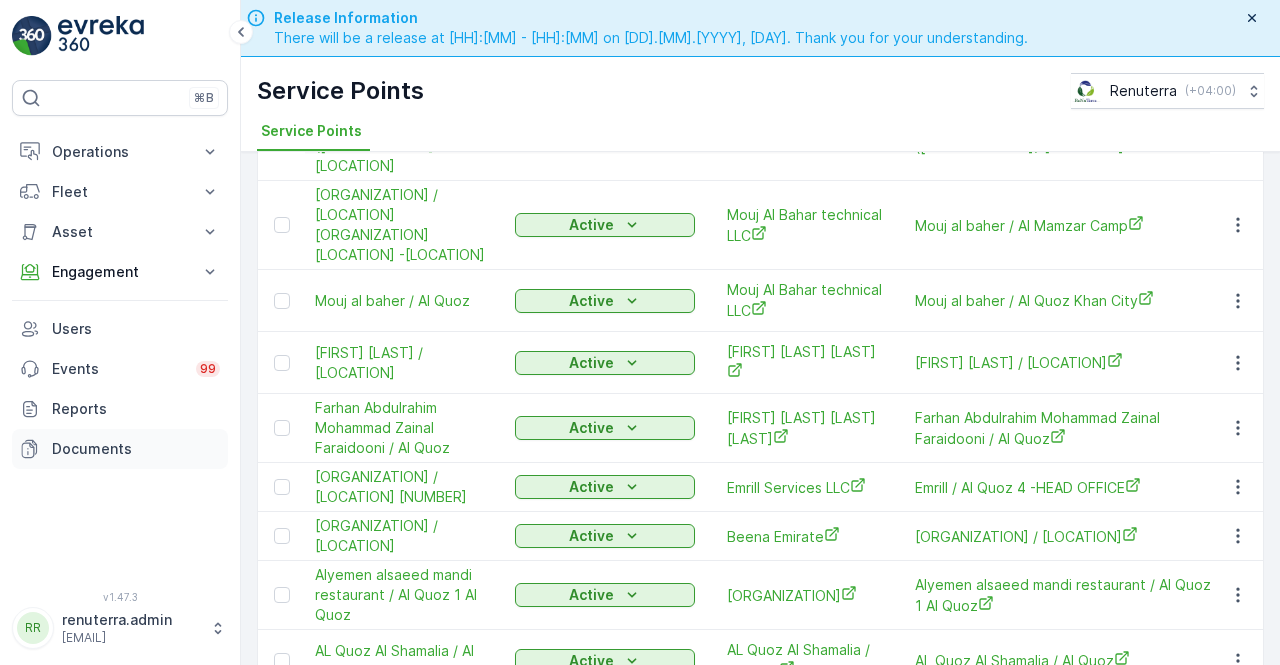 click on "Documents" at bounding box center (136, 449) 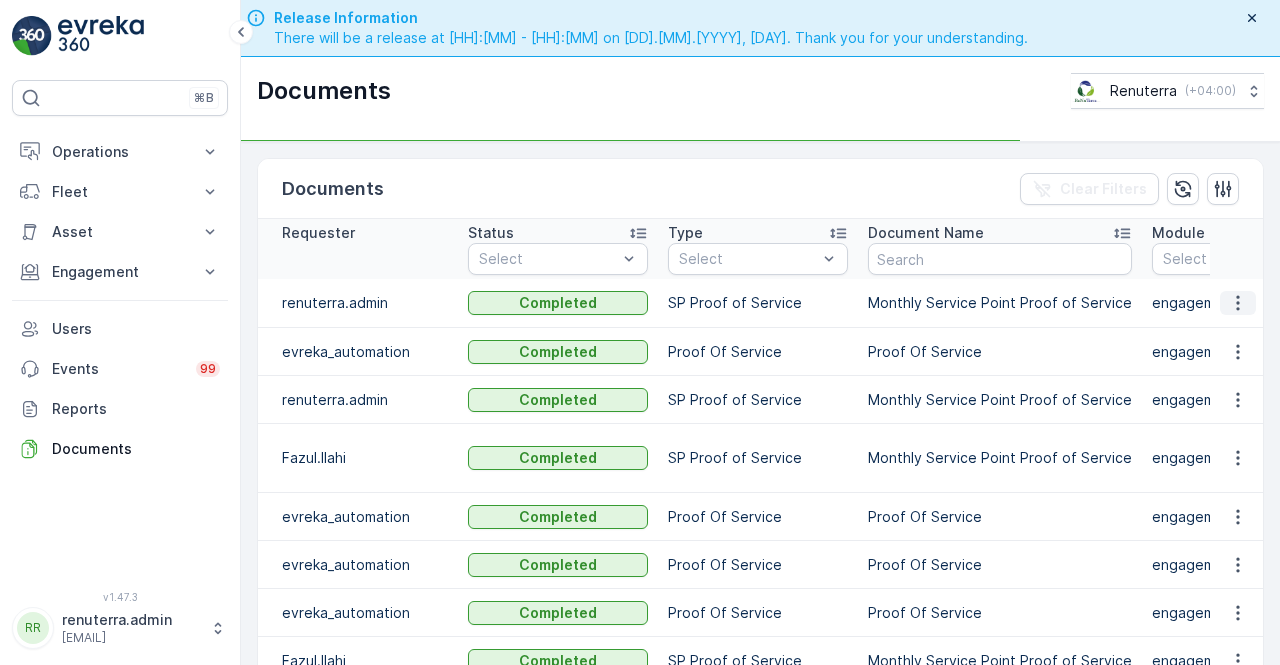 click 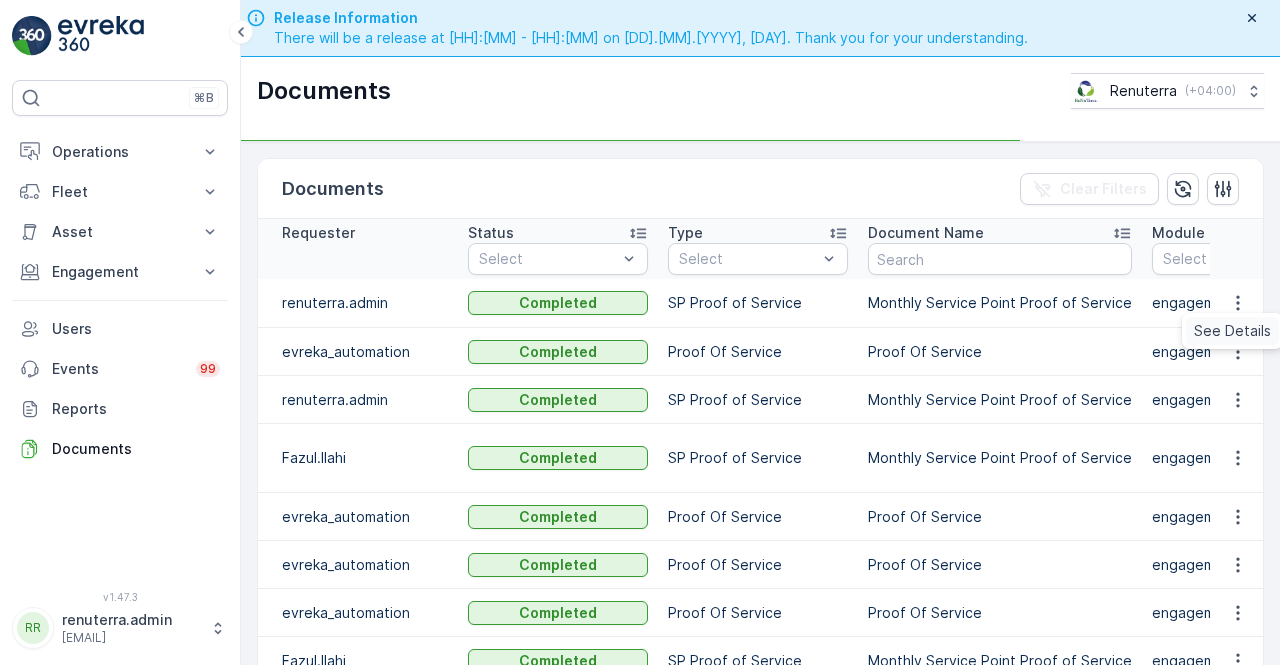 click on "See Details" at bounding box center (1232, 331) 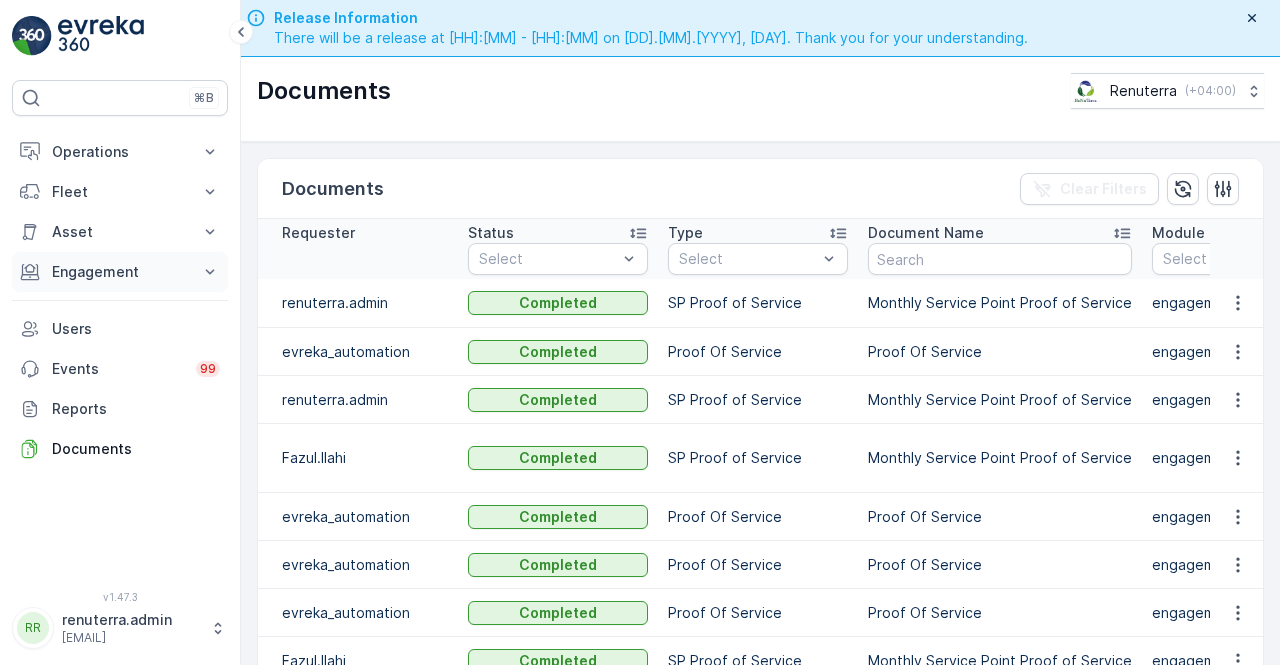 click on "Engagement" at bounding box center (120, 272) 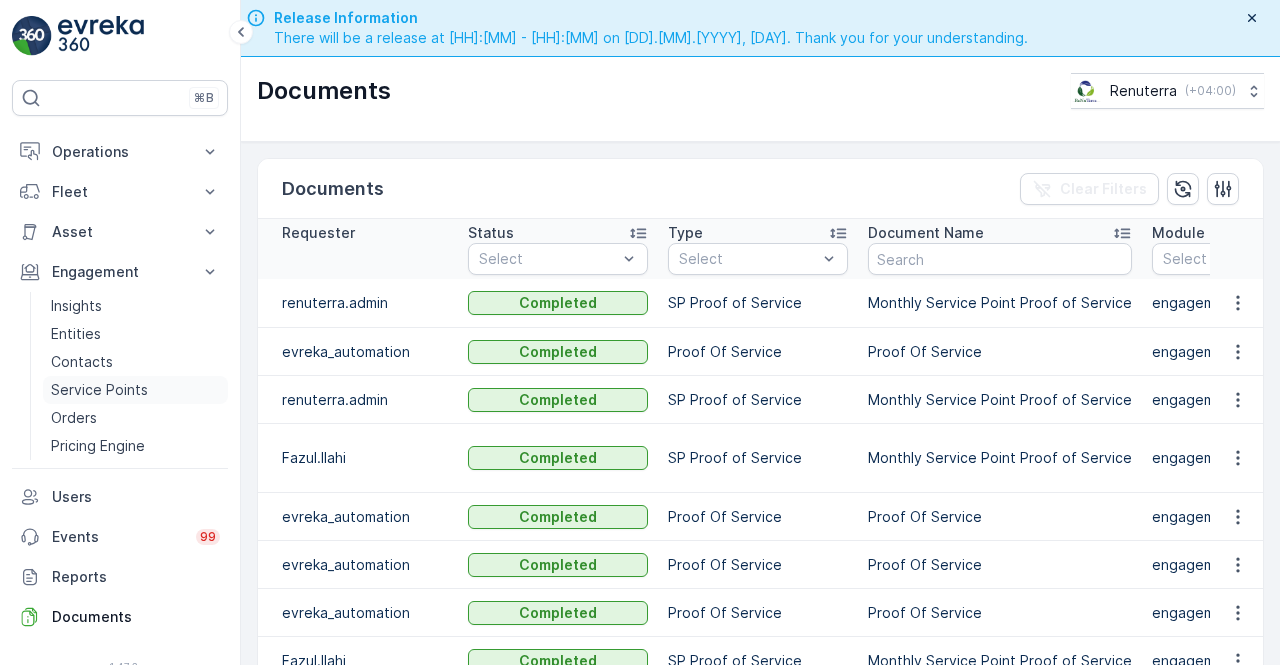 click on "Service Points" at bounding box center (99, 390) 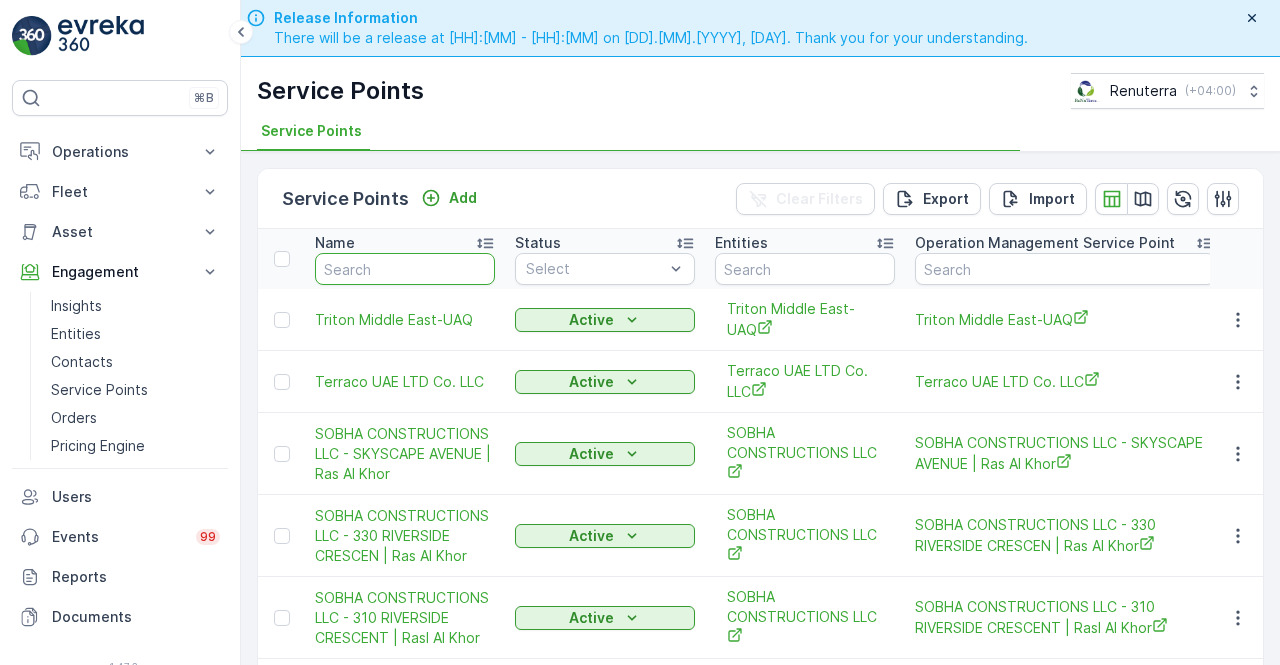 click at bounding box center [405, 269] 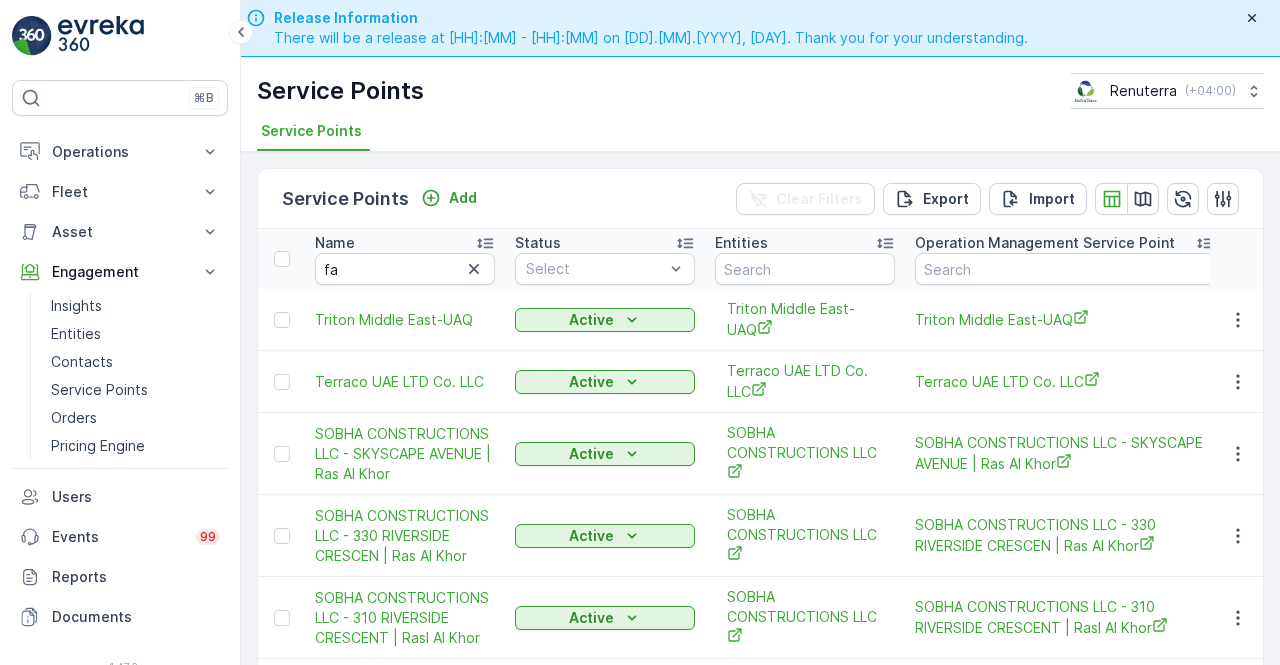 type 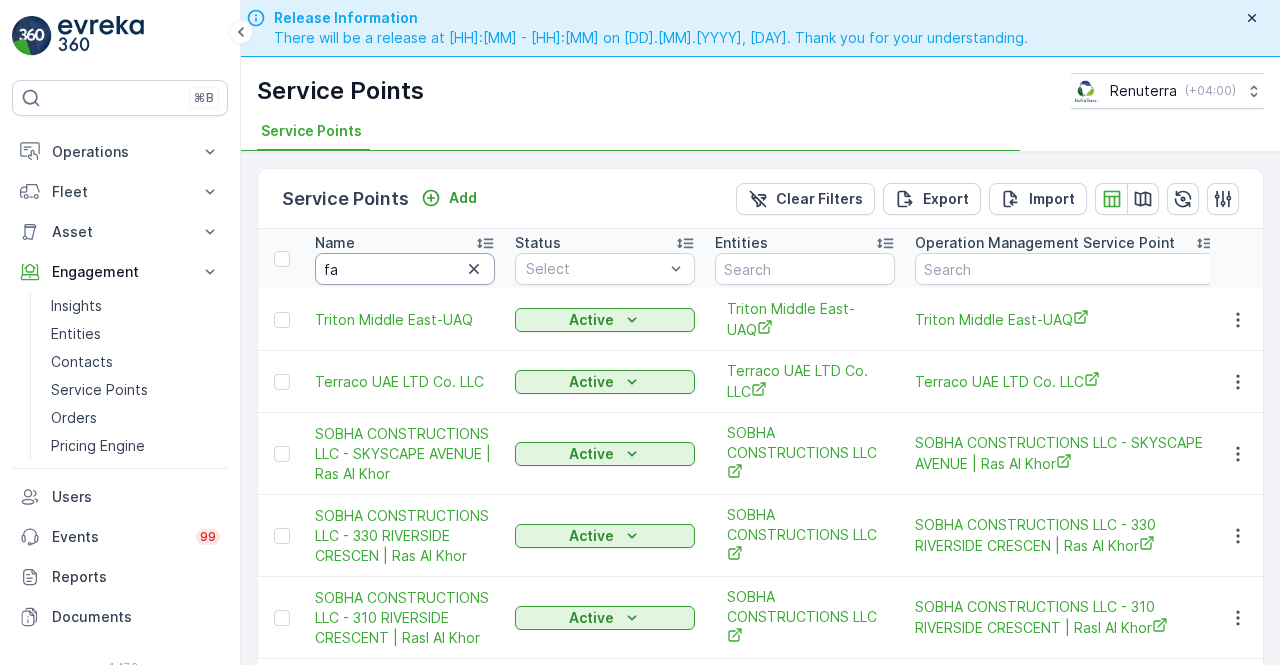 click on "fa" at bounding box center [405, 269] 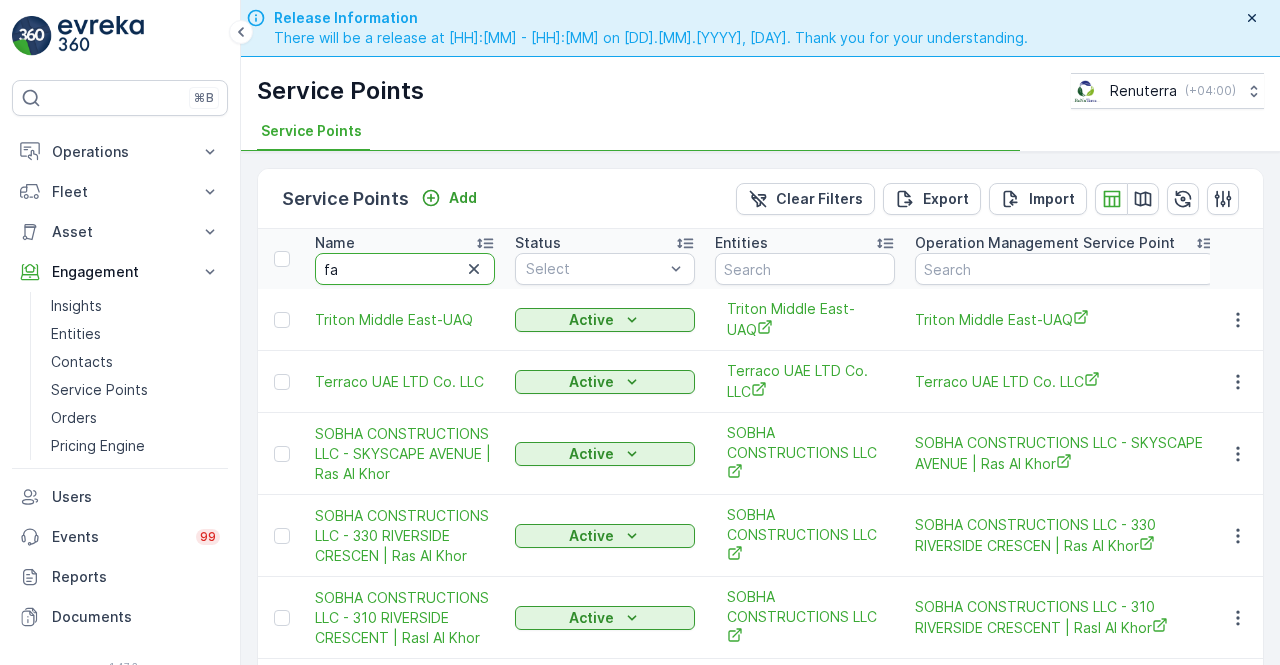 click on "fa" at bounding box center [405, 269] 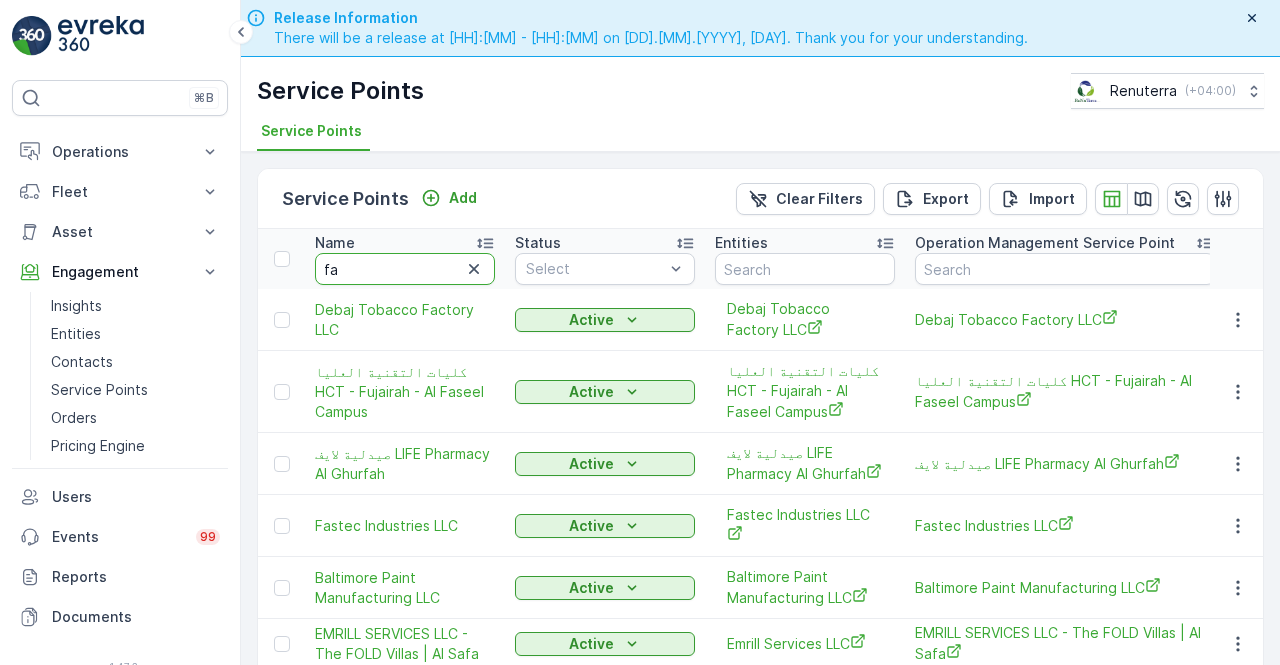 click on "fa" at bounding box center [405, 269] 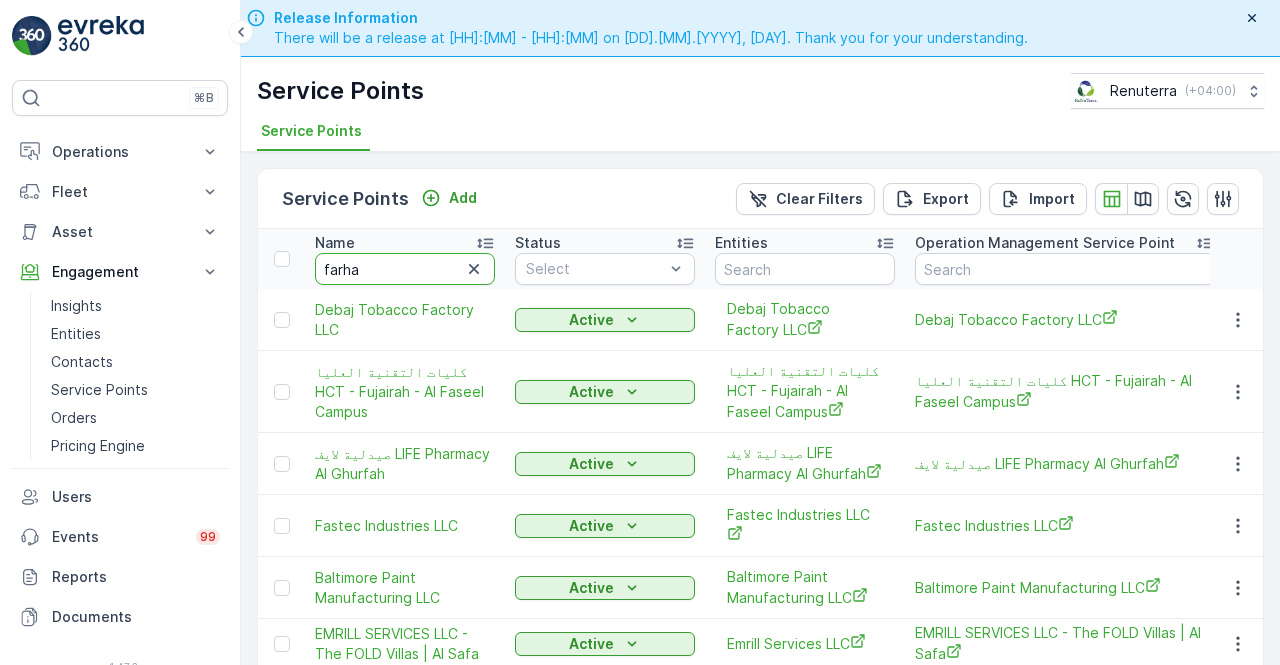 type on "farhan" 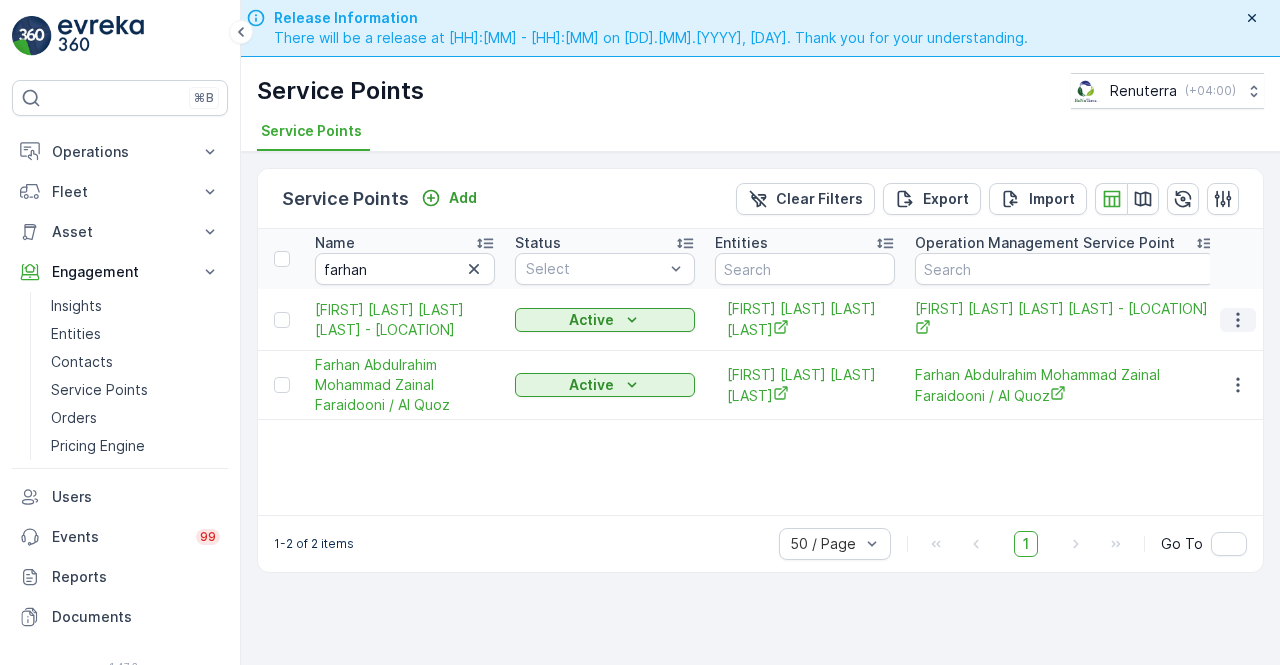 click 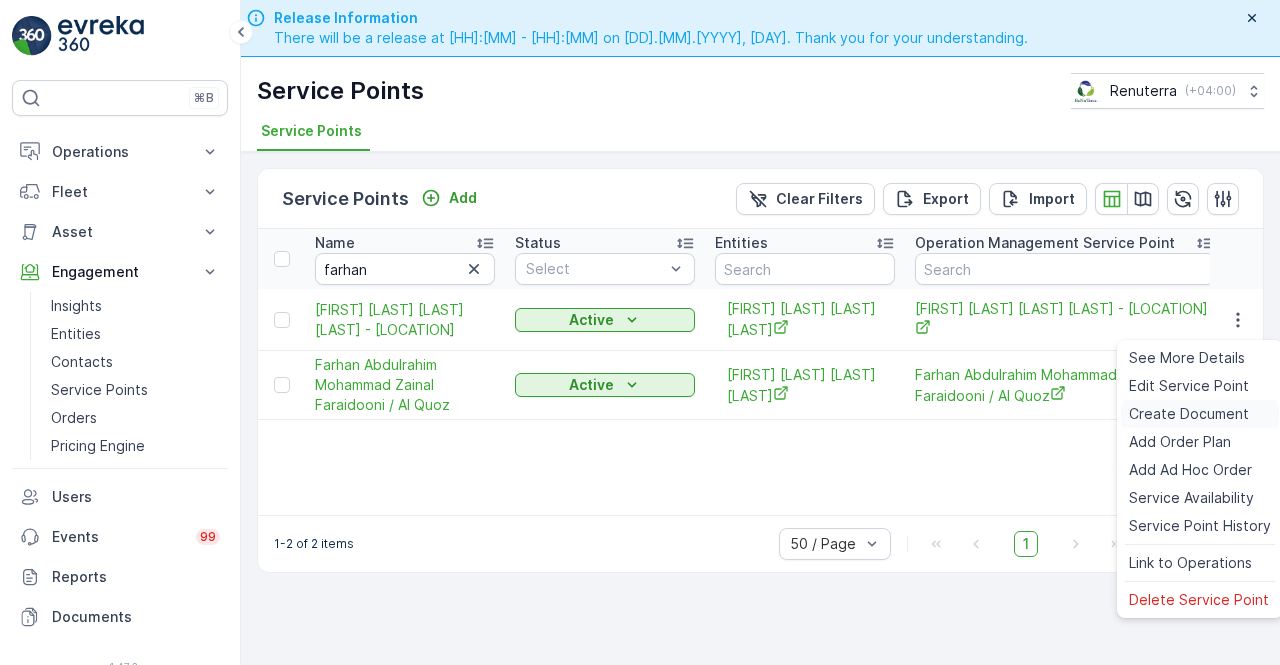 click on "Create Document" at bounding box center (1189, 414) 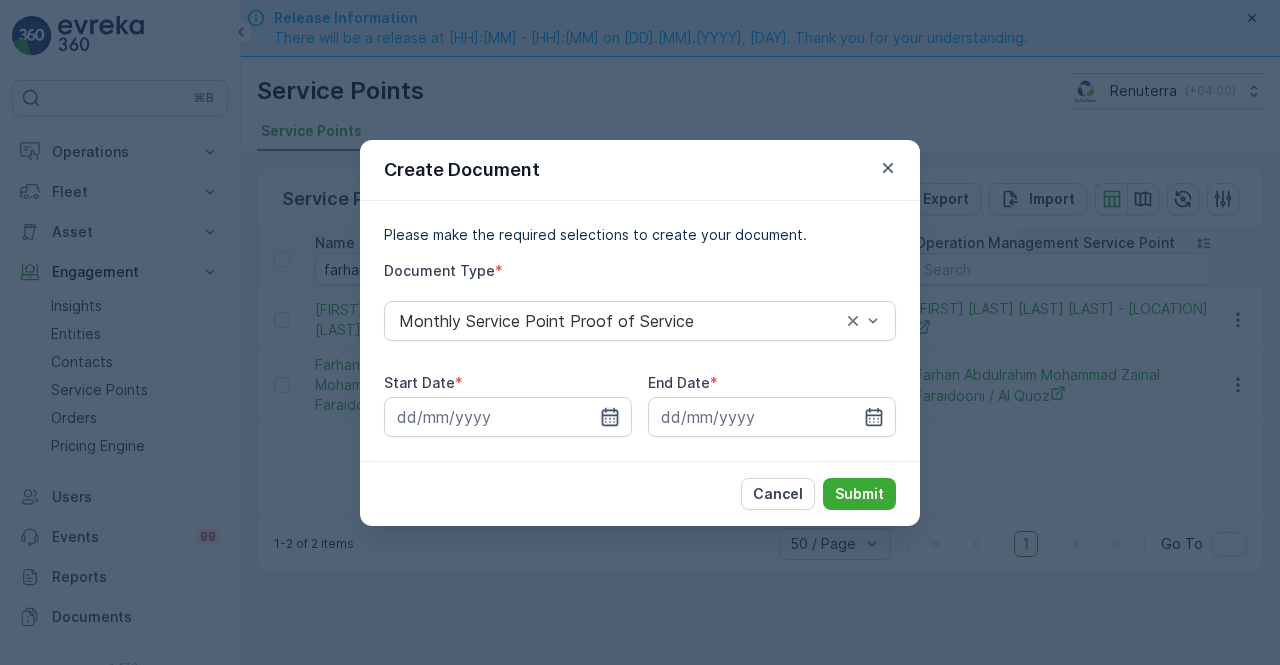 drag, startPoint x: 606, startPoint y: 421, endPoint x: 606, endPoint y: 407, distance: 14 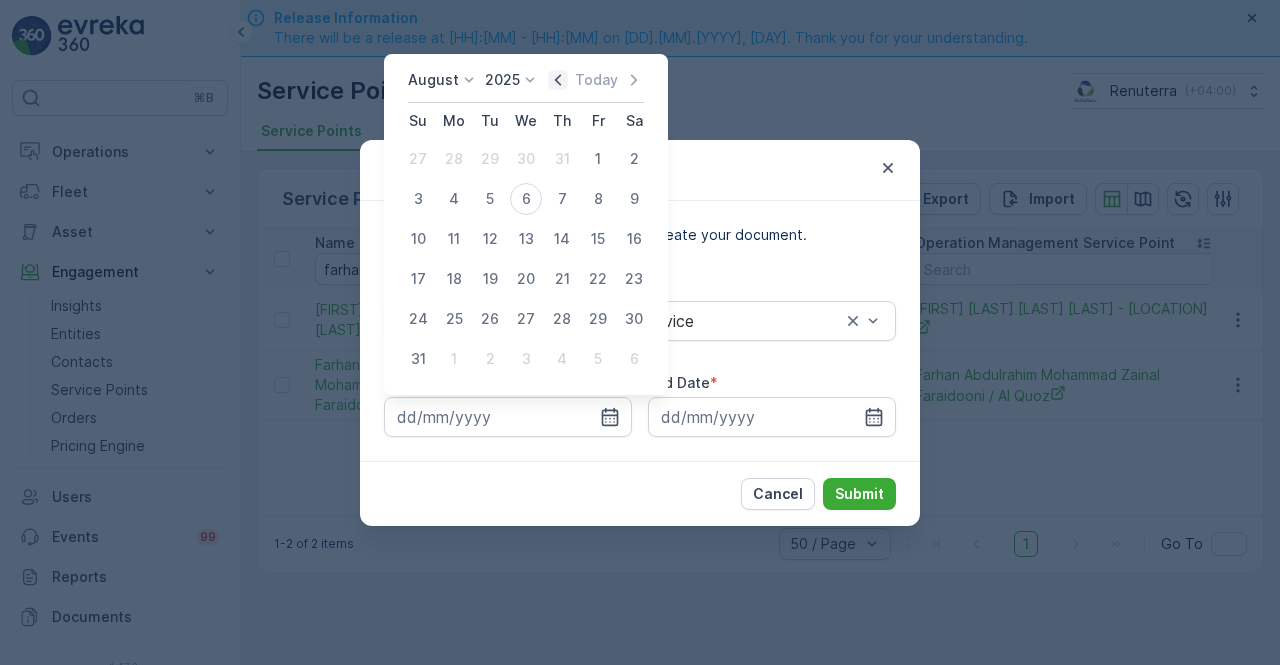click 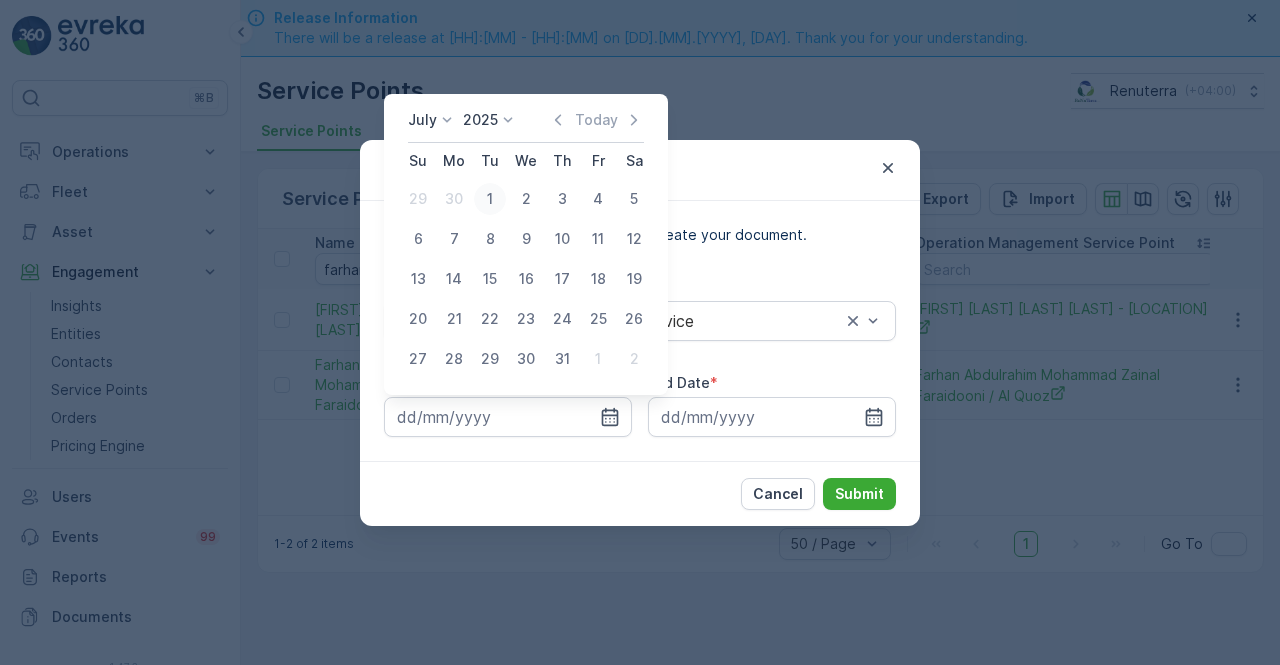 click on "1" at bounding box center (490, 199) 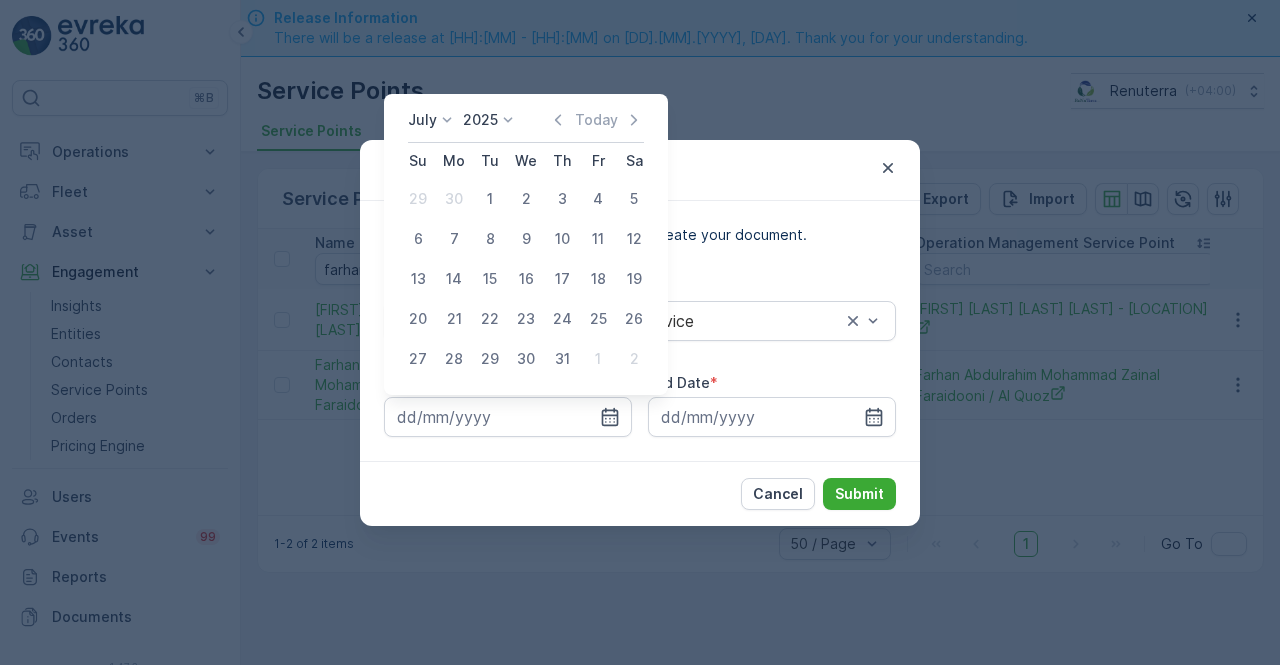 type on "01.07.2025" 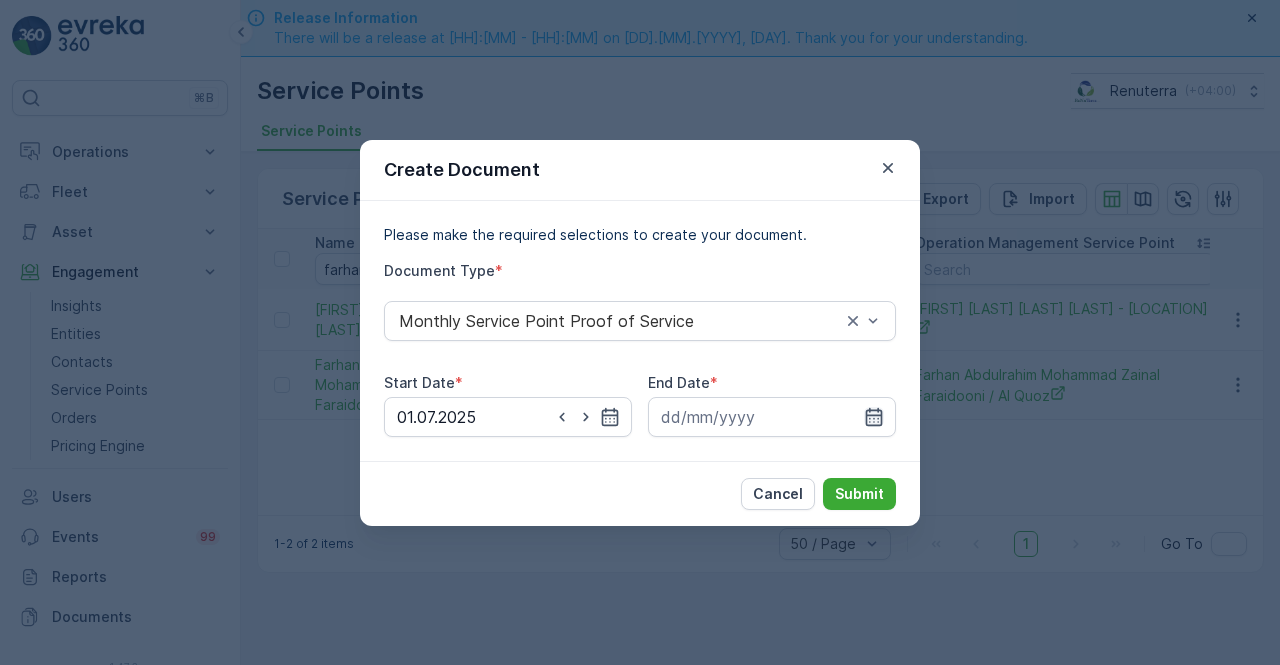 drag, startPoint x: 874, startPoint y: 419, endPoint x: 872, endPoint y: 406, distance: 13.152946 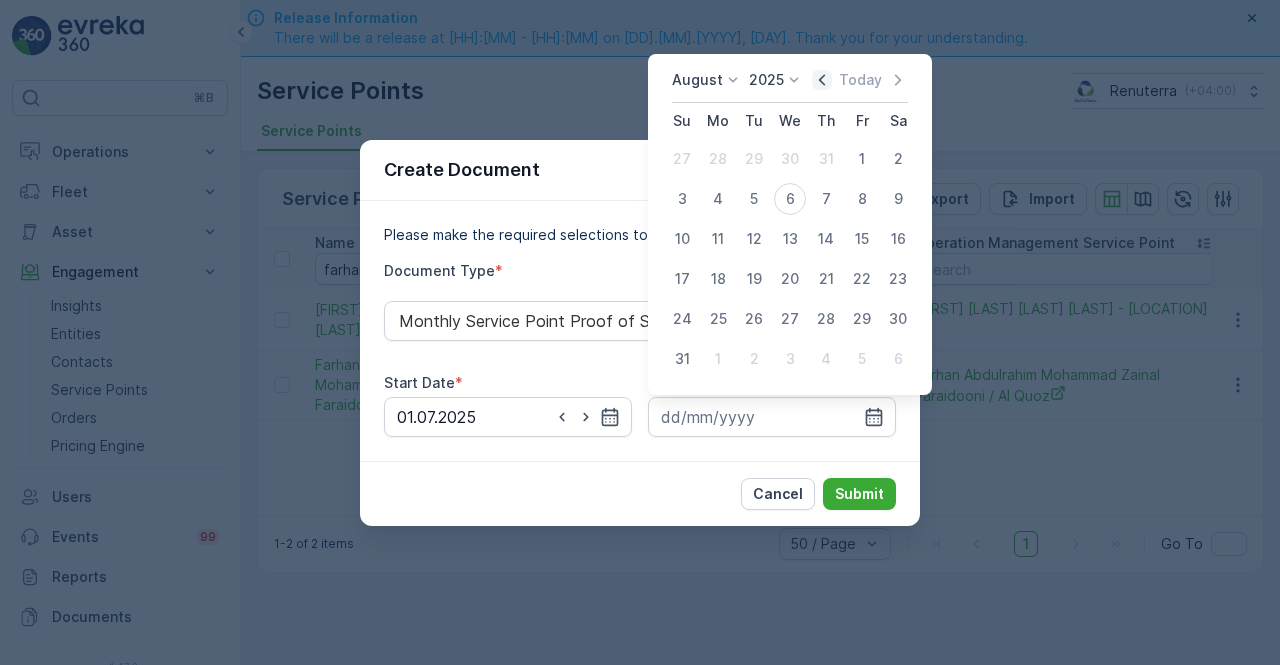 click 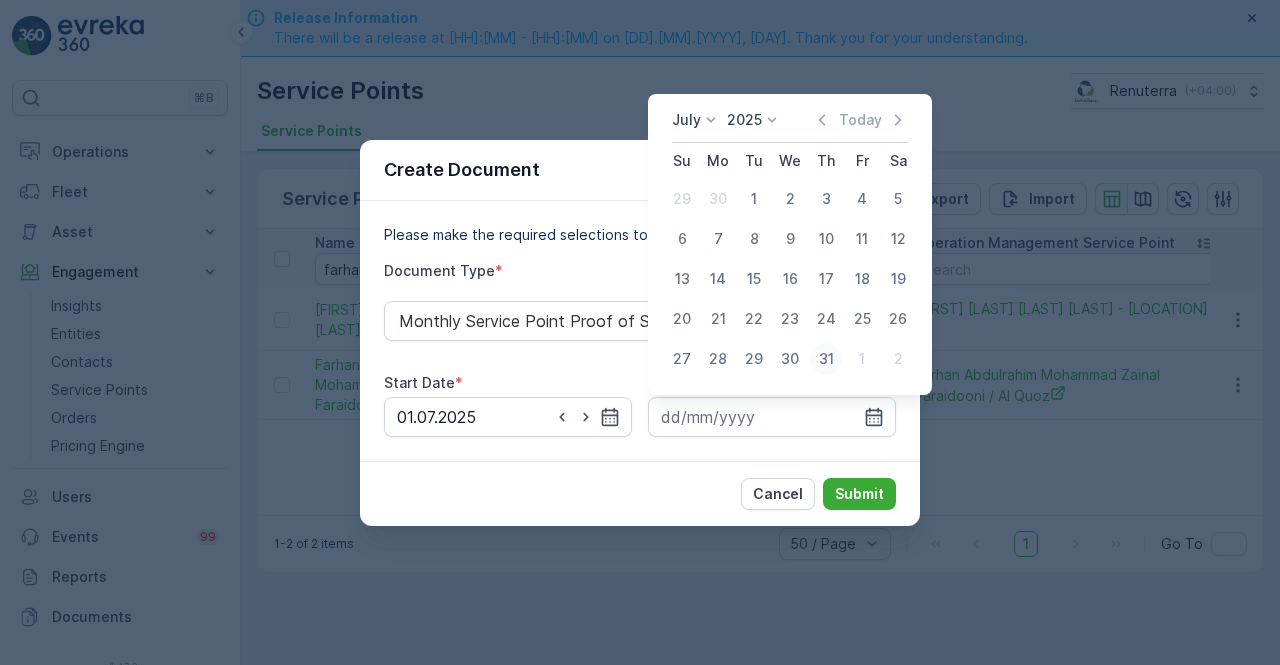 click on "31" at bounding box center (826, 359) 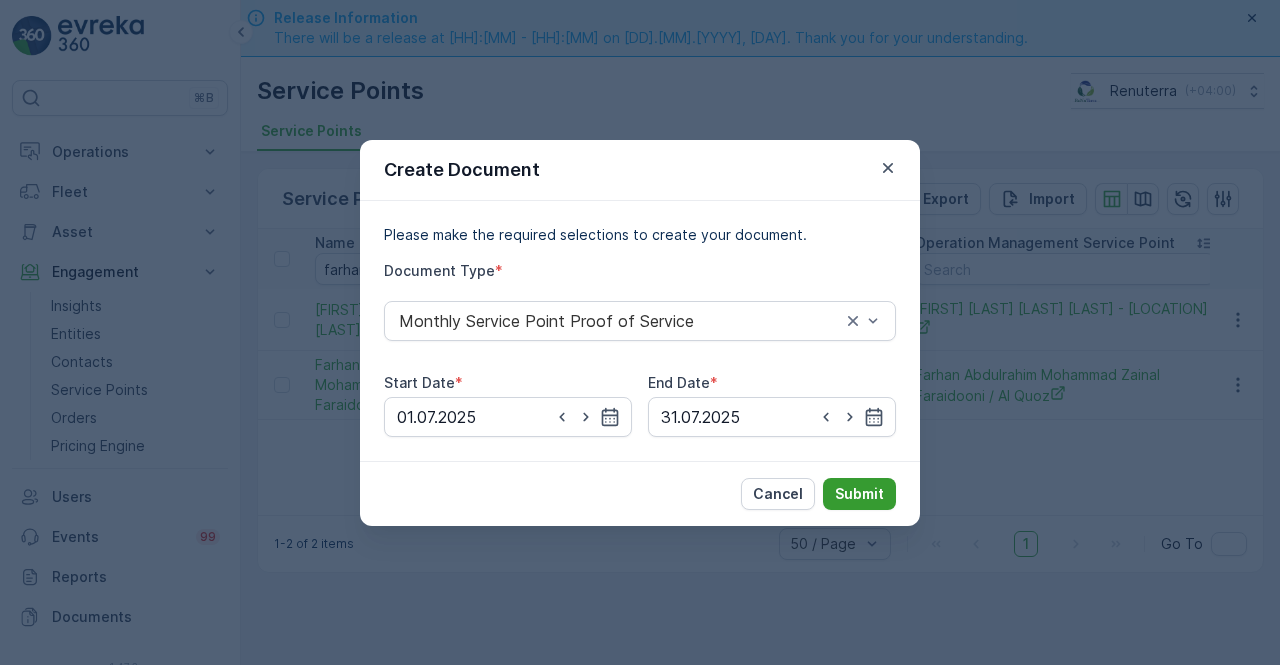 click on "Submit" at bounding box center (859, 494) 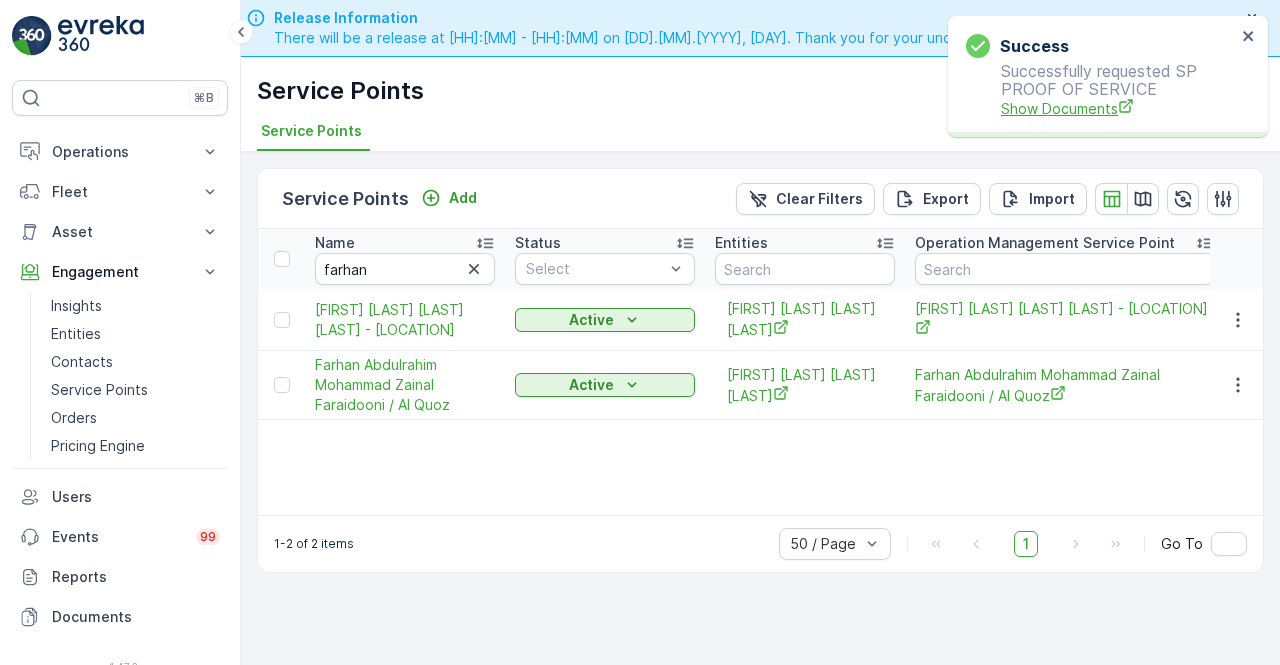 click on "Show Documents" at bounding box center [1118, 108] 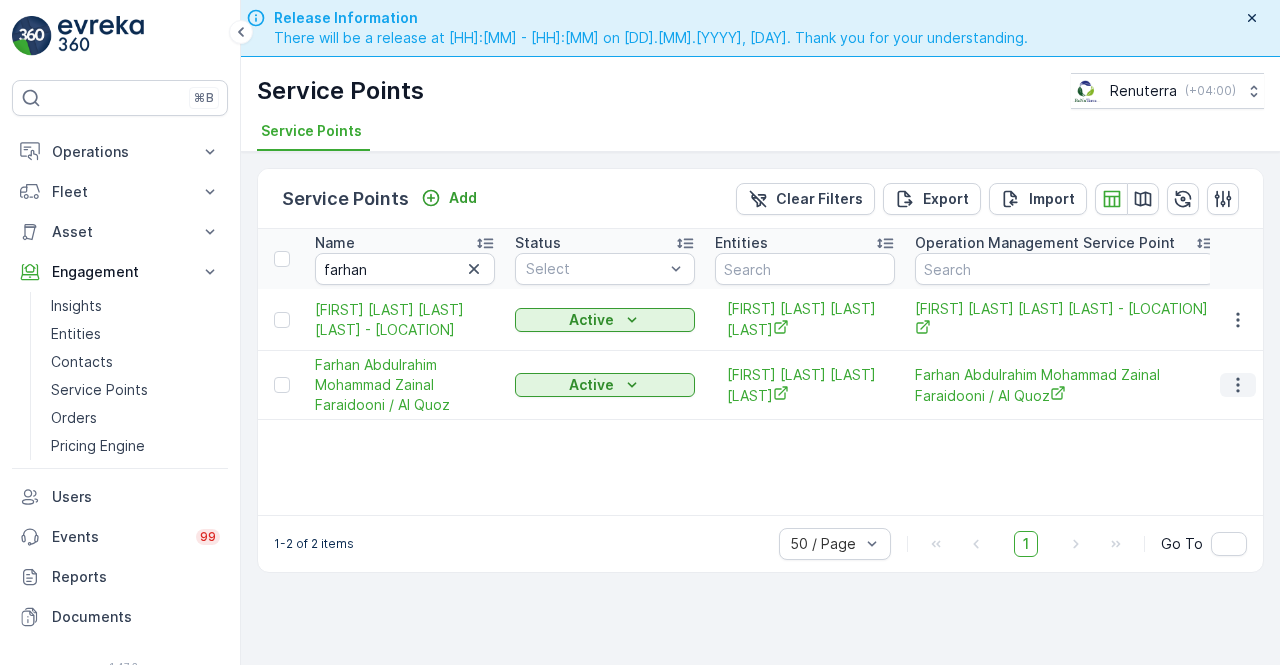click at bounding box center (1238, 385) 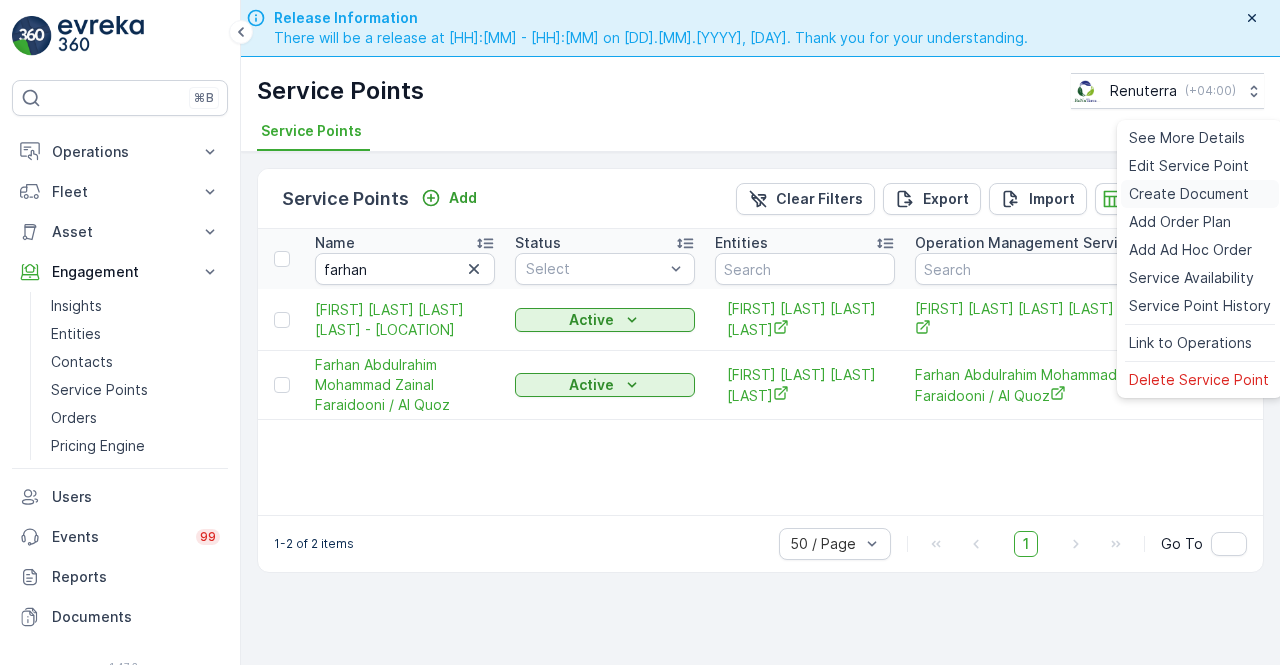 click on "Create Document" at bounding box center [1189, 194] 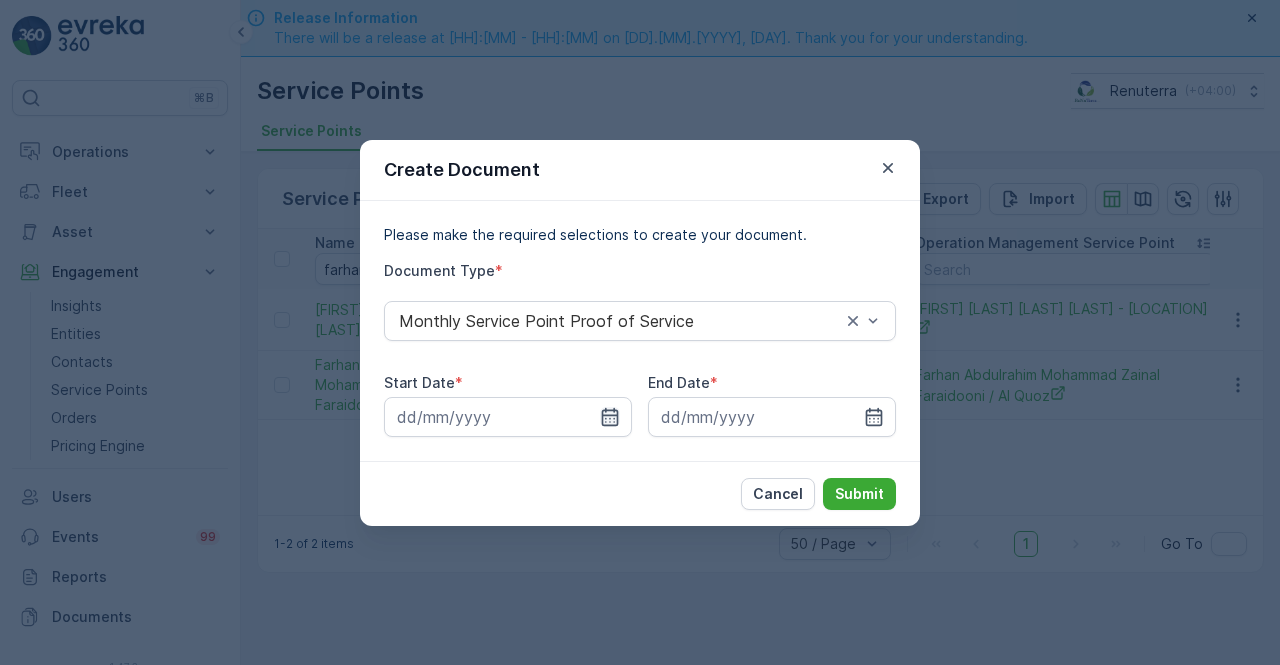 click 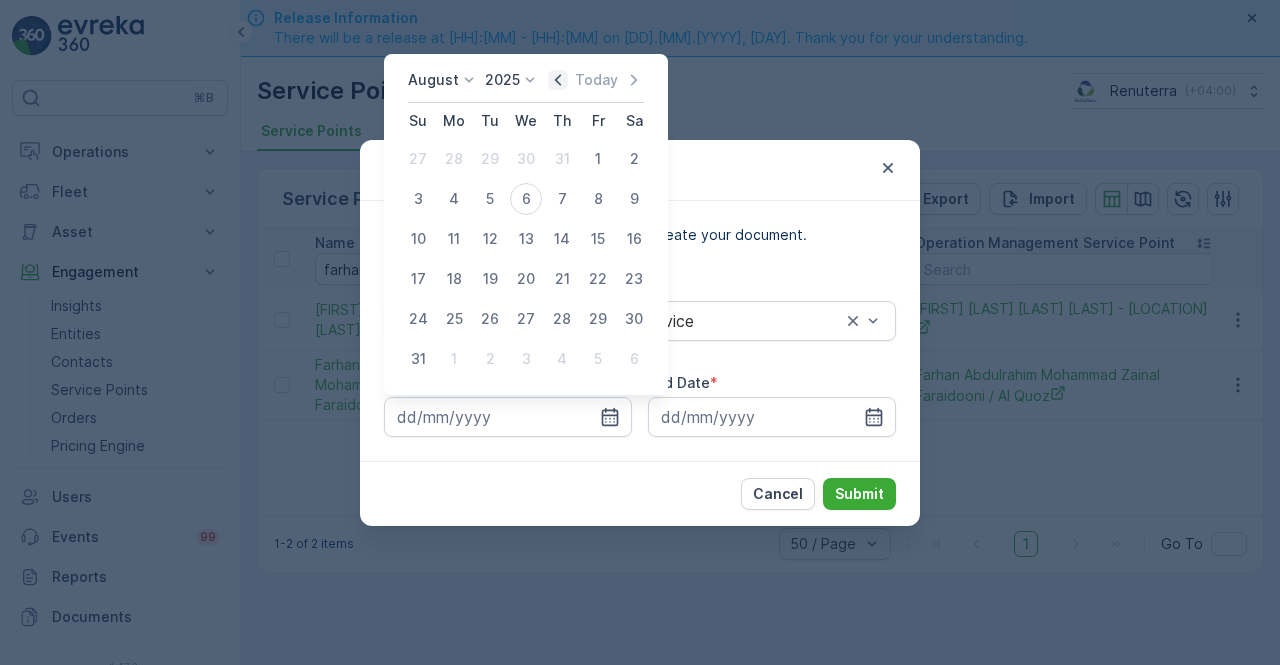 click 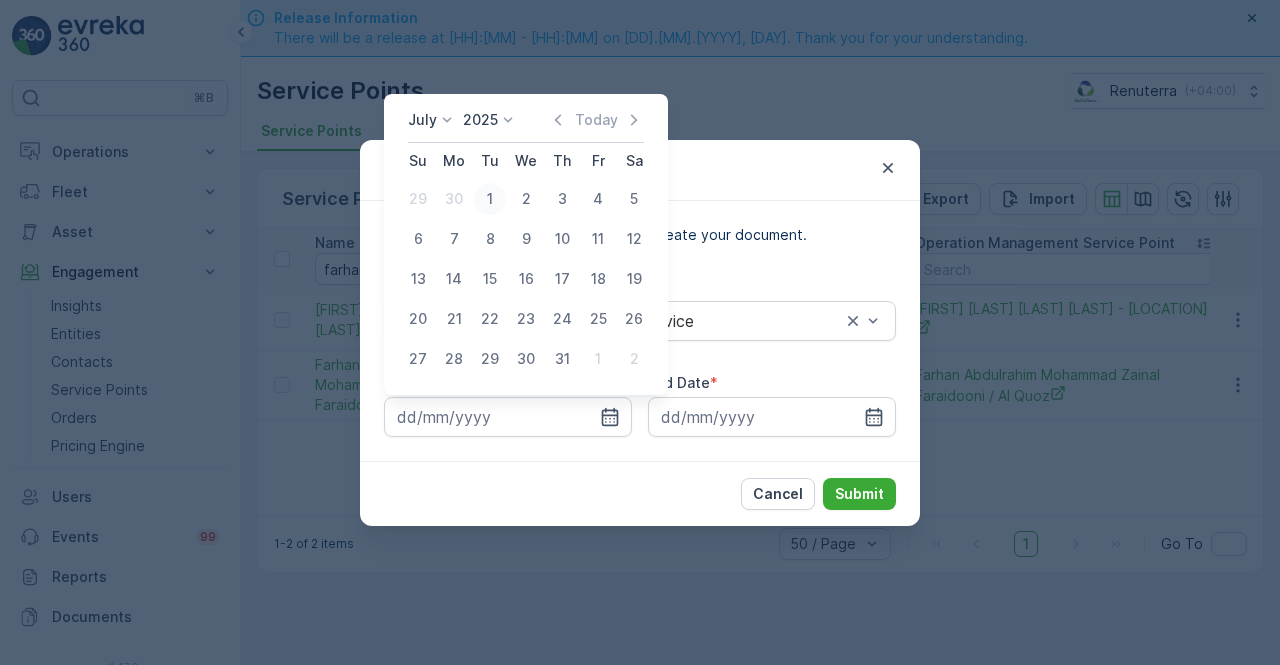 click on "1" at bounding box center (490, 199) 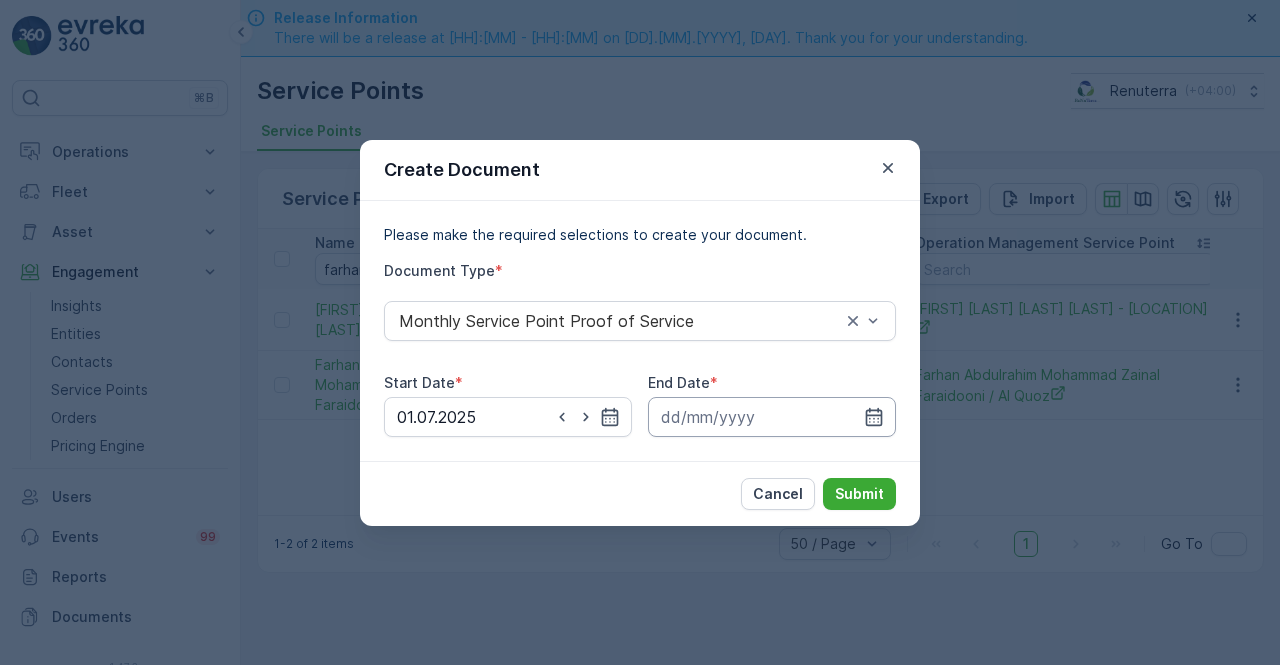 drag, startPoint x: 870, startPoint y: 423, endPoint x: 866, endPoint y: 403, distance: 20.396078 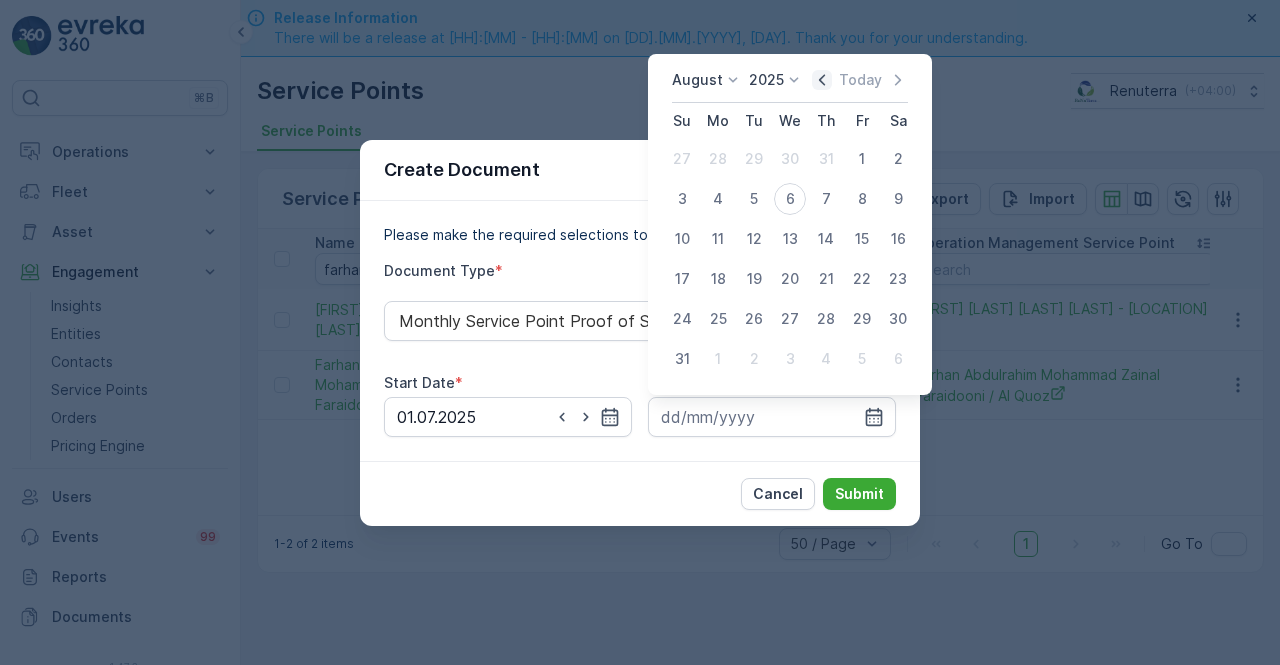click 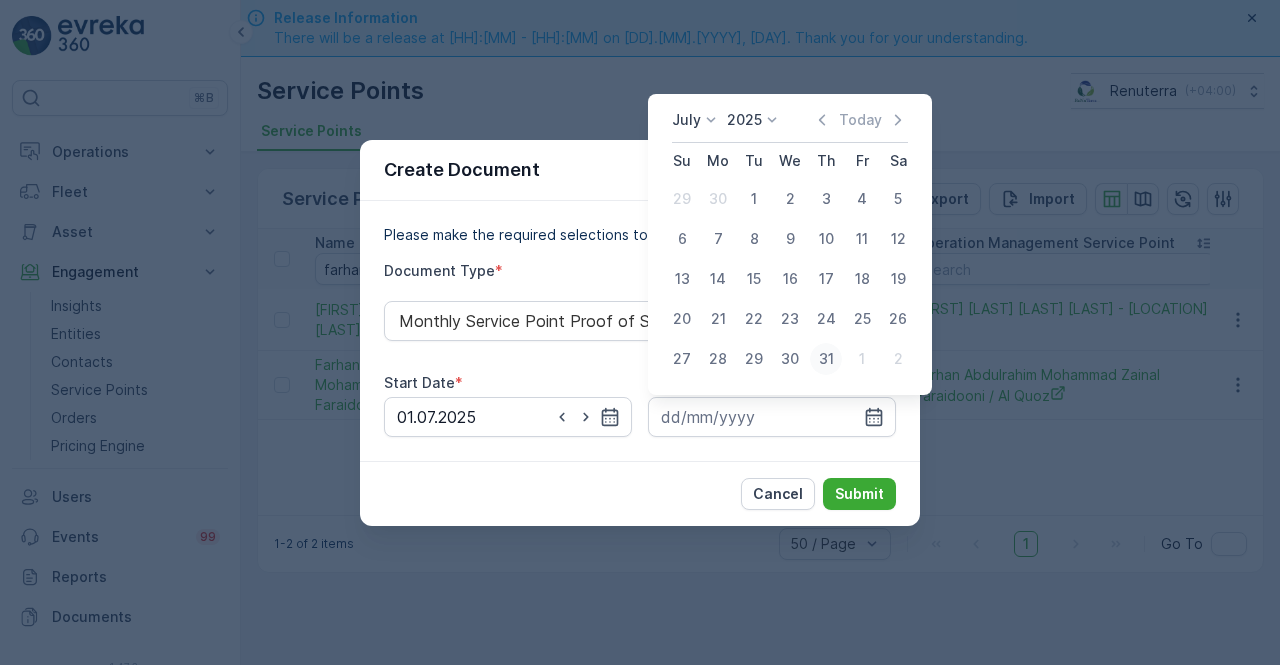 click on "31" at bounding box center (826, 359) 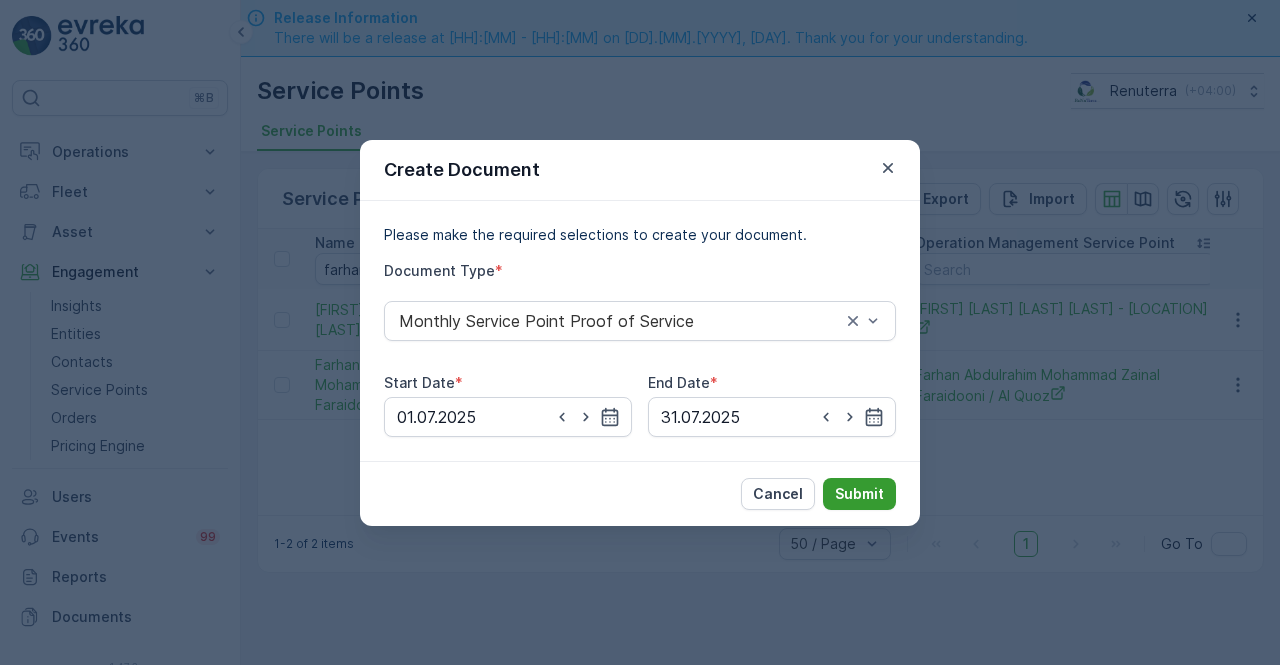 click on "Submit" at bounding box center [859, 494] 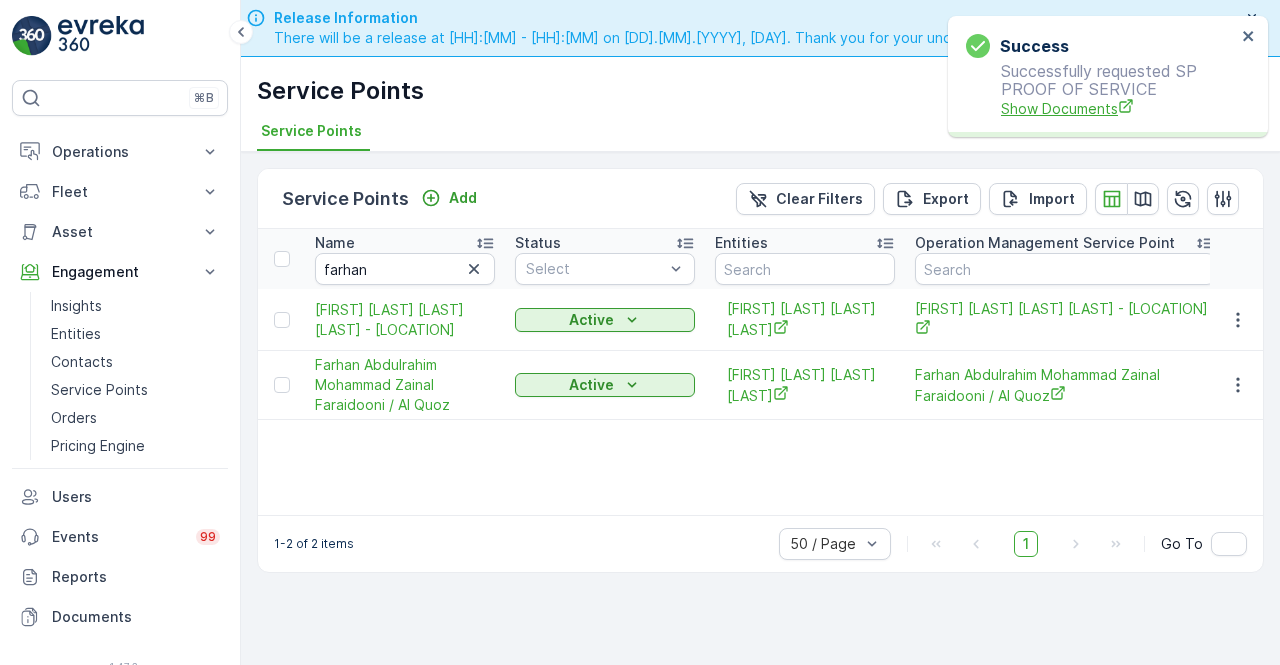 click on "Show Documents" at bounding box center (1118, 108) 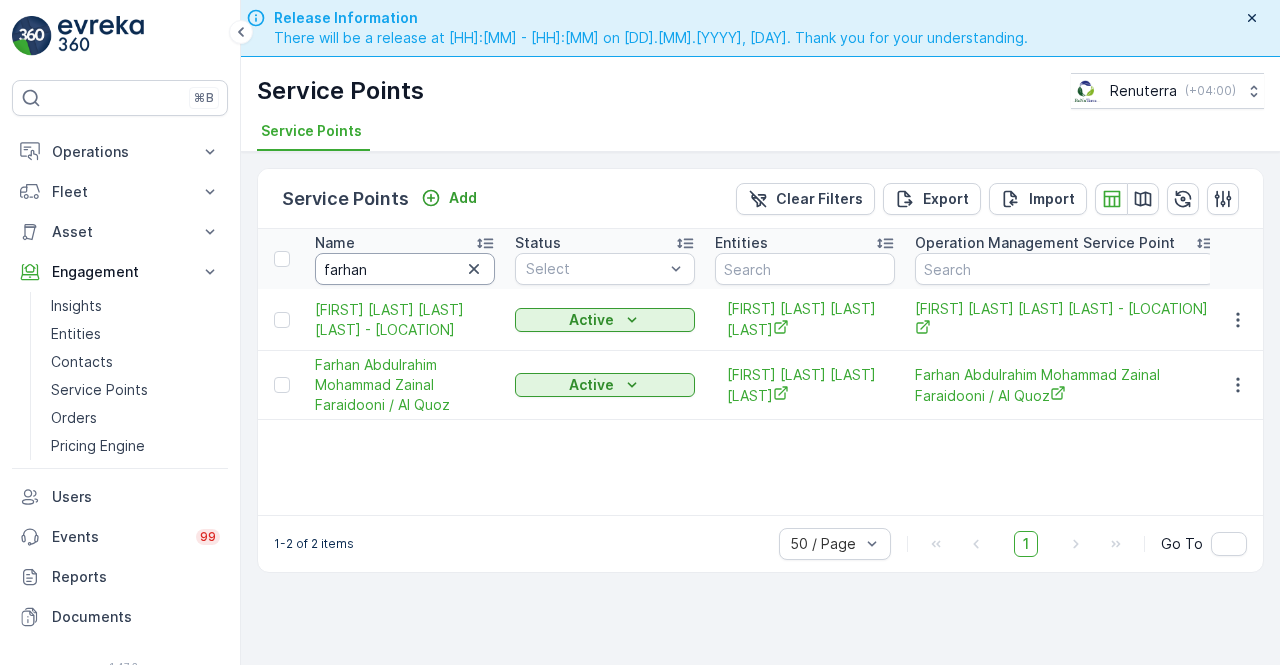 click on "farhan" at bounding box center (405, 269) 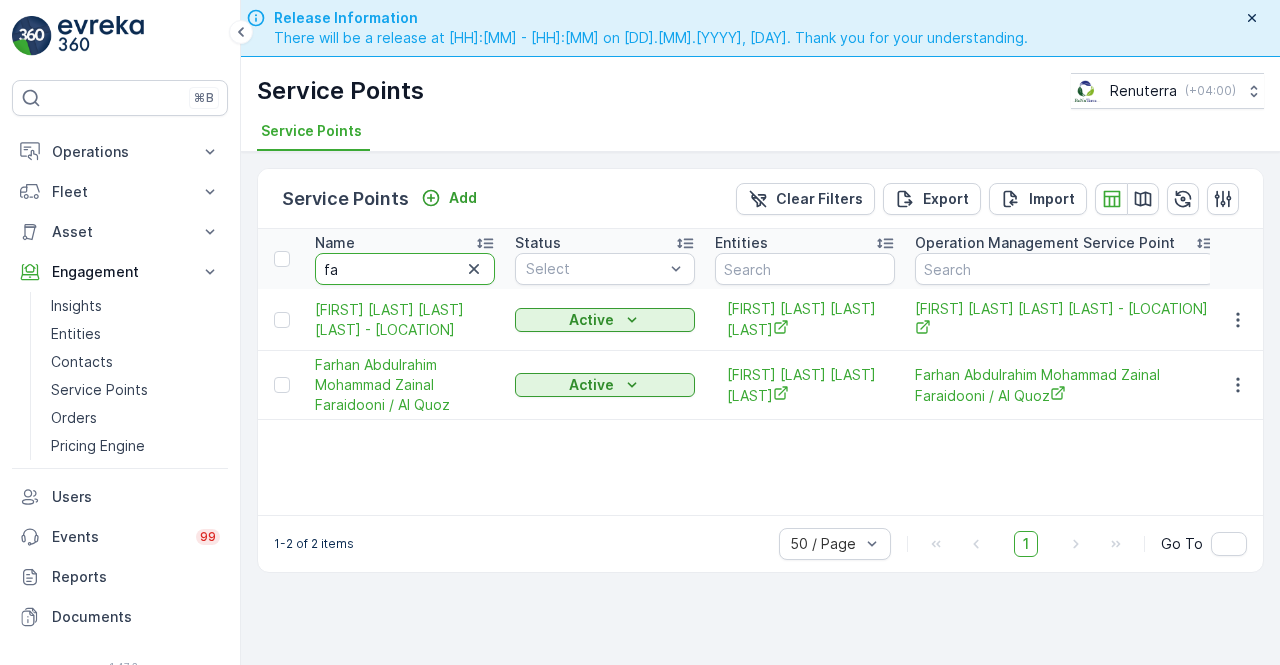 type on "f" 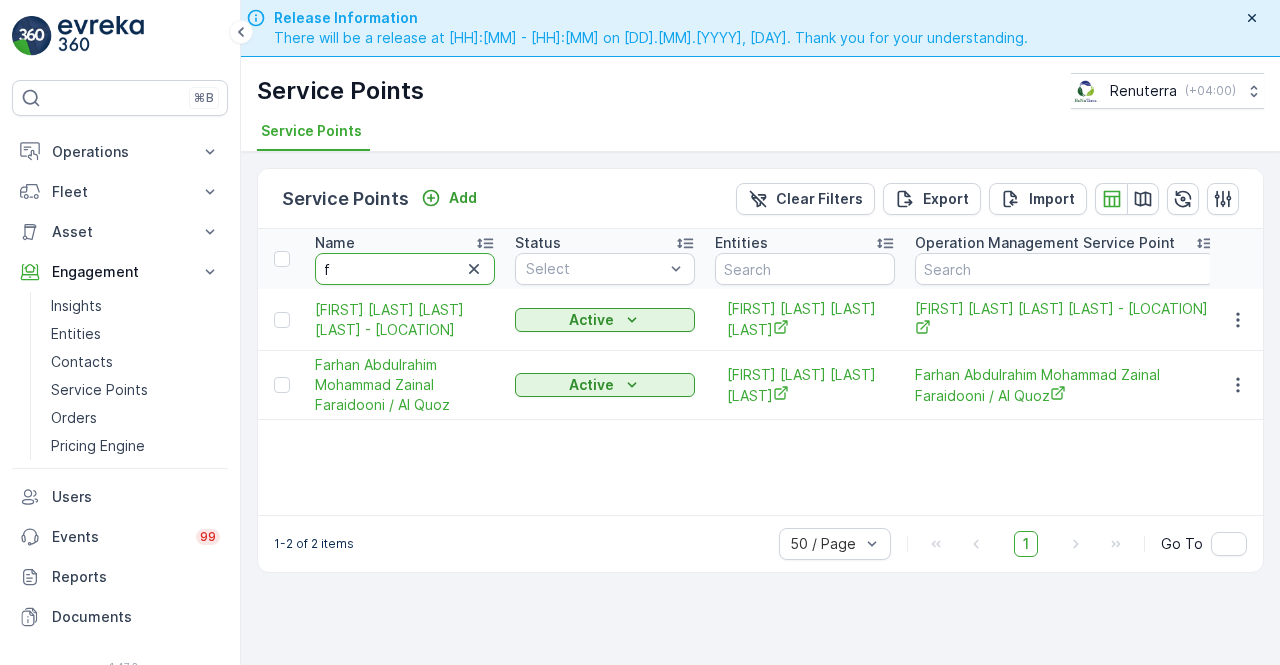 type 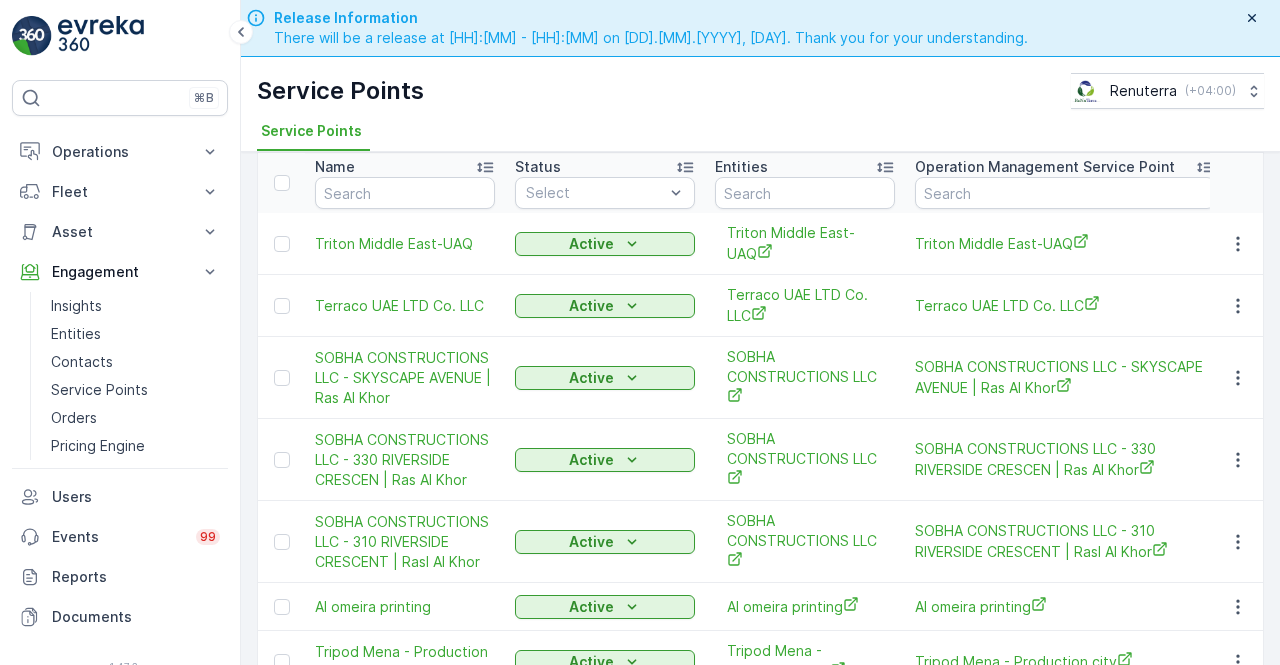 scroll, scrollTop: 0, scrollLeft: 0, axis: both 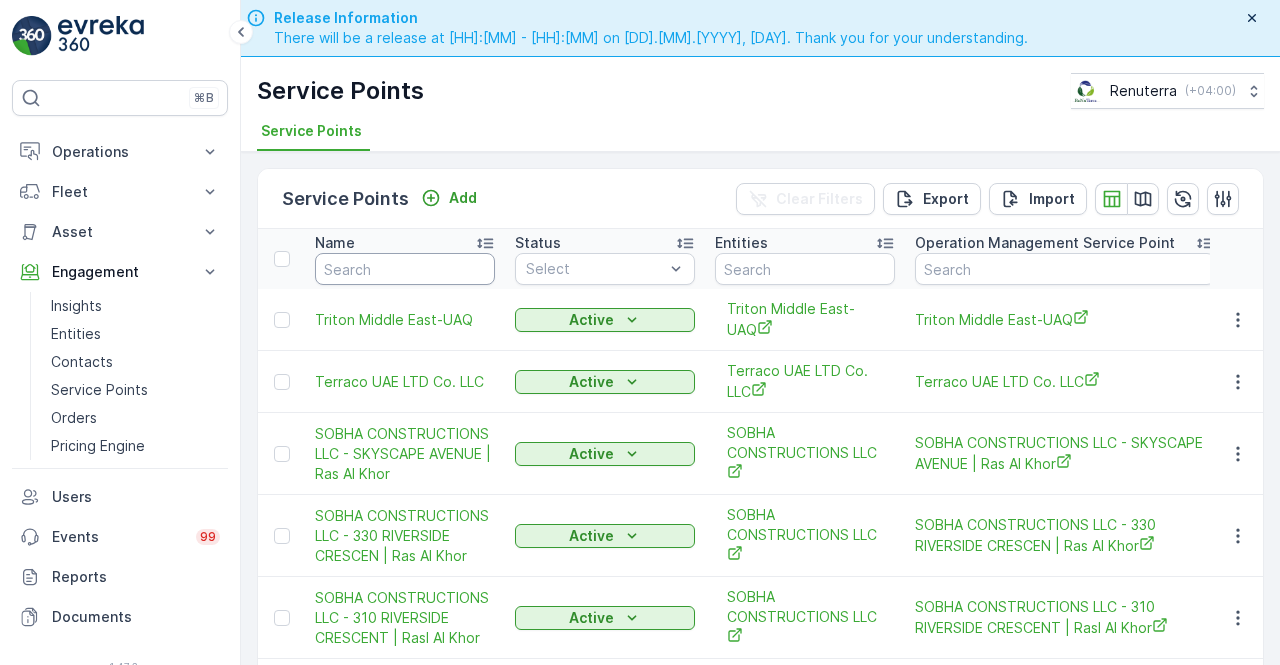 click at bounding box center (405, 269) 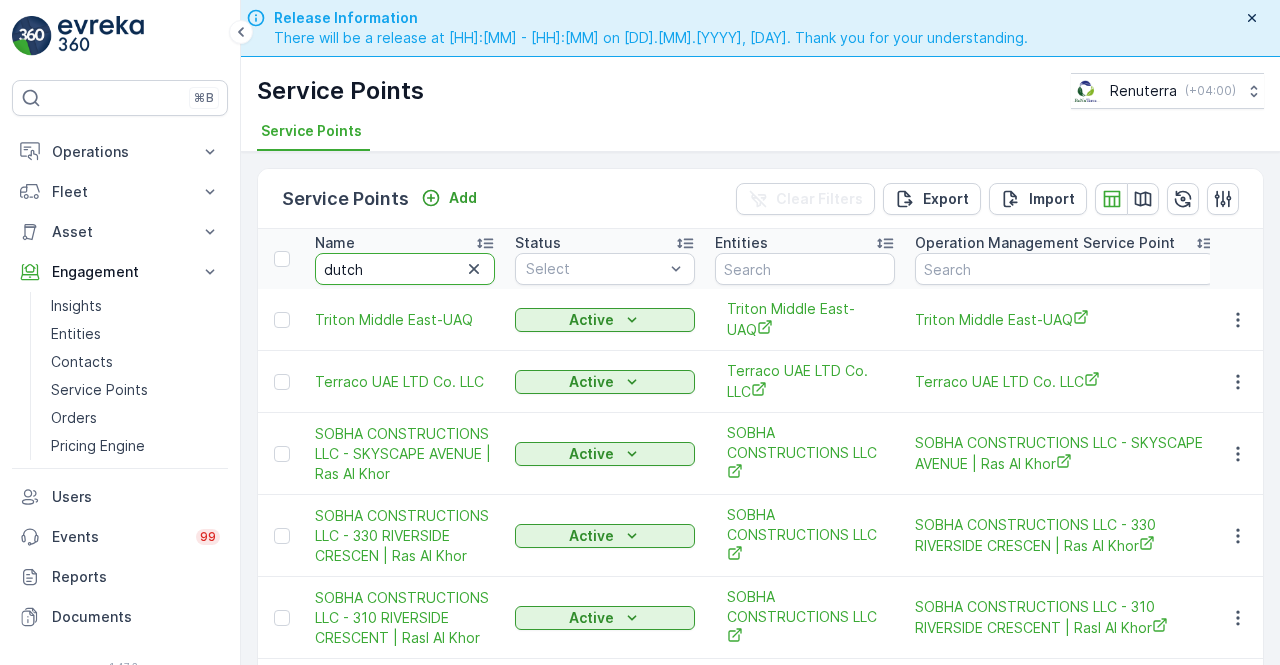 type on "dutch" 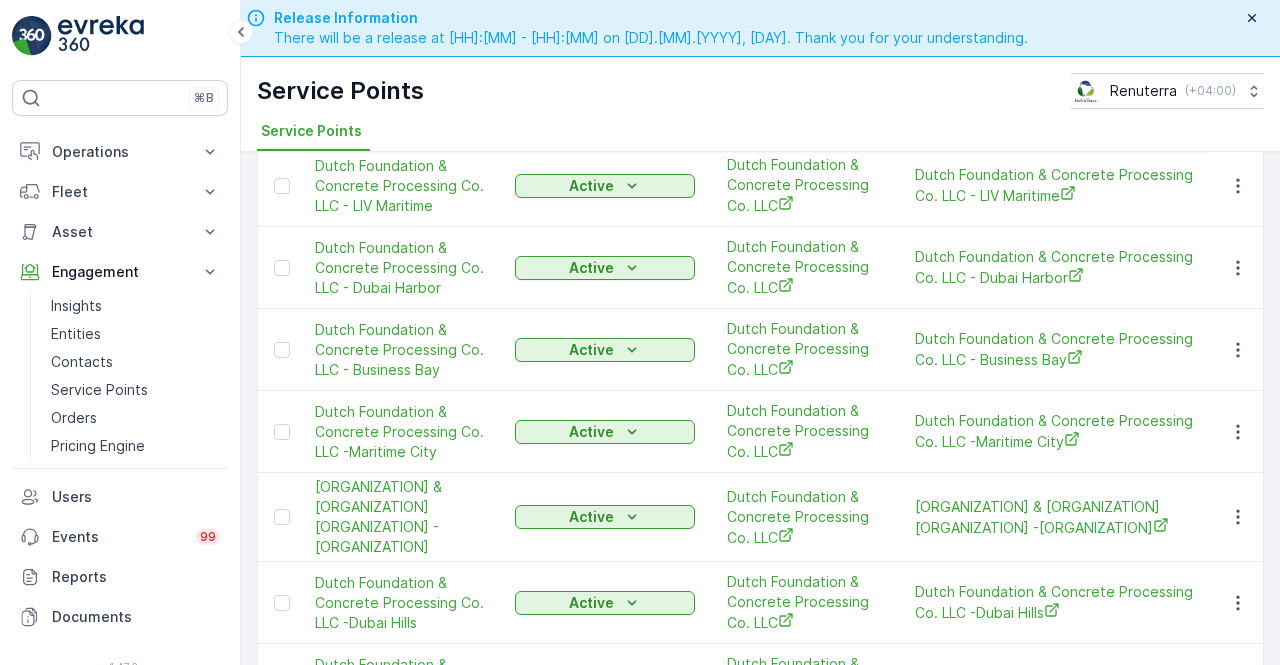 scroll, scrollTop: 550, scrollLeft: 0, axis: vertical 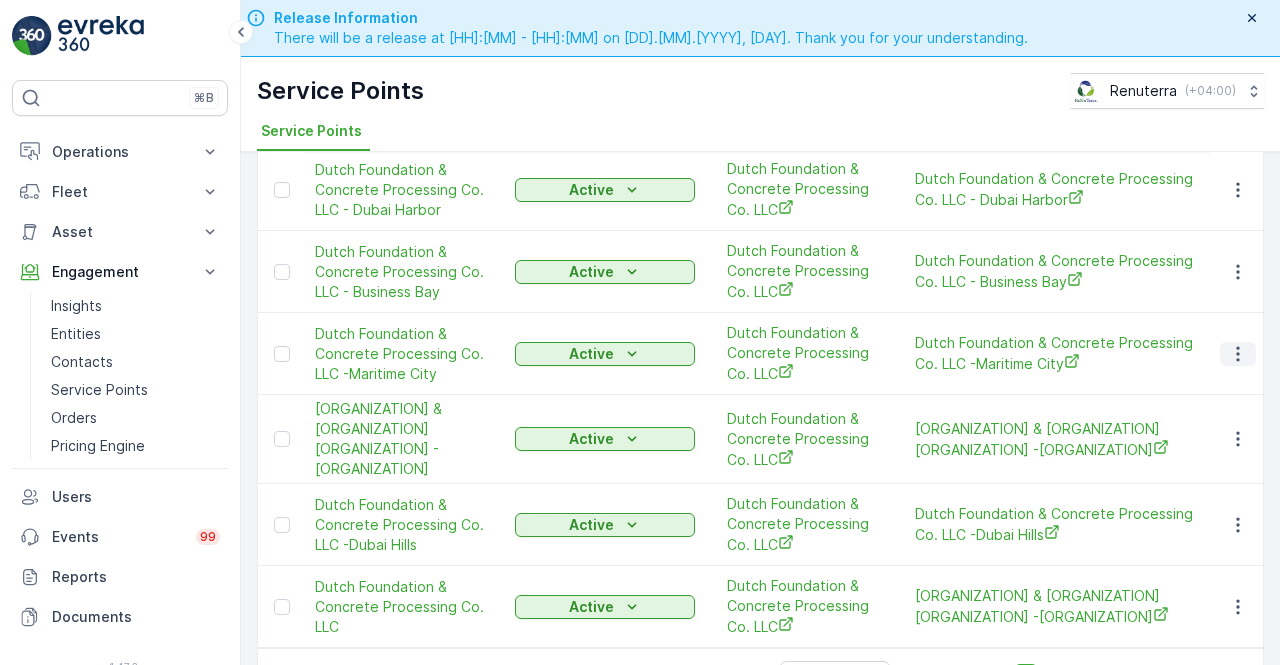 click 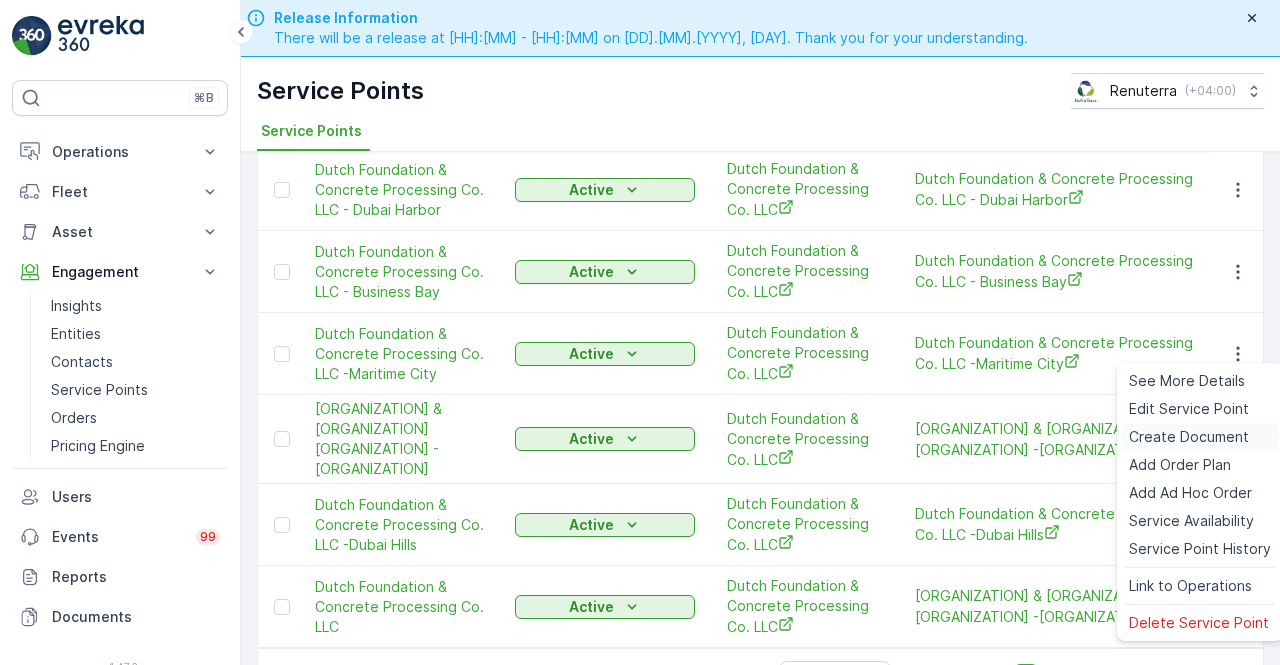 click on "Create Document" at bounding box center (1189, 437) 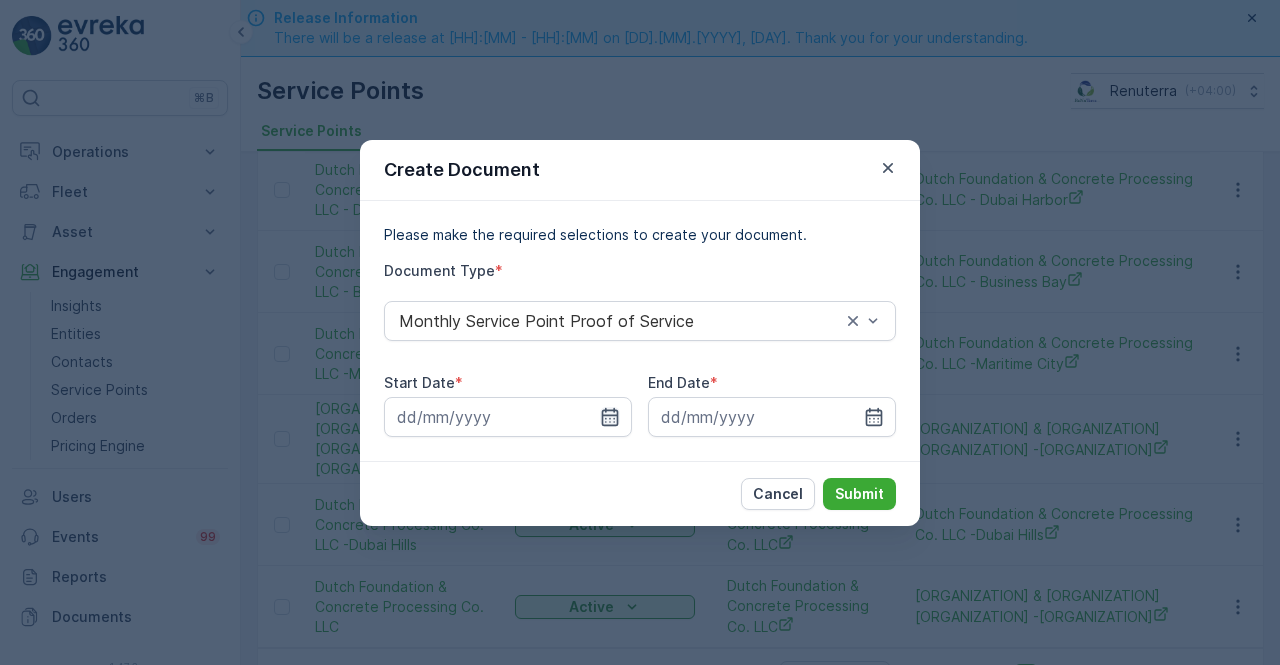click 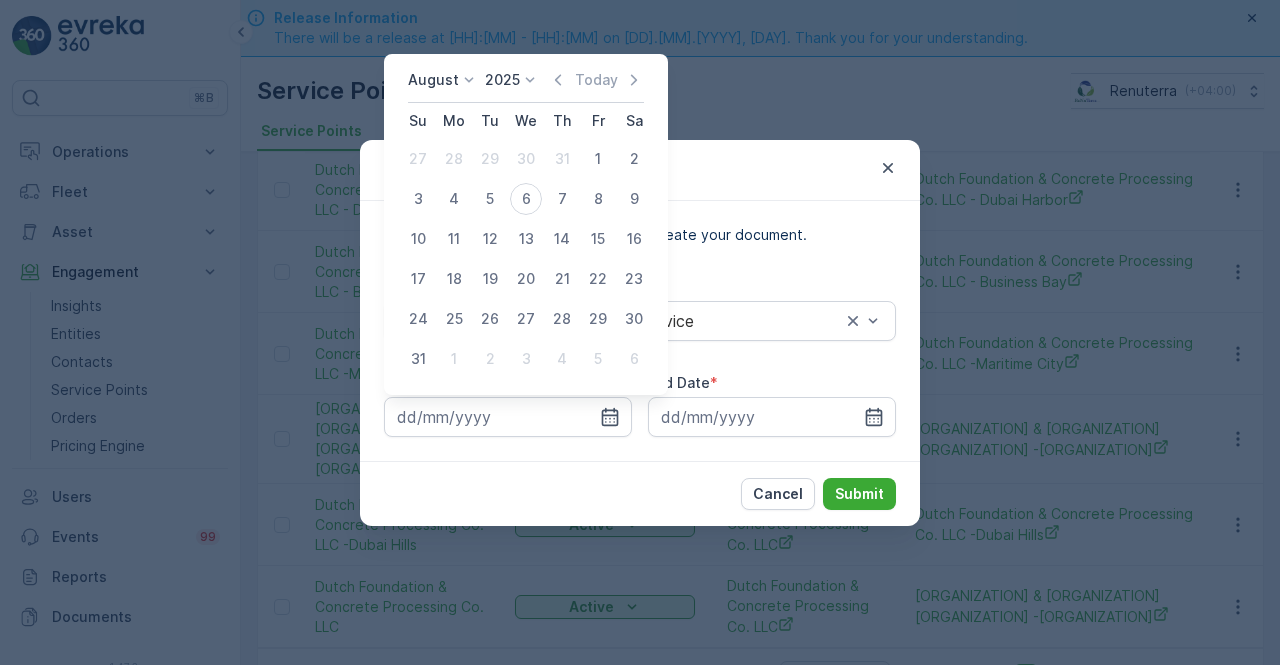 click on "August 2025 Today" at bounding box center (526, 86) 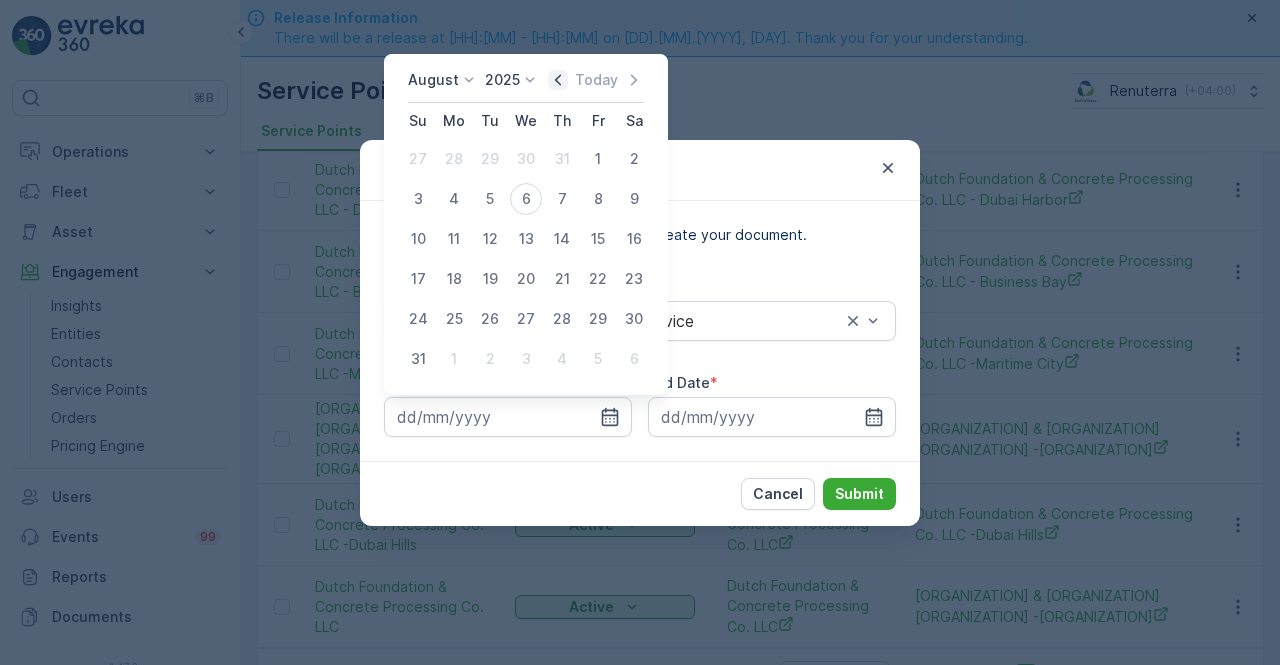 click 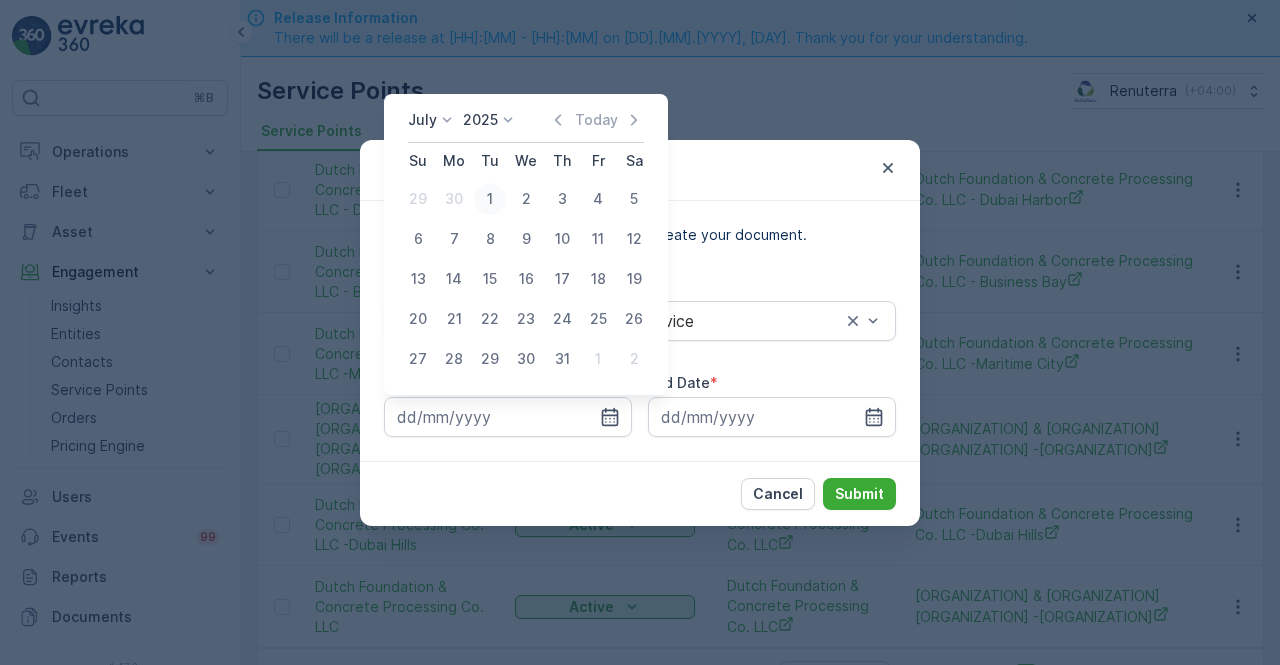 click on "1" at bounding box center (490, 199) 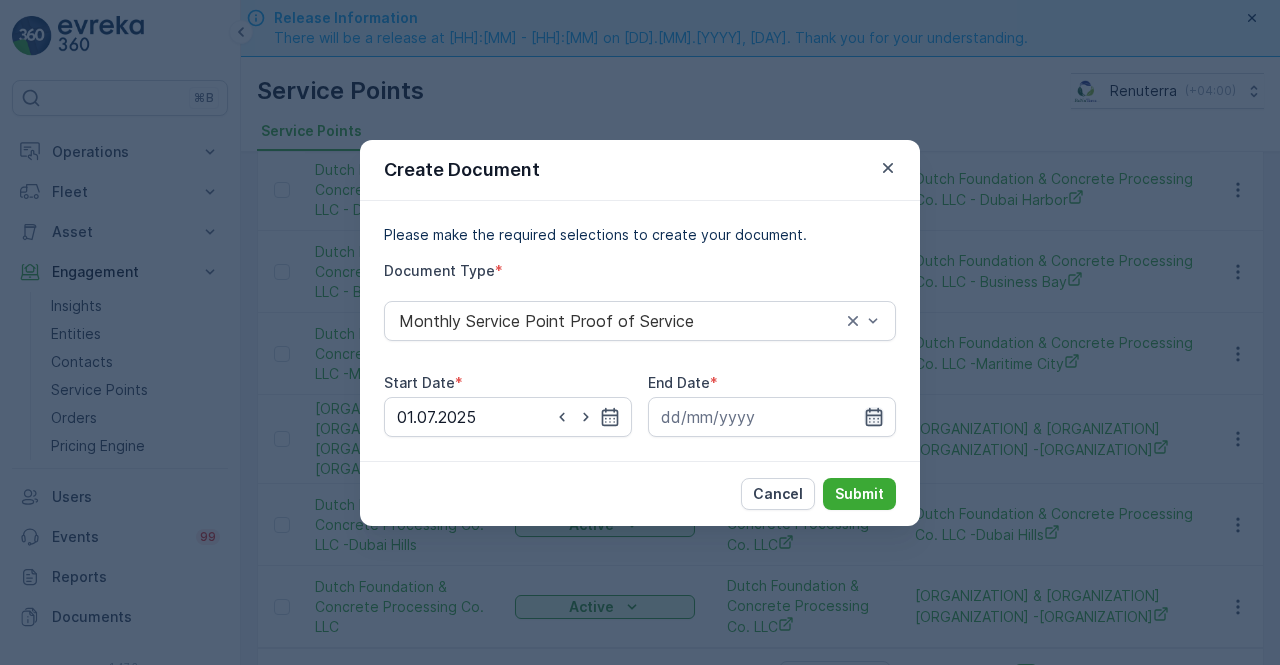 click 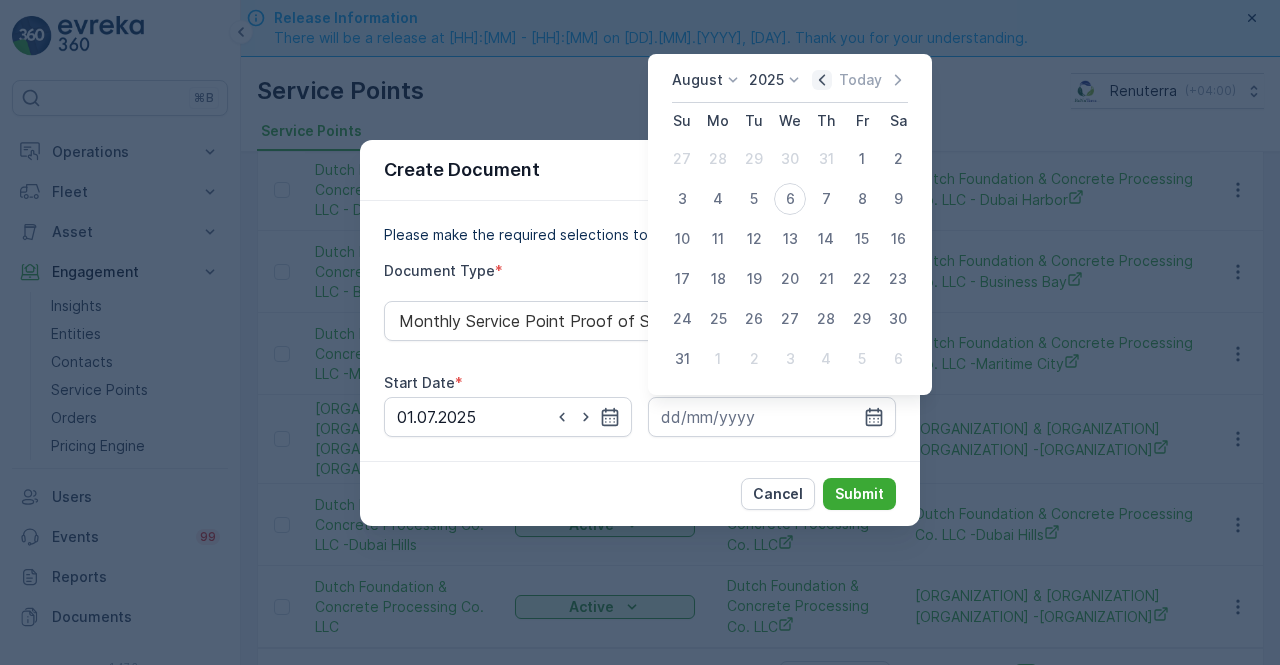 click 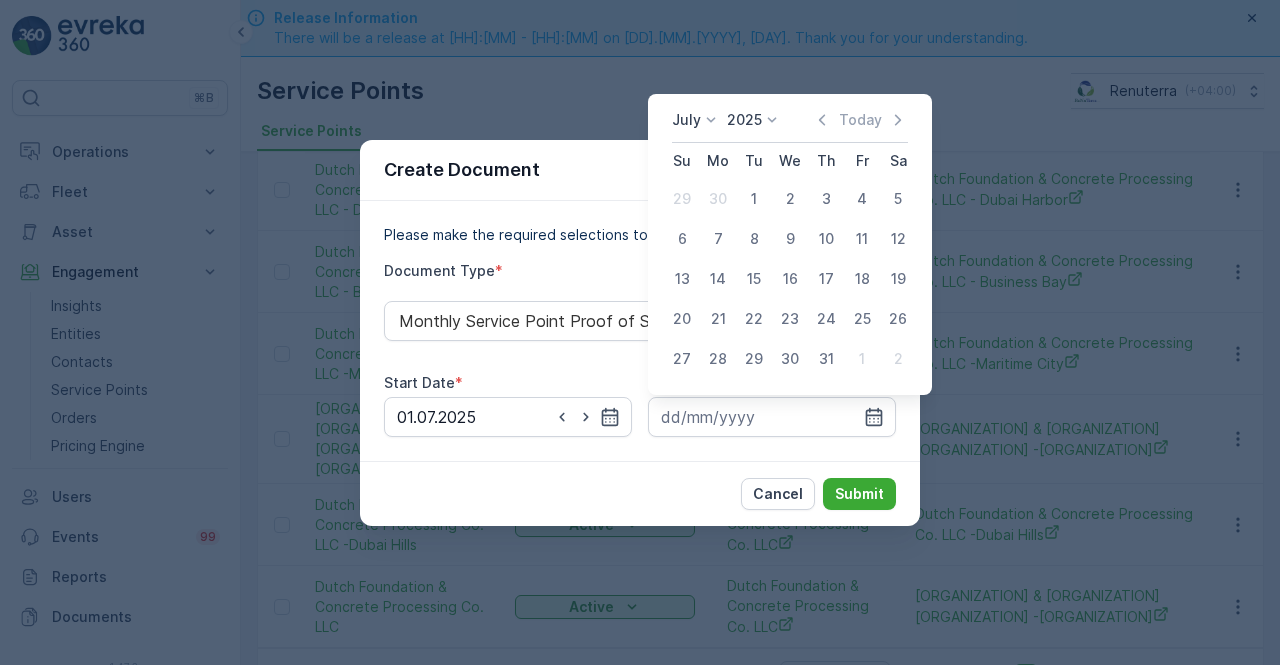 click on "31" at bounding box center [826, 359] 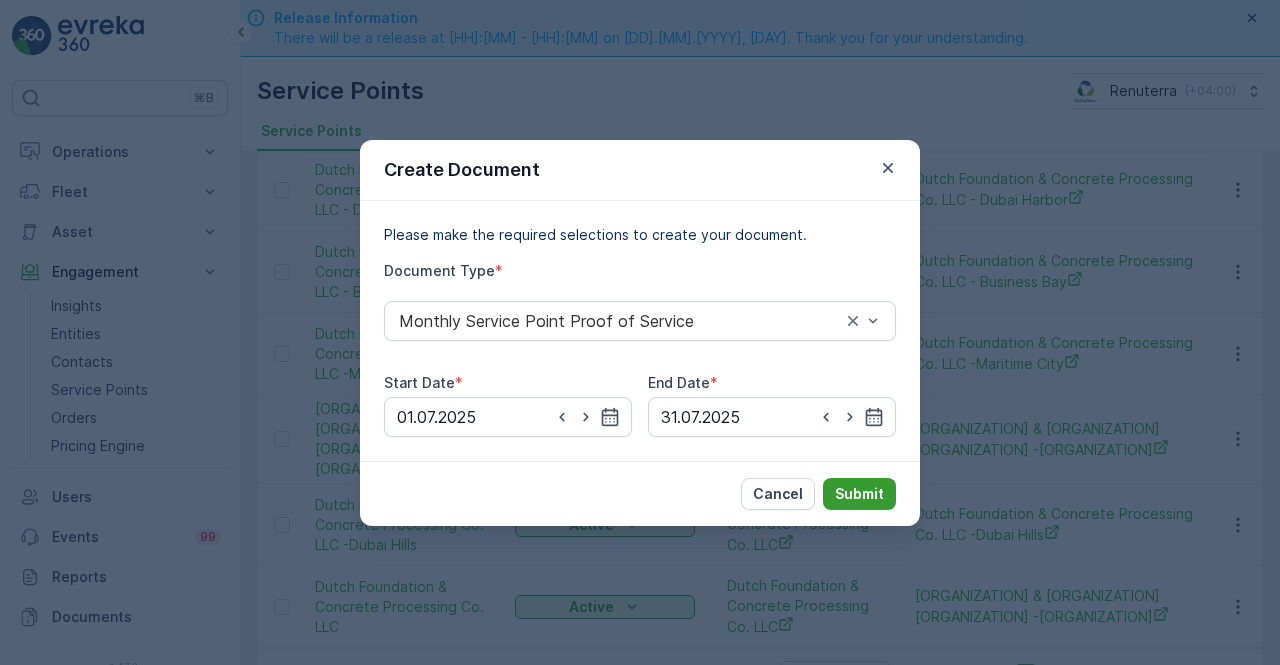 click on "Submit" at bounding box center (859, 494) 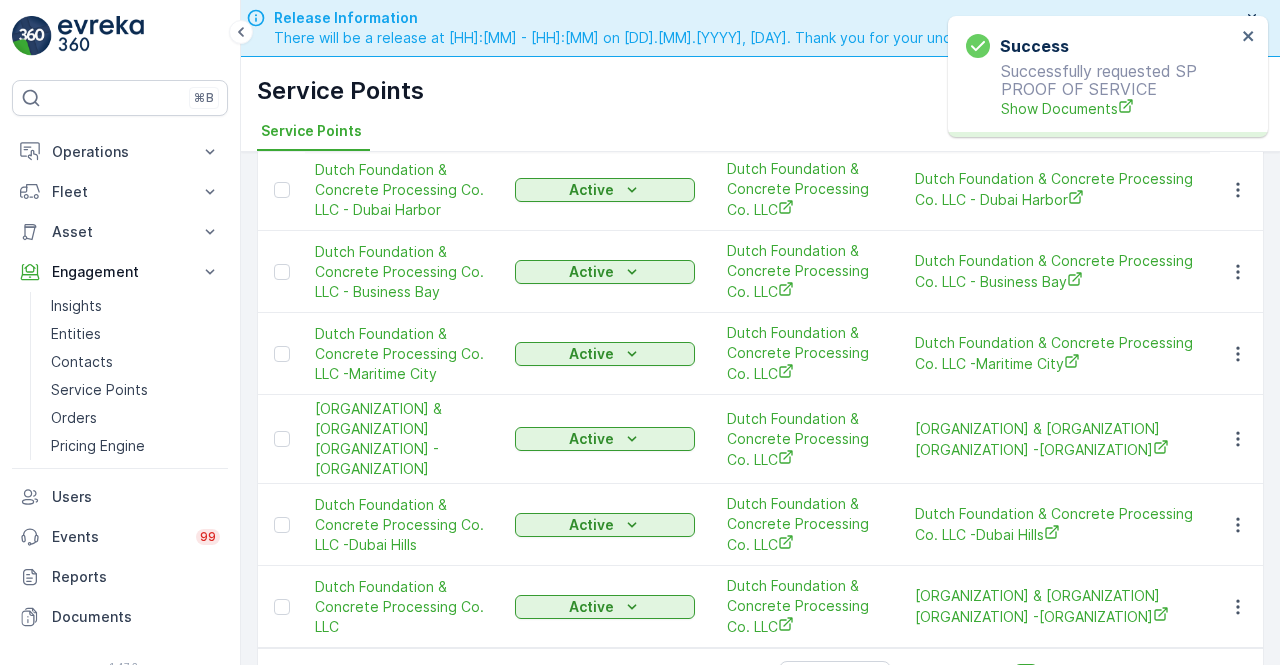 click on "Success Successfully requested SP PROOF OF SERVICE   Show Documents" at bounding box center [1101, 76] 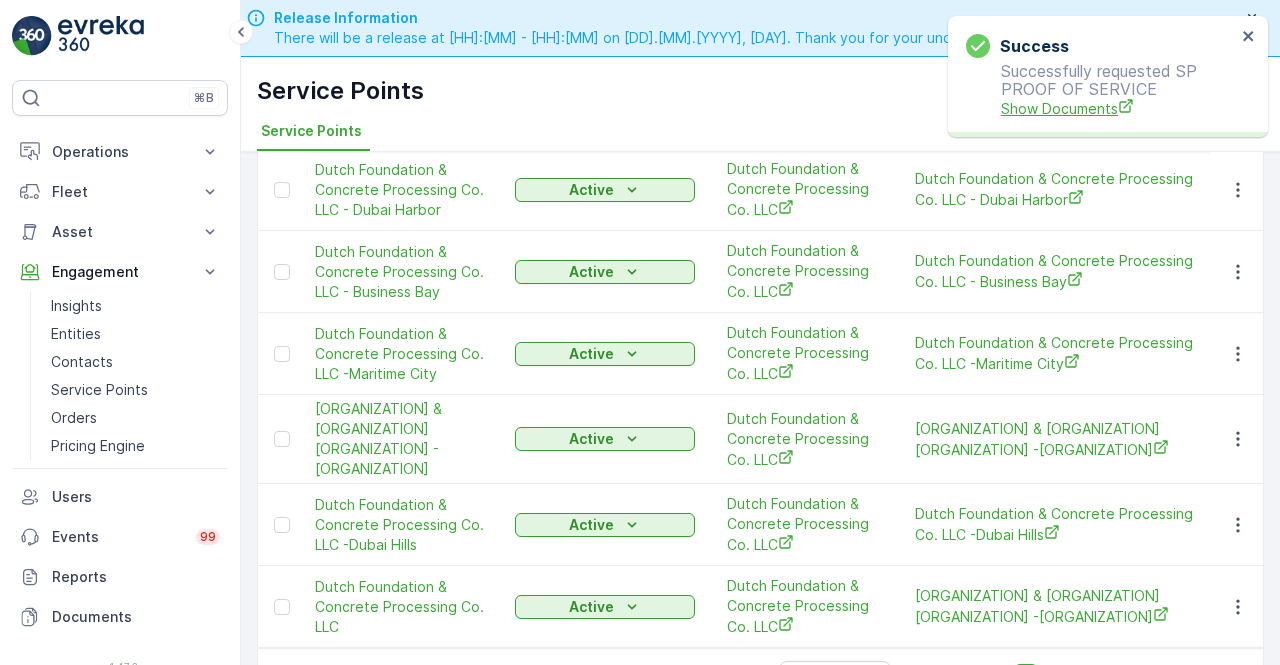 click on "Show Documents" at bounding box center [1118, 108] 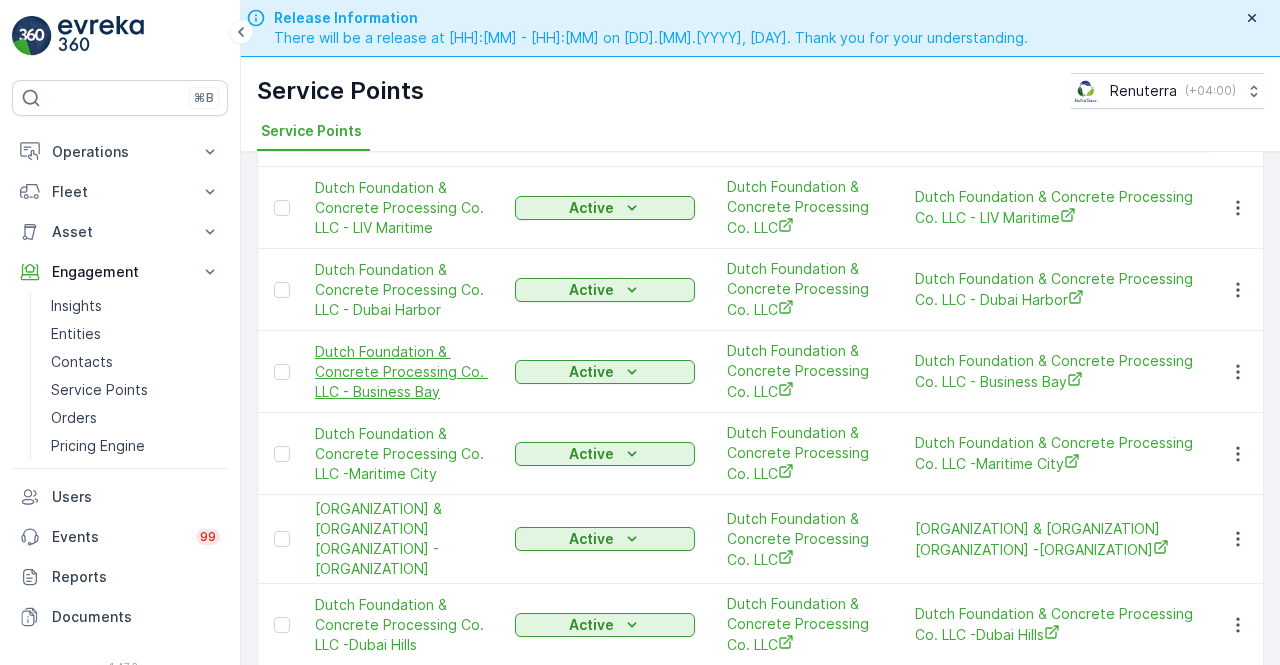 scroll, scrollTop: 550, scrollLeft: 0, axis: vertical 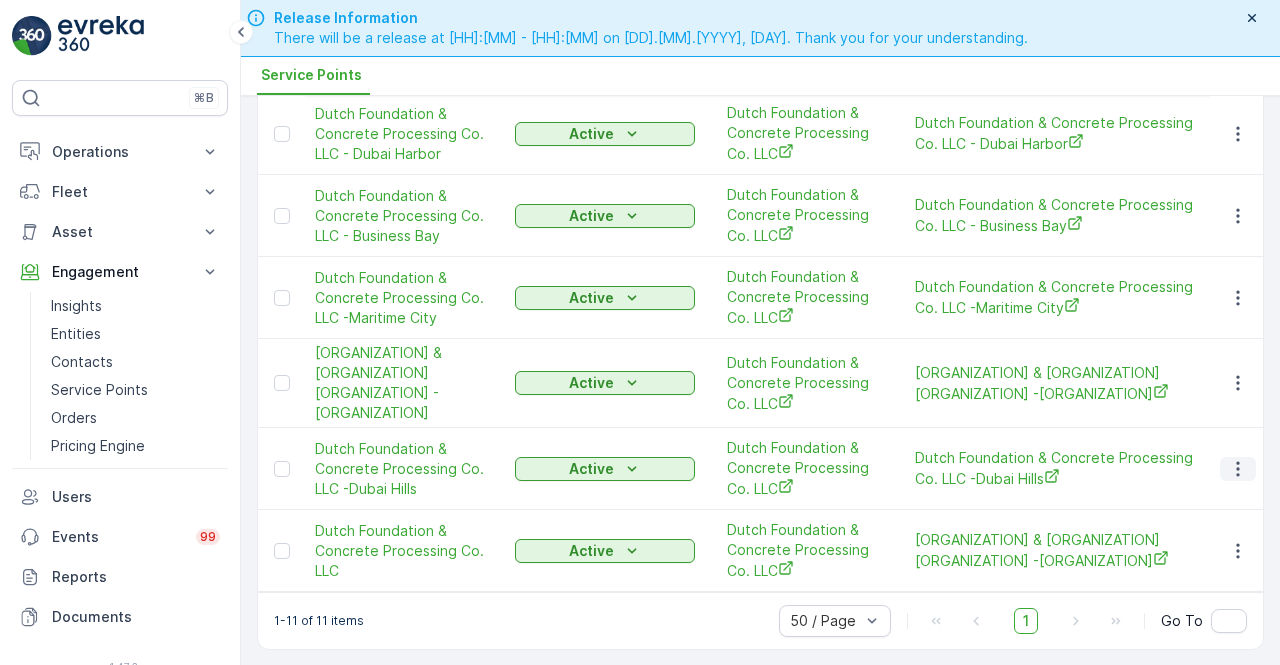 click 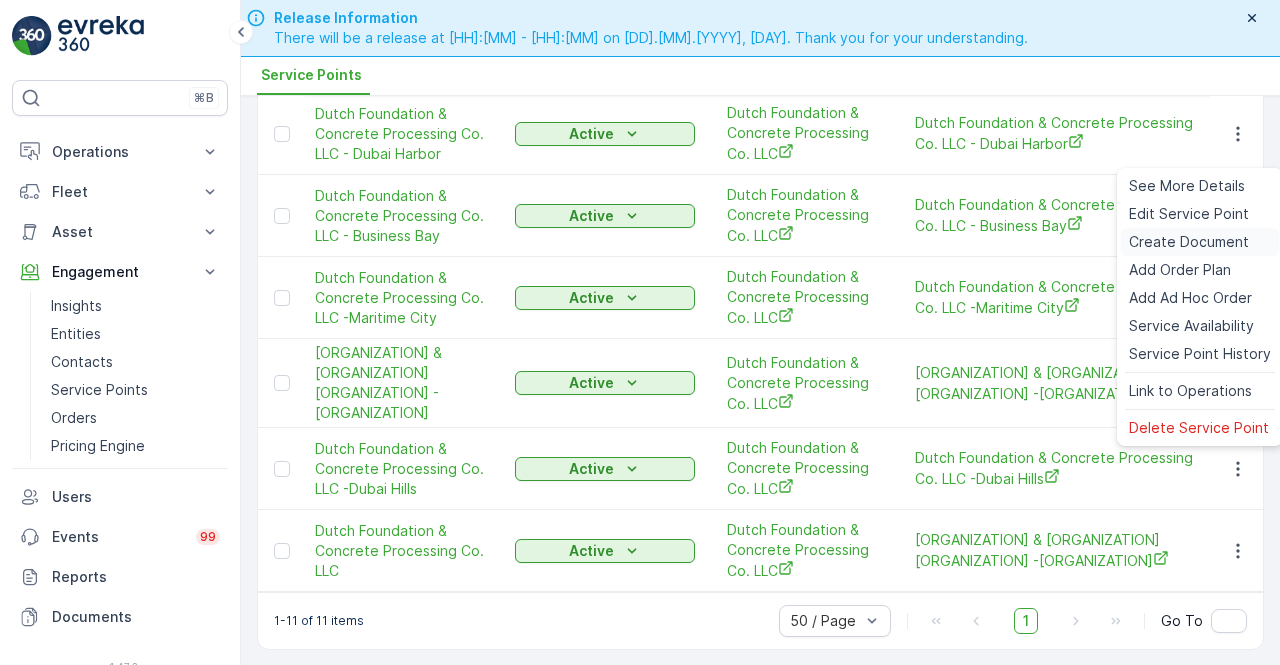 click on "Create Document" at bounding box center [1189, 242] 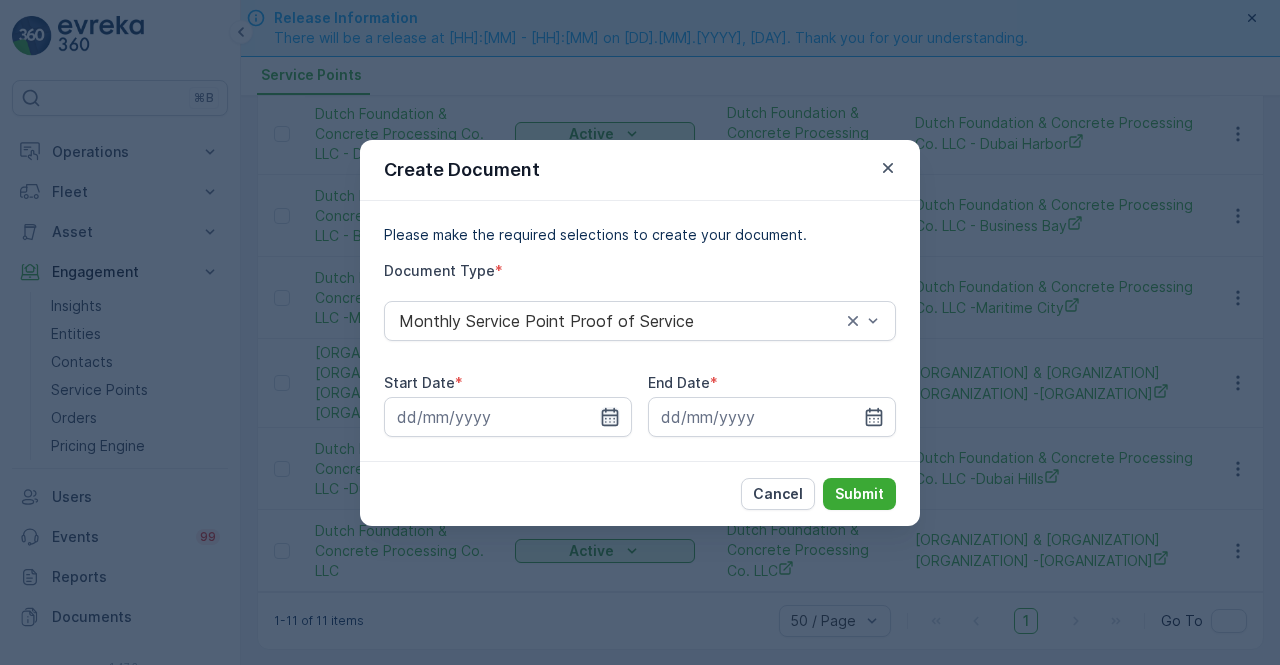 click at bounding box center [508, 417] 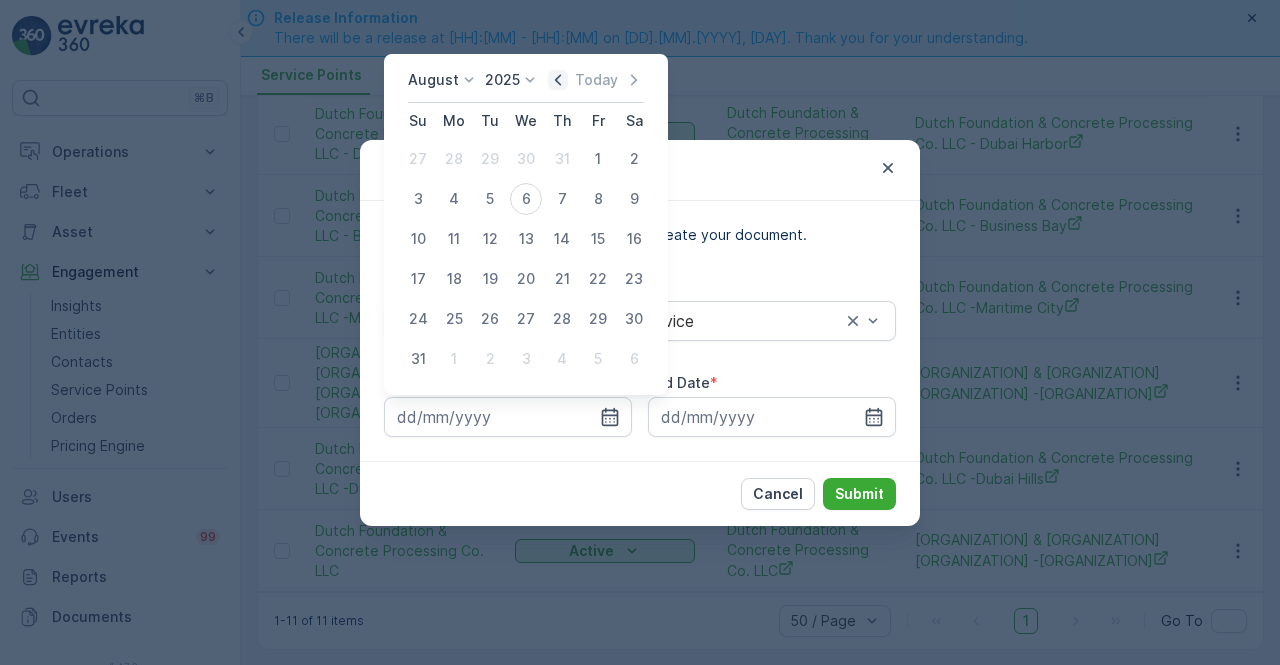 click 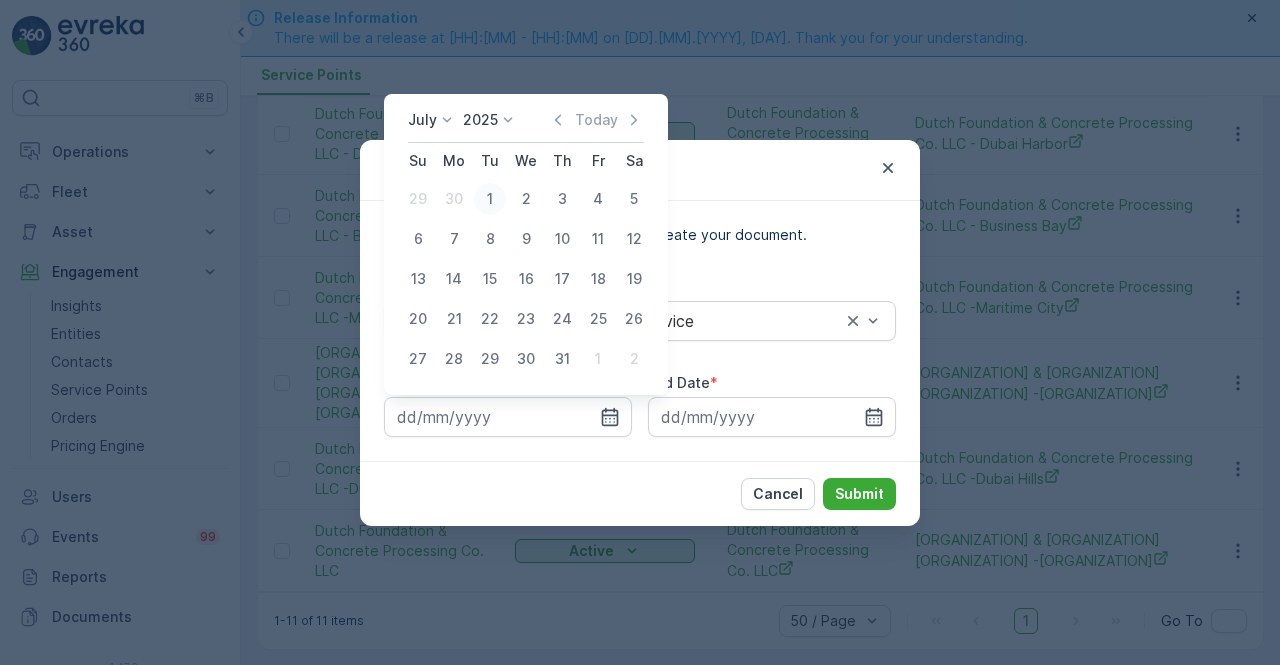 click on "1" at bounding box center (490, 199) 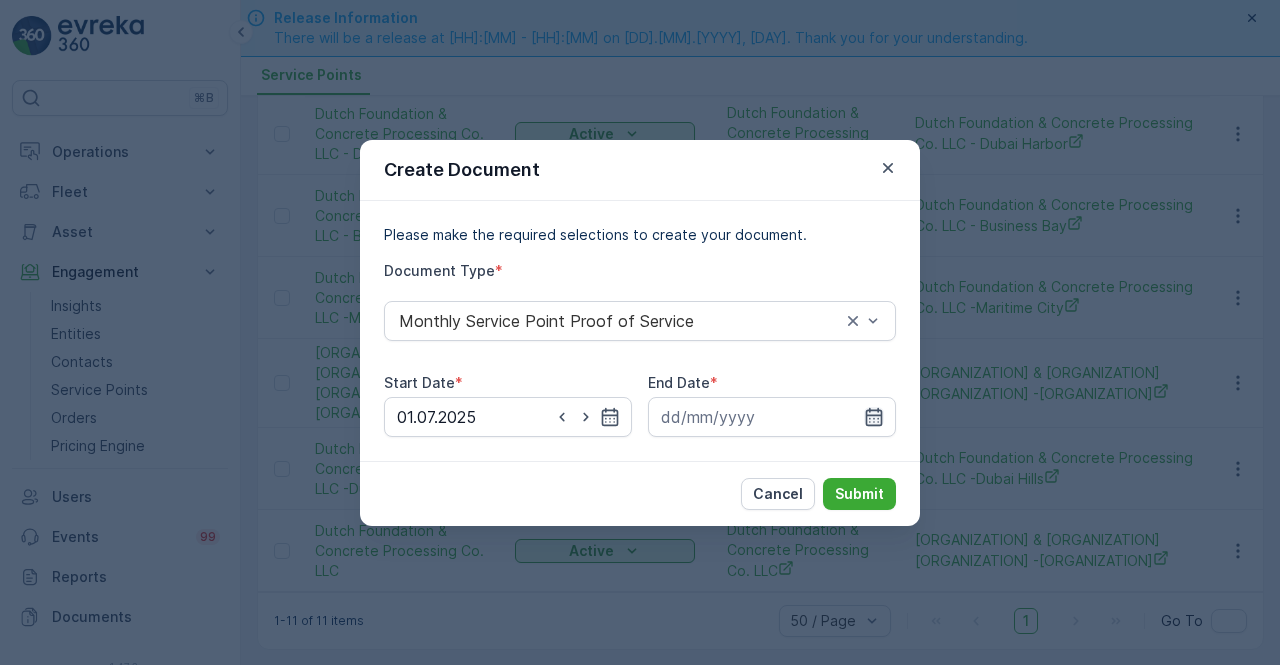click 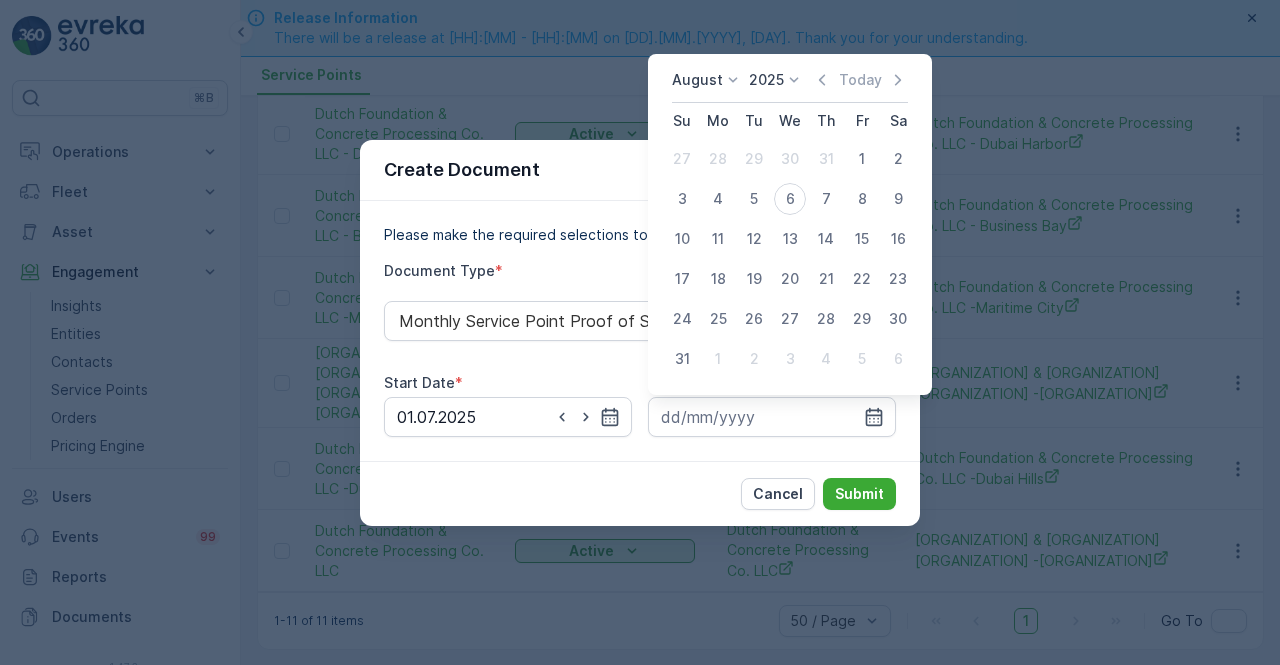click 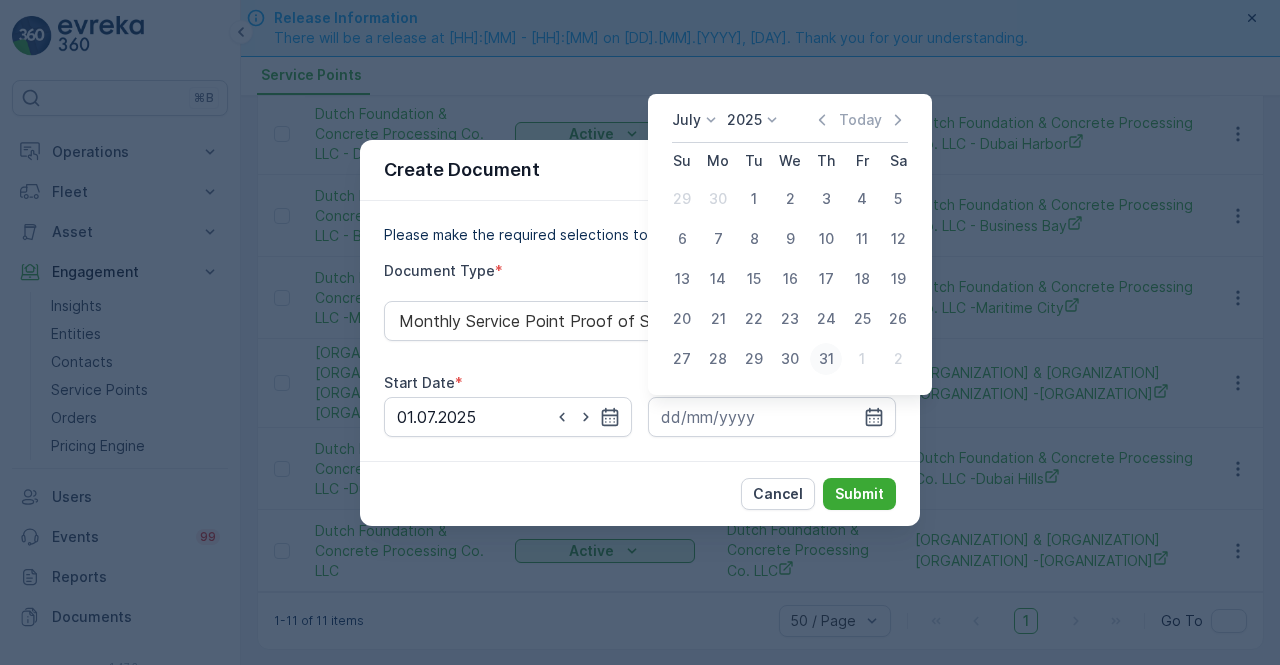 click on "31" at bounding box center [826, 359] 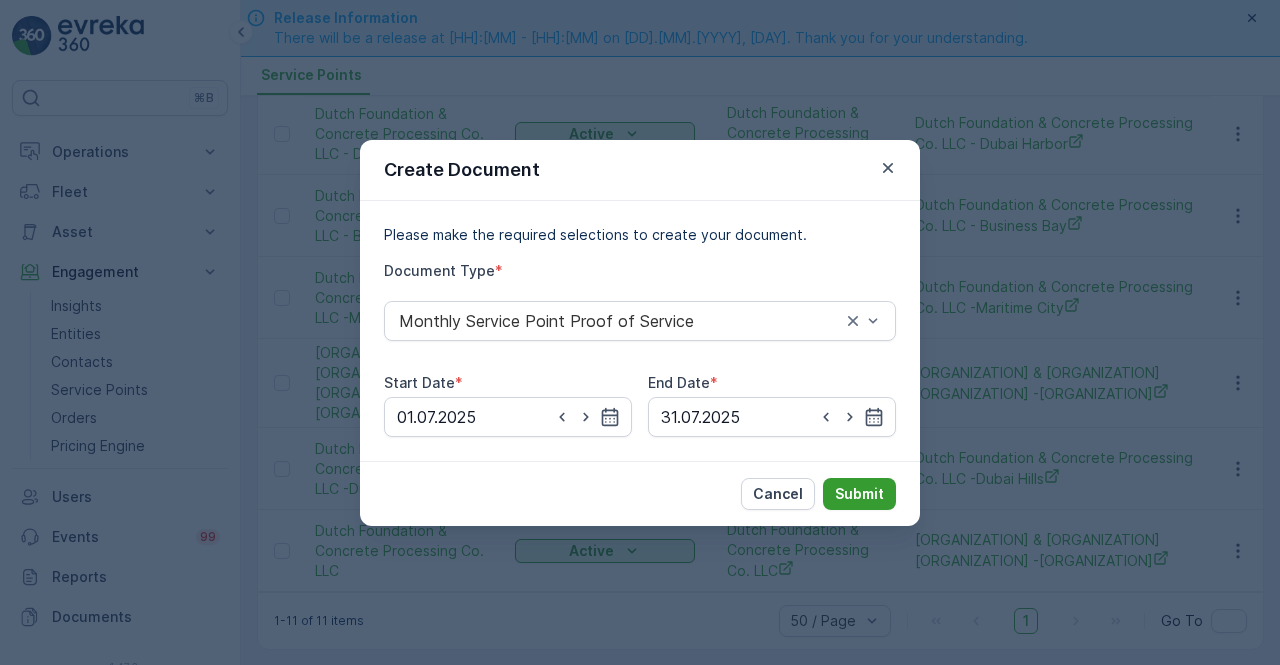 click on "Submit" at bounding box center [859, 494] 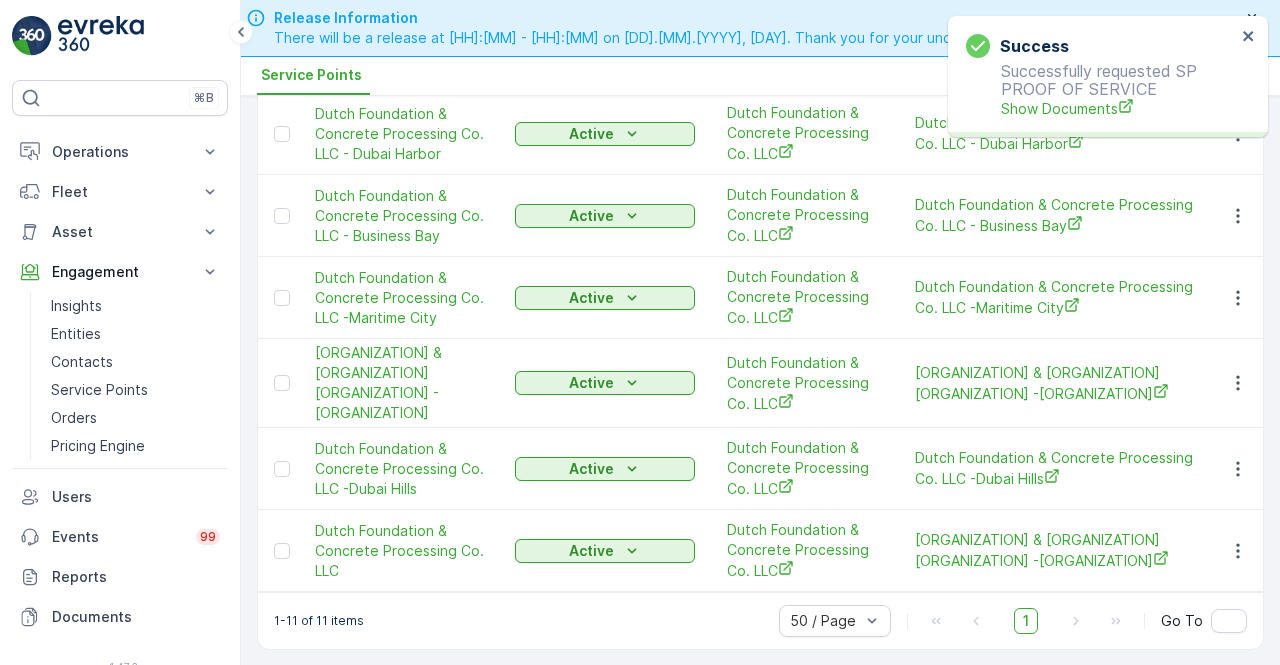 click on "Success Successfully requested SP PROOF OF SERVICE   Show Documents" at bounding box center [1101, 76] 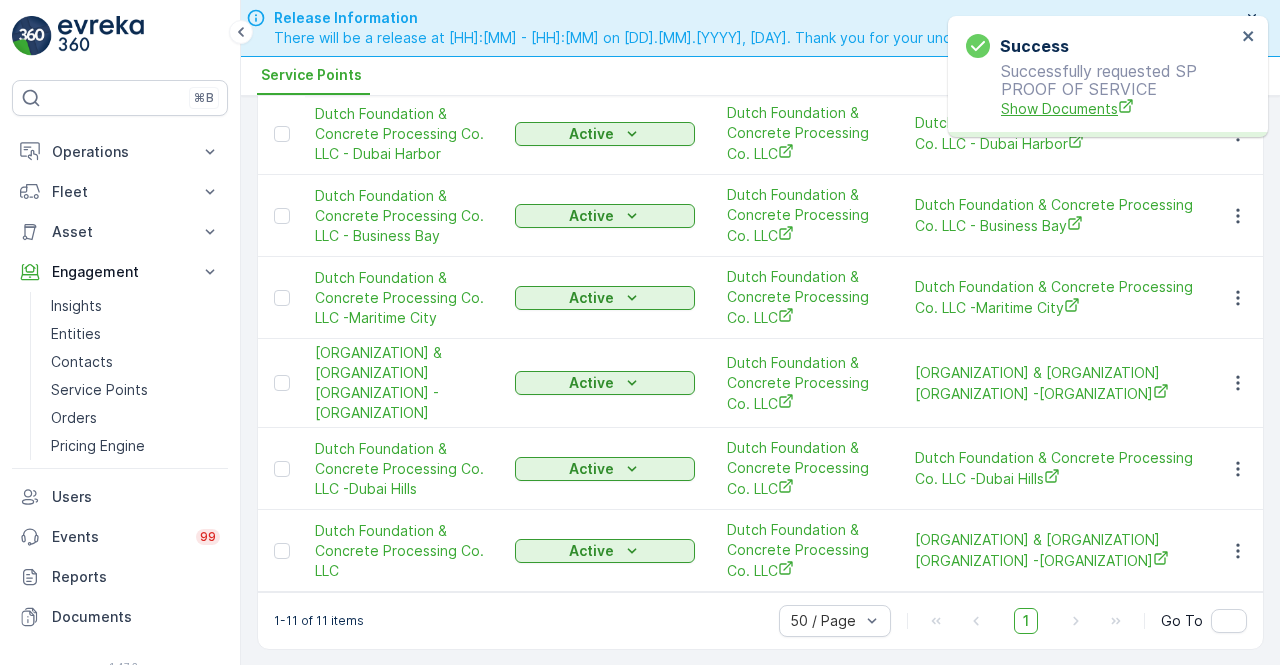 click on "Show Documents" at bounding box center [1118, 108] 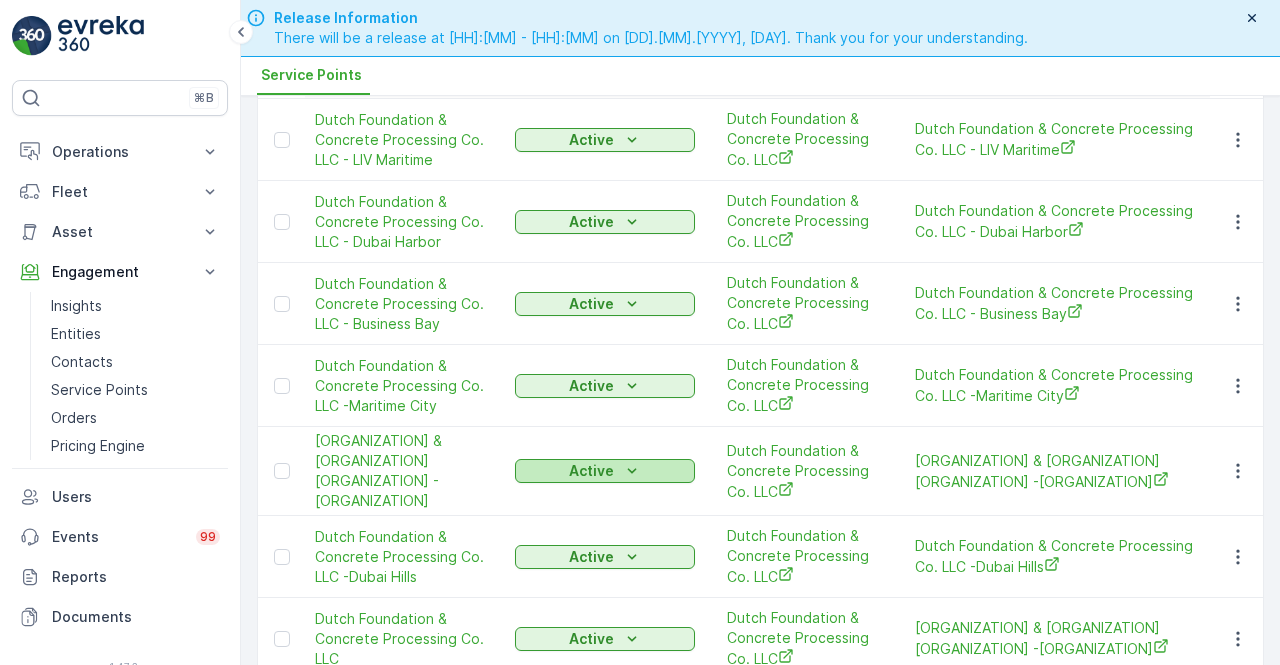scroll, scrollTop: 350, scrollLeft: 0, axis: vertical 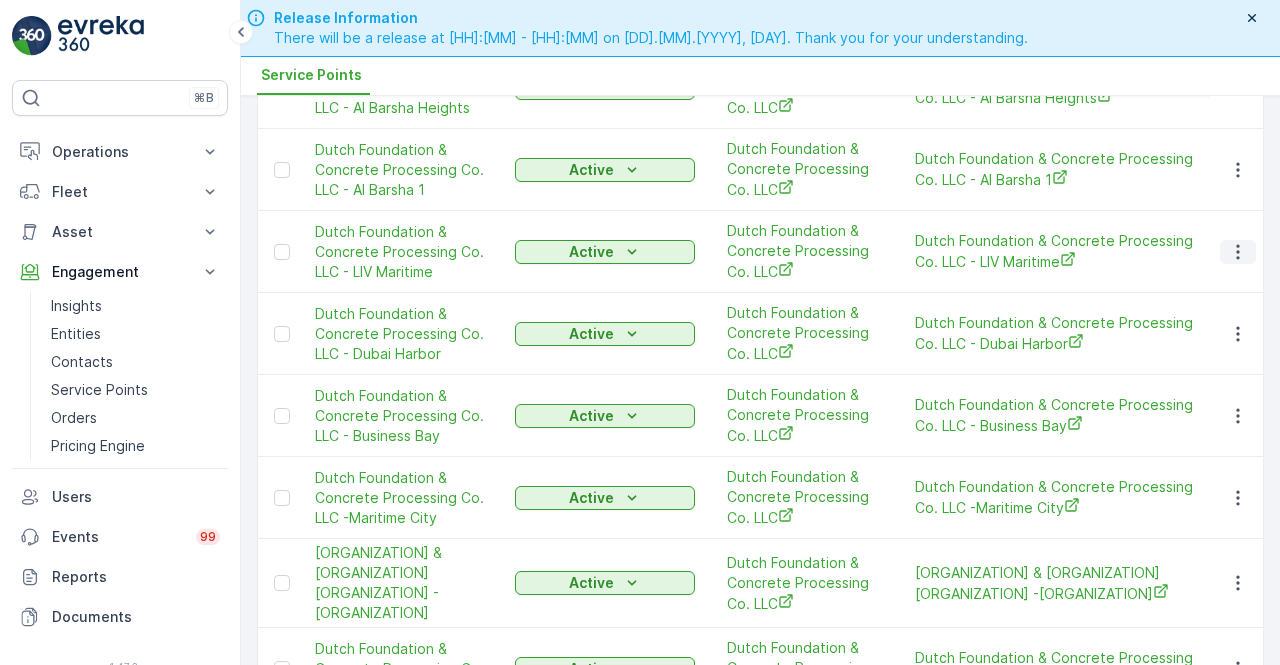 click 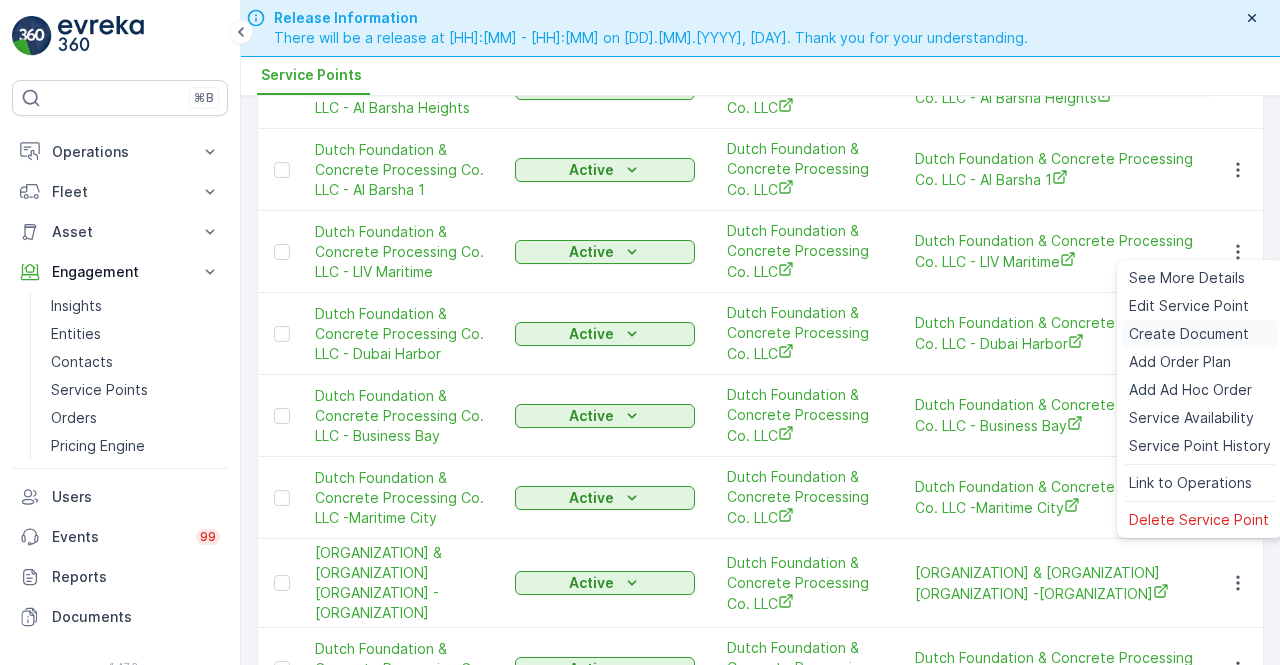 click on "Create Document" at bounding box center (1189, 334) 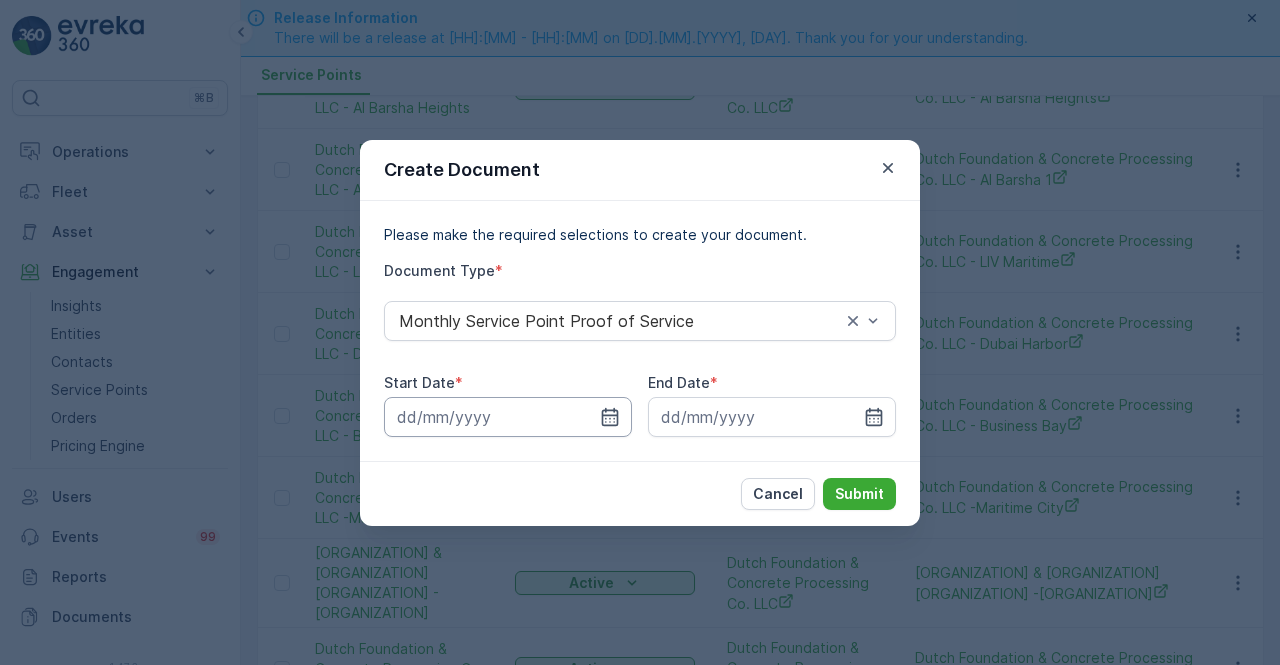 click at bounding box center [508, 417] 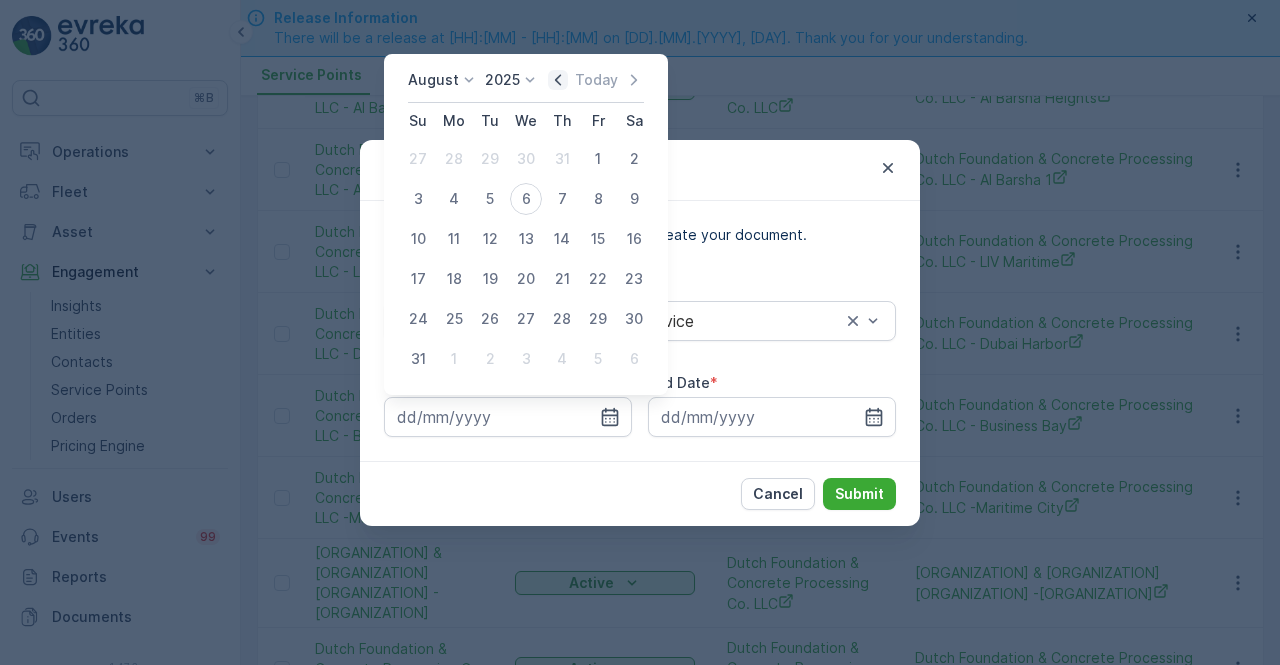 click 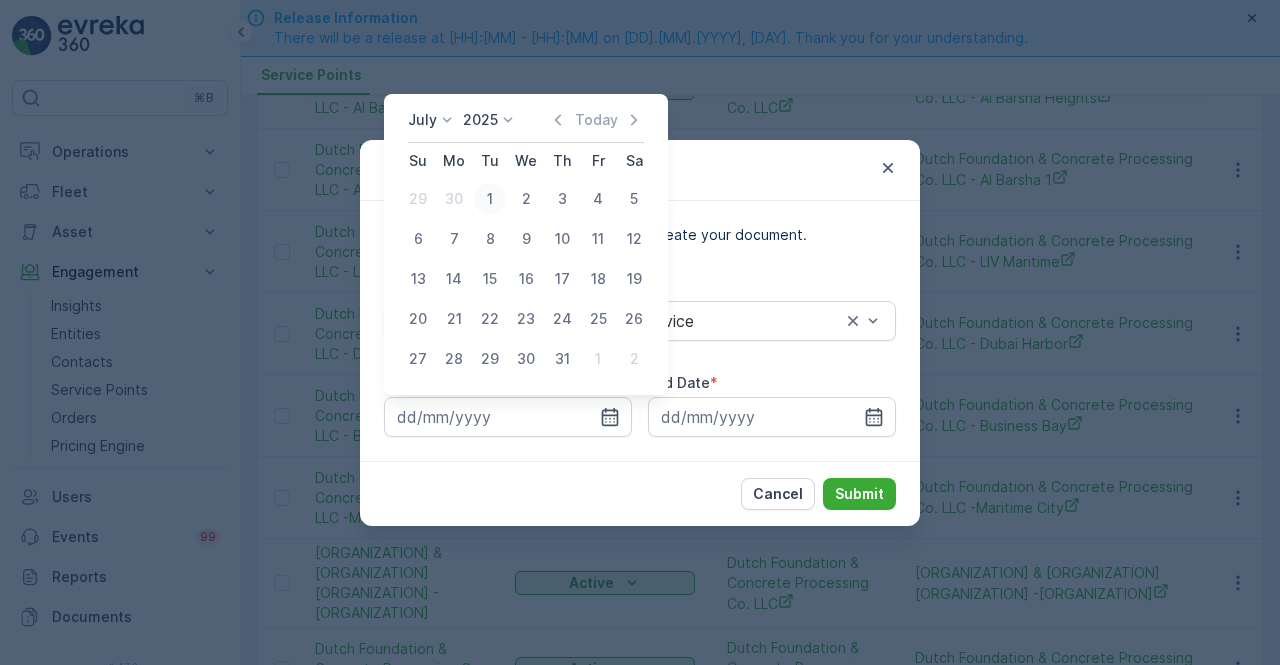 click on "1" at bounding box center [490, 199] 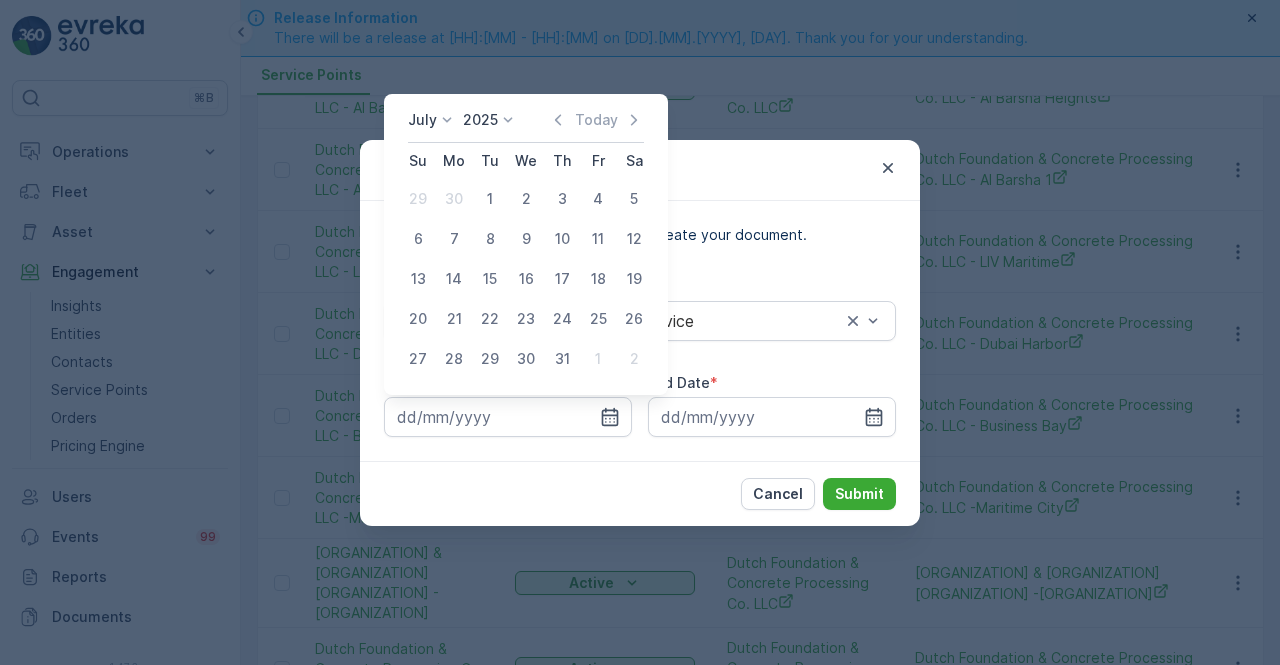 type on "01.07.2025" 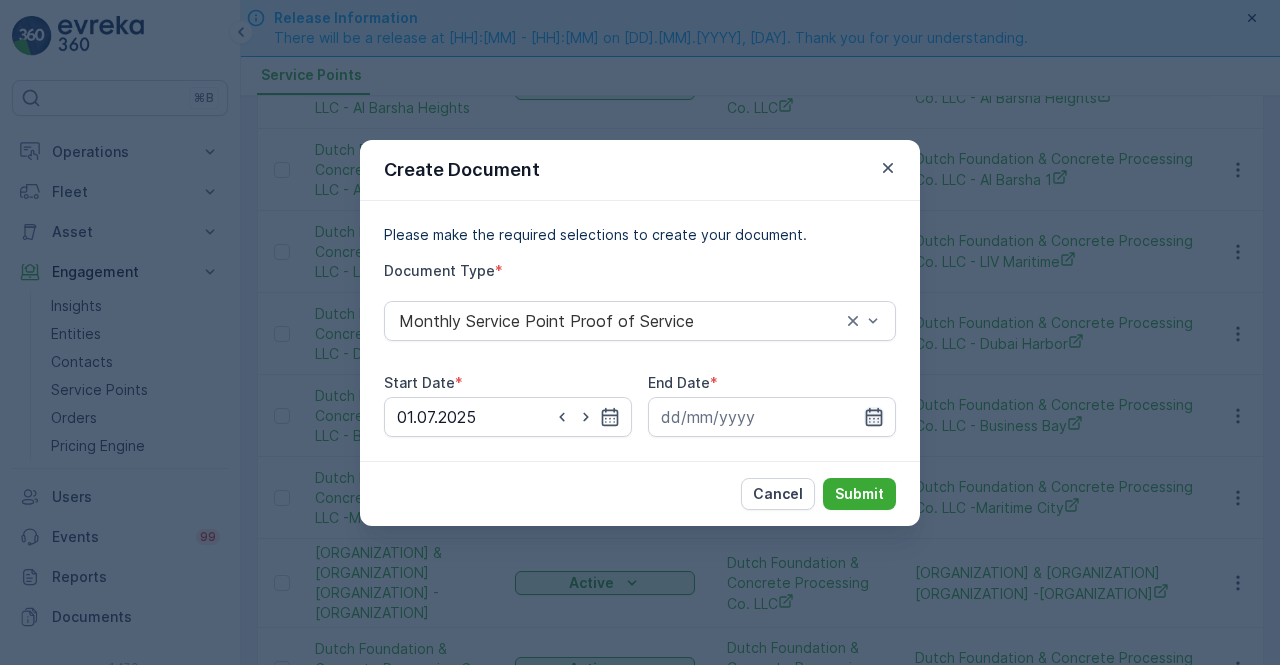 click 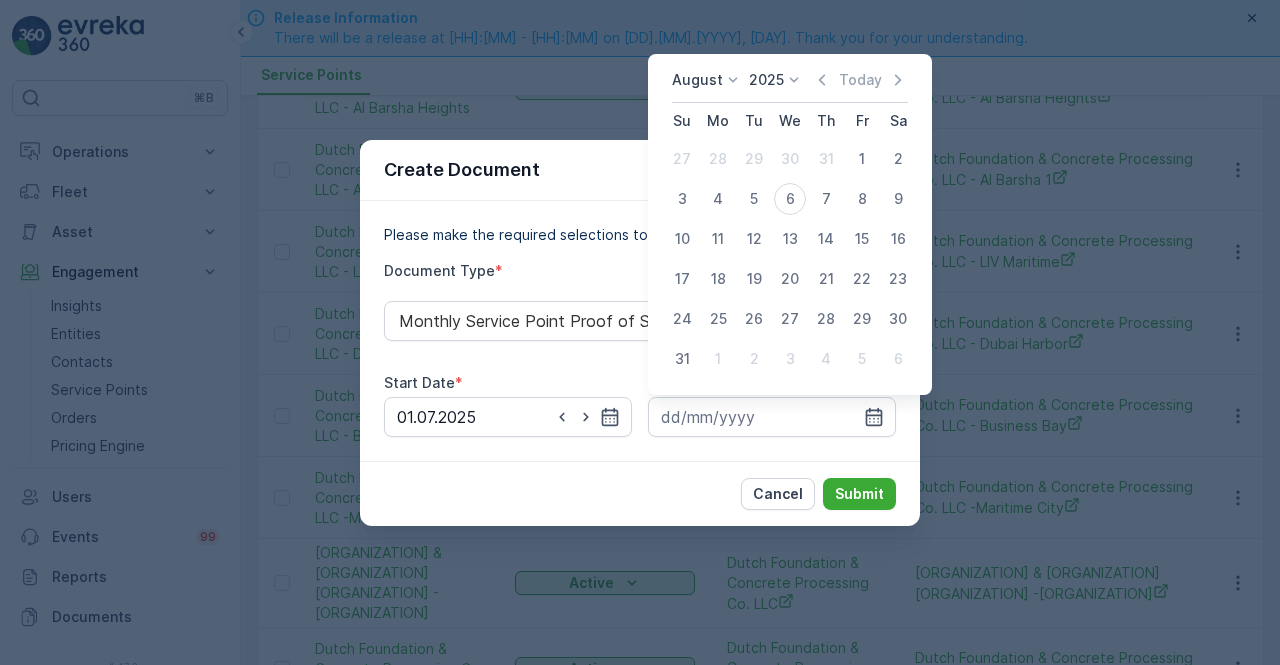 click 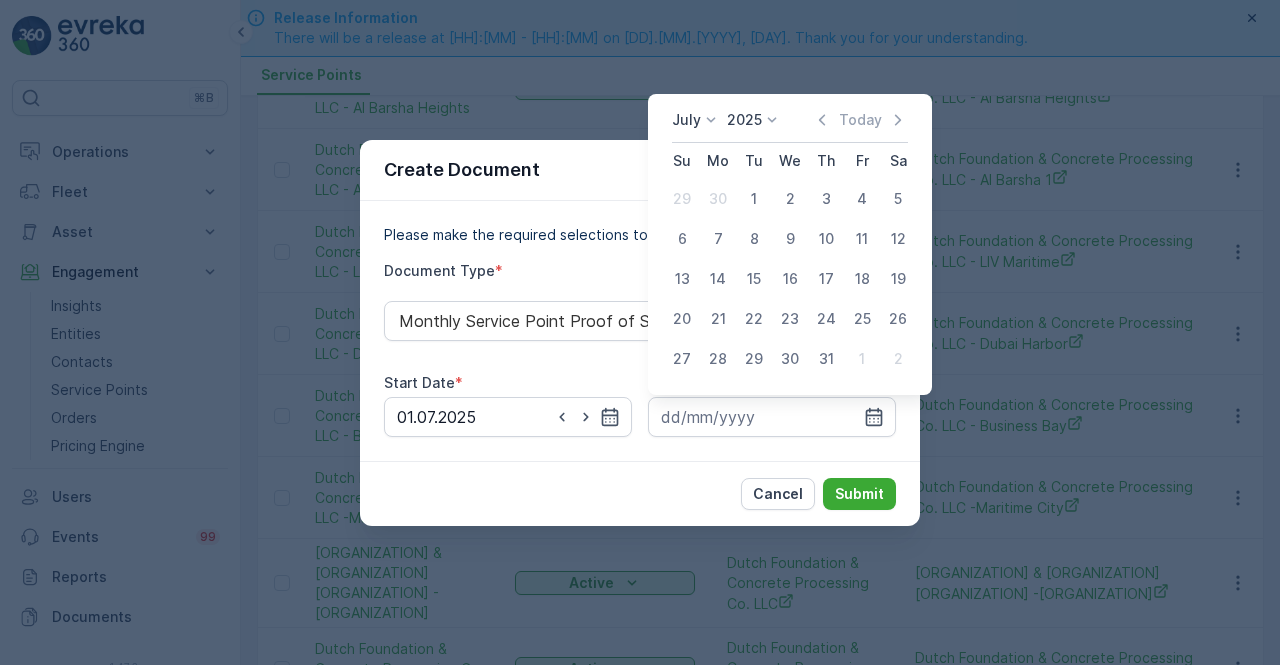 drag, startPoint x: 828, startPoint y: 345, endPoint x: 828, endPoint y: 377, distance: 32 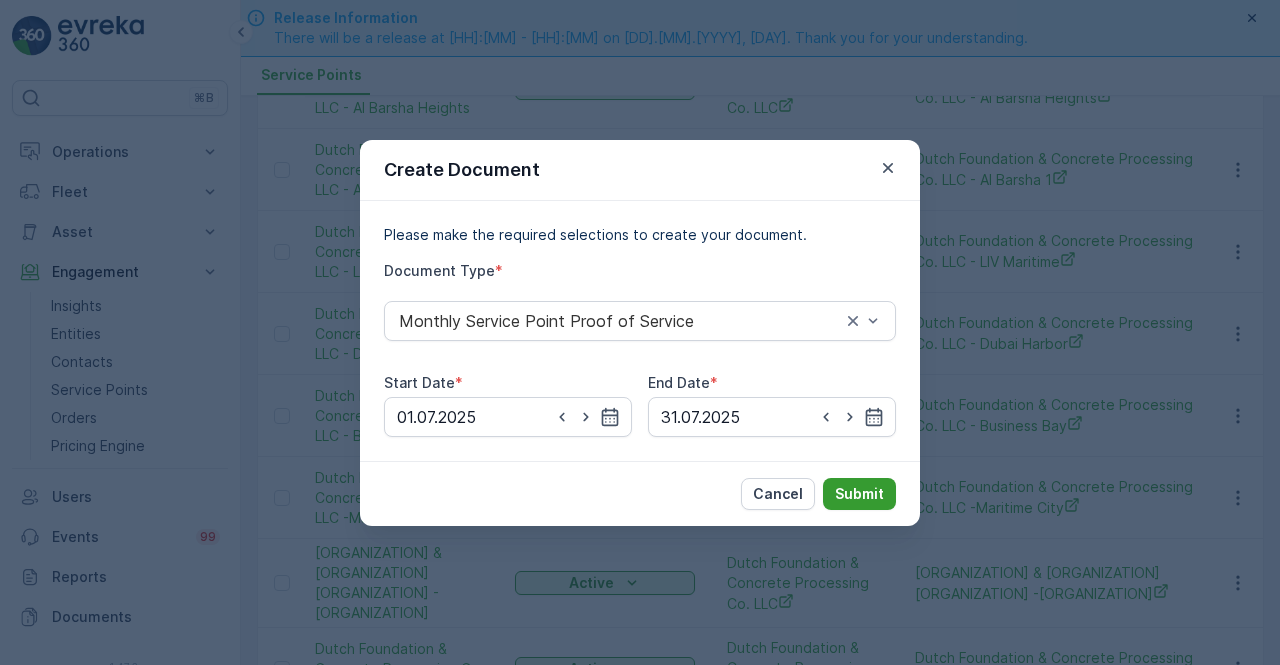 click on "Submit" at bounding box center [859, 494] 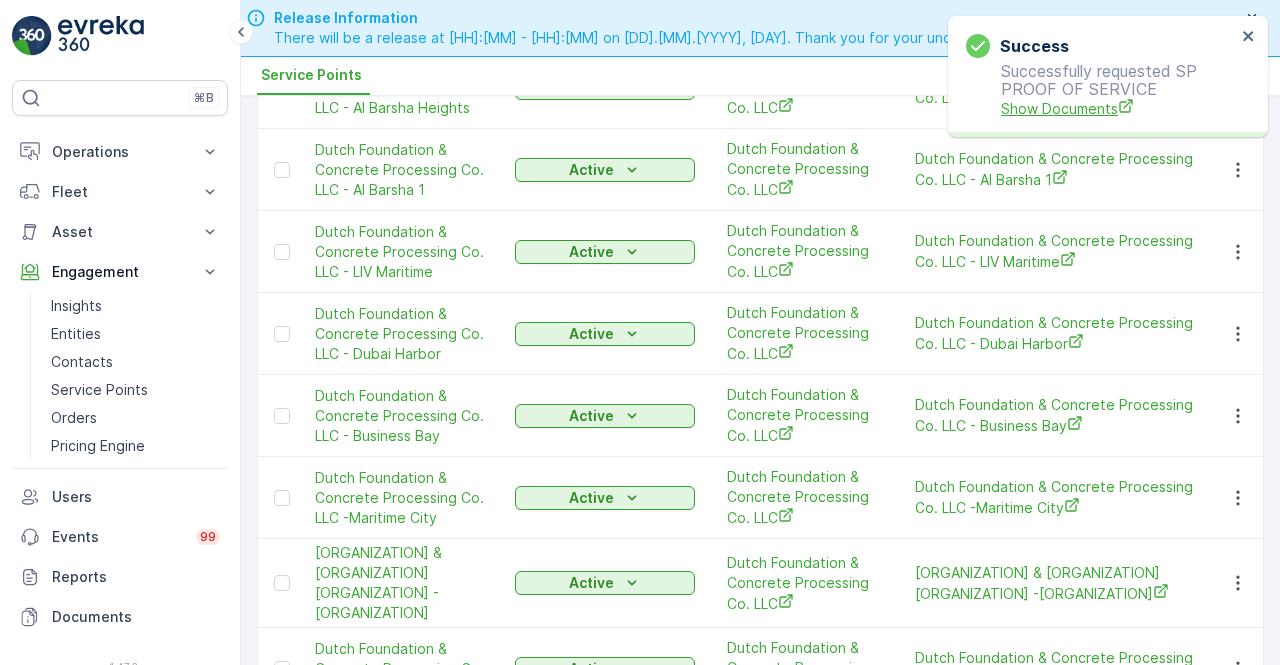 click on "Show Documents" at bounding box center (1118, 108) 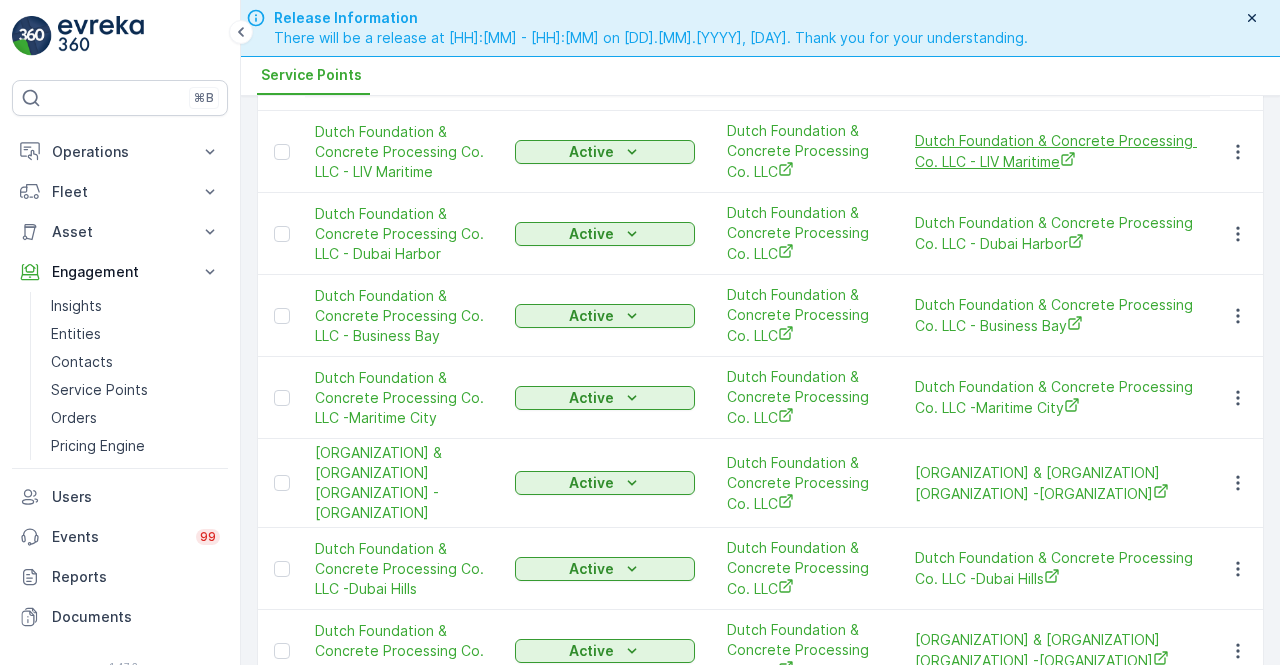 scroll, scrollTop: 550, scrollLeft: 0, axis: vertical 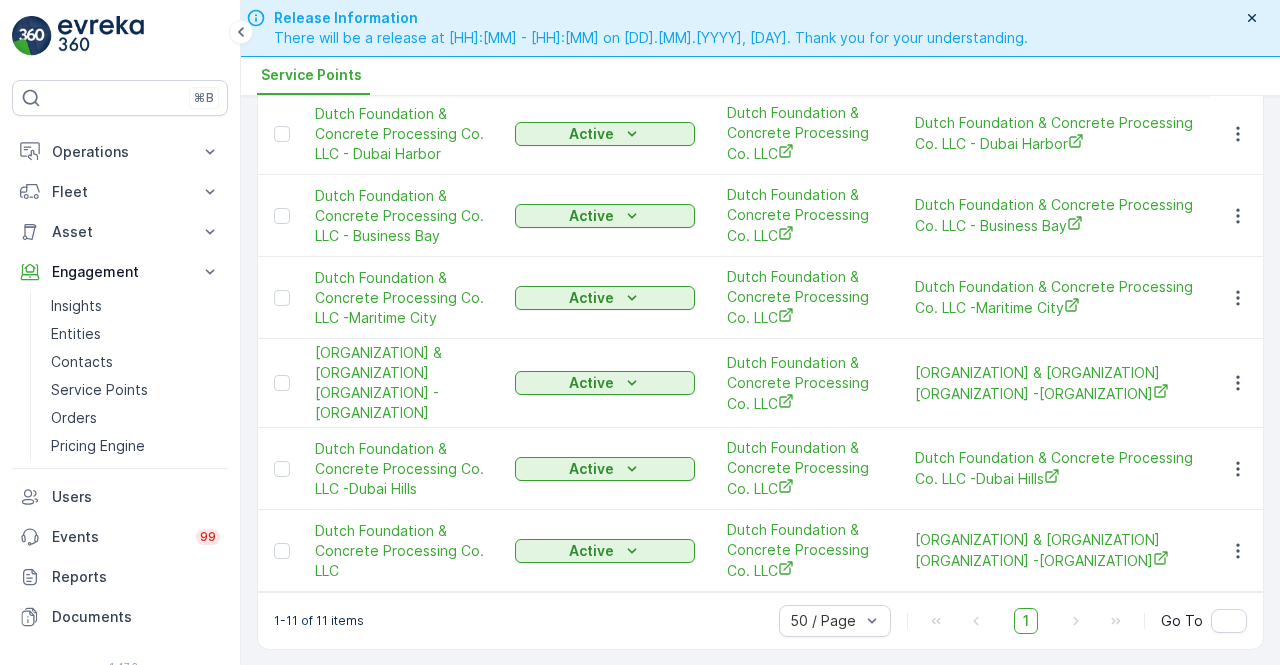 click at bounding box center [1237, 551] 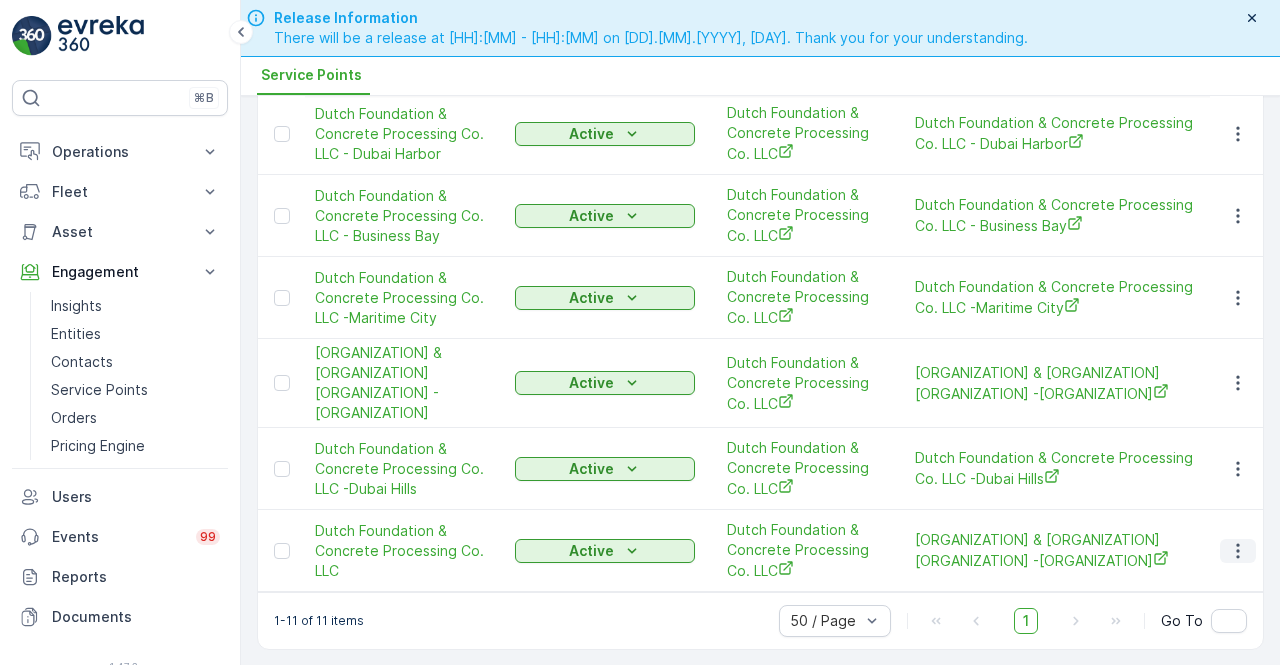 drag, startPoint x: 1238, startPoint y: 543, endPoint x: 1234, endPoint y: 530, distance: 13.601471 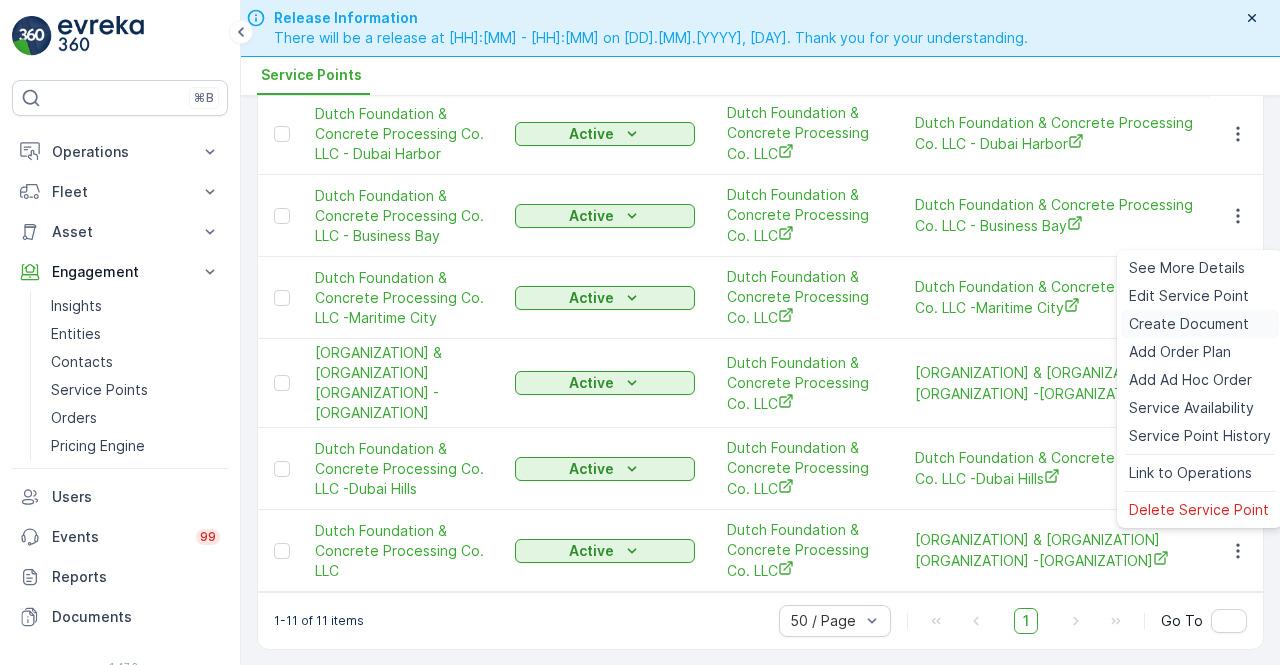 click on "Create Document" at bounding box center (1189, 324) 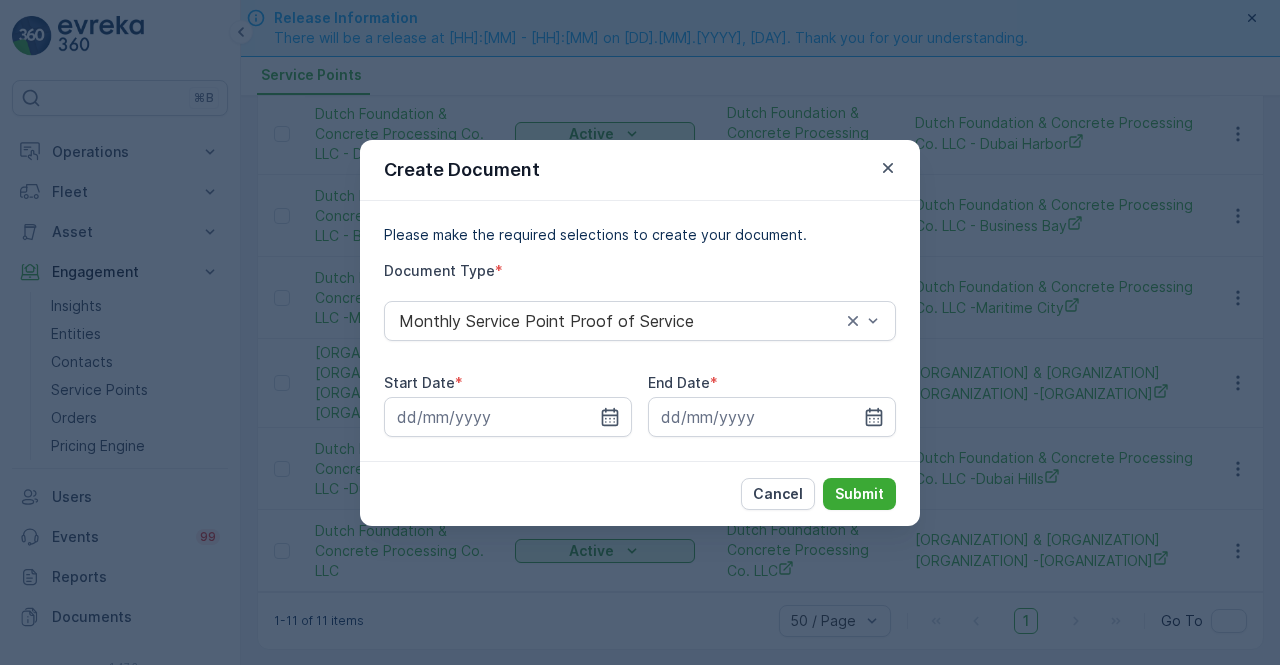 drag, startPoint x: 608, startPoint y: 417, endPoint x: 589, endPoint y: 510, distance: 94.92102 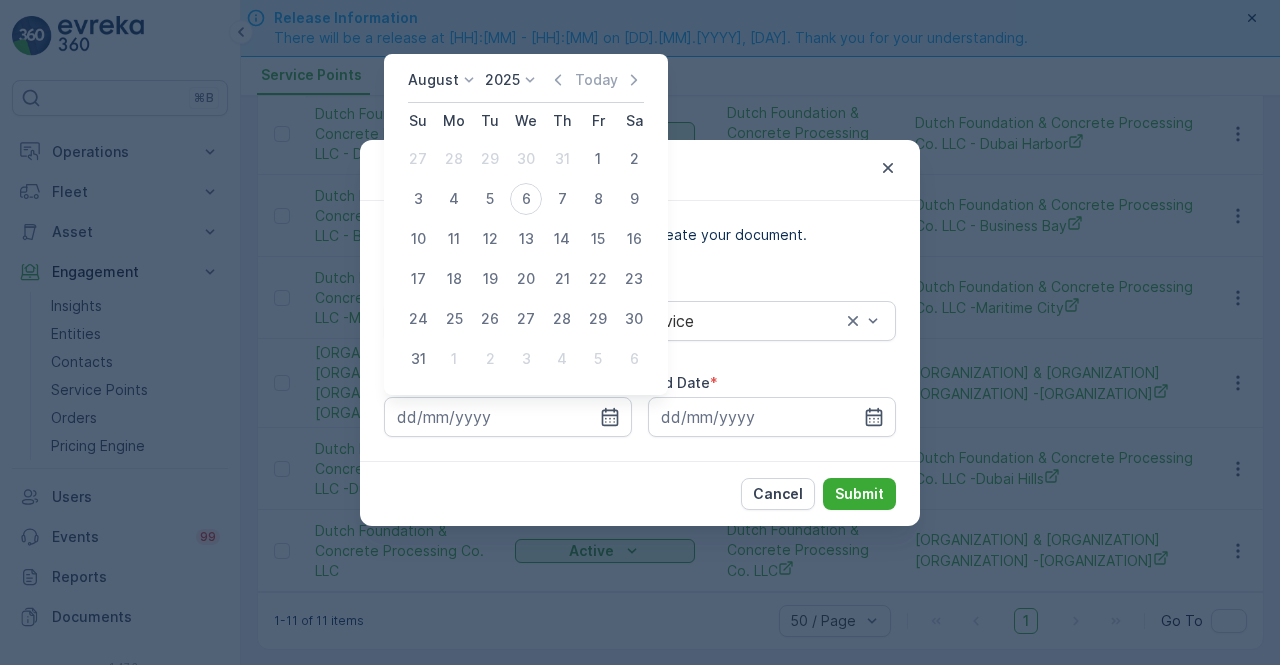 drag, startPoint x: 560, startPoint y: 77, endPoint x: 535, endPoint y: 151, distance: 78.1089 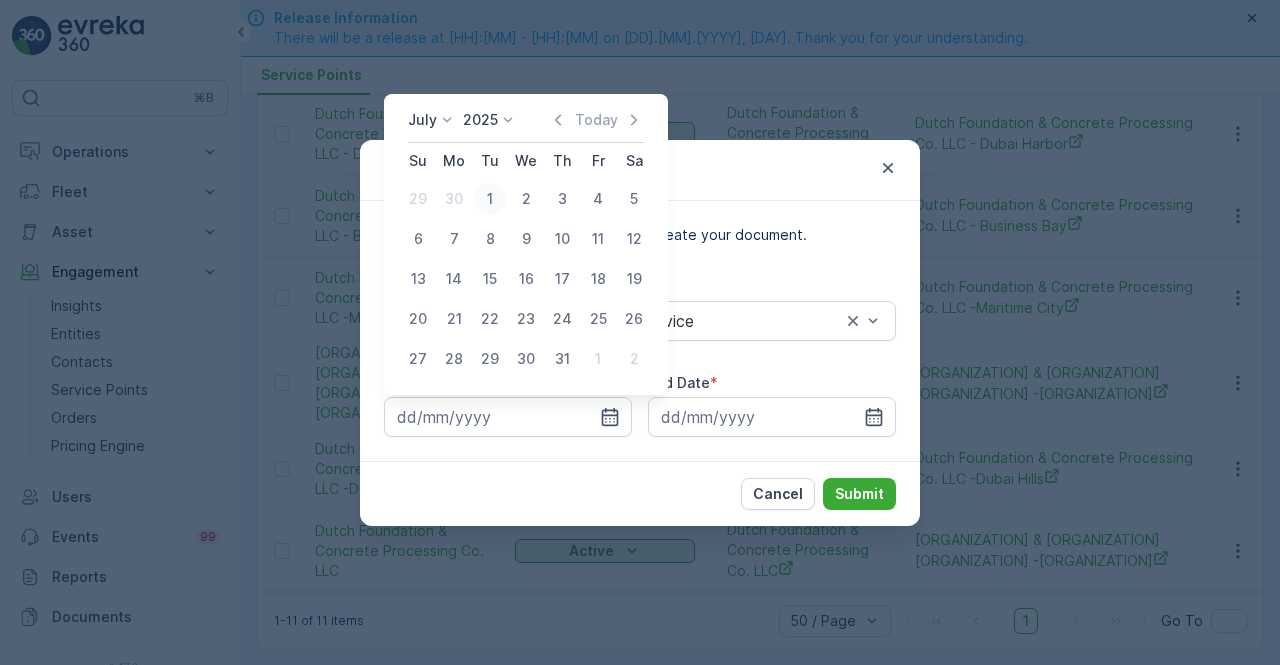 click on "1" at bounding box center (490, 199) 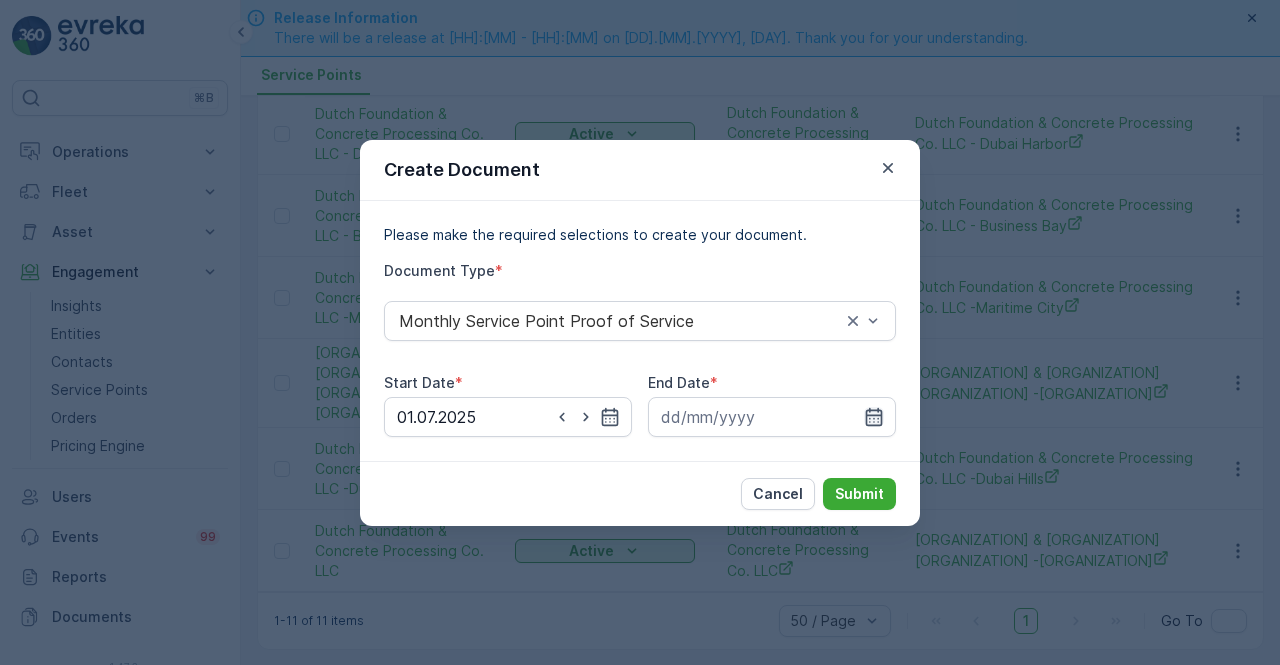 click 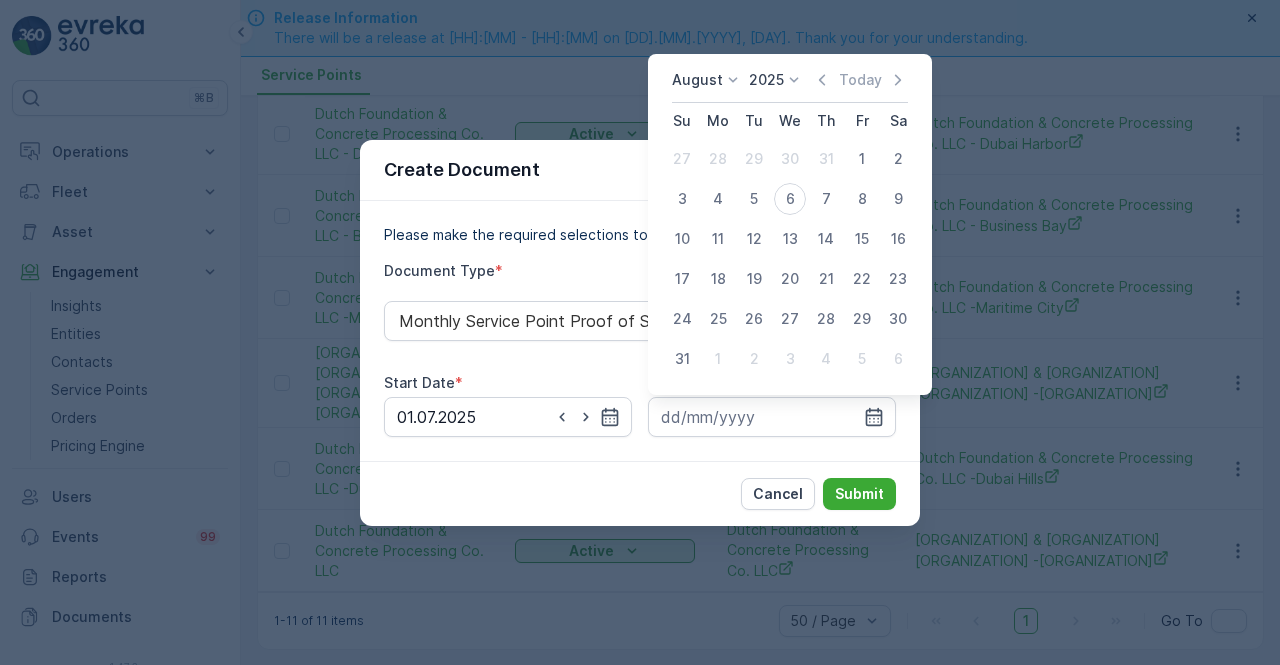 drag, startPoint x: 826, startPoint y: 77, endPoint x: 805, endPoint y: 135, distance: 61.68468 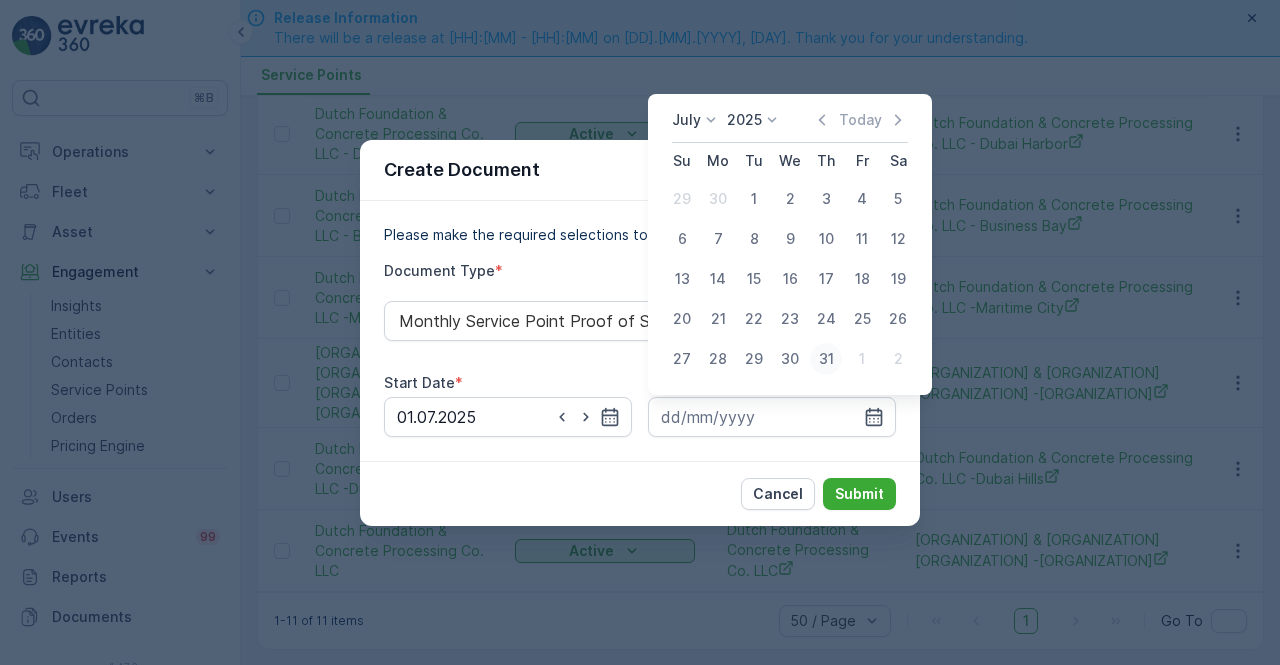 click on "31" at bounding box center [826, 359] 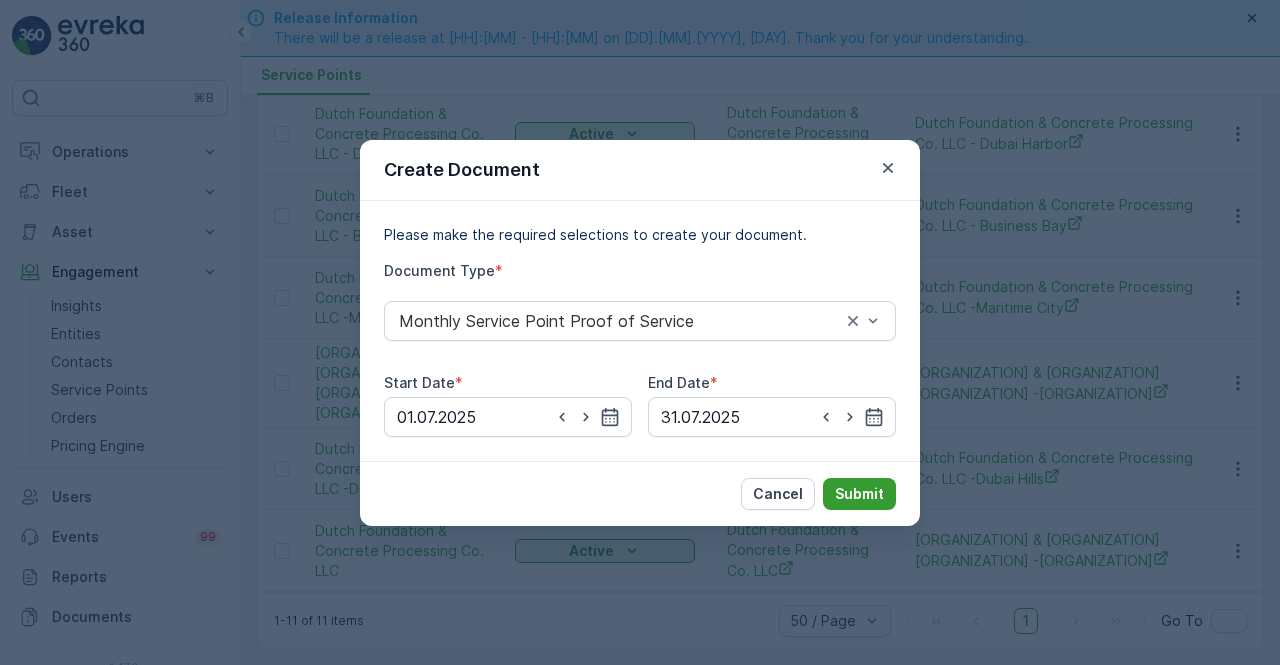 click on "Submit" at bounding box center [859, 494] 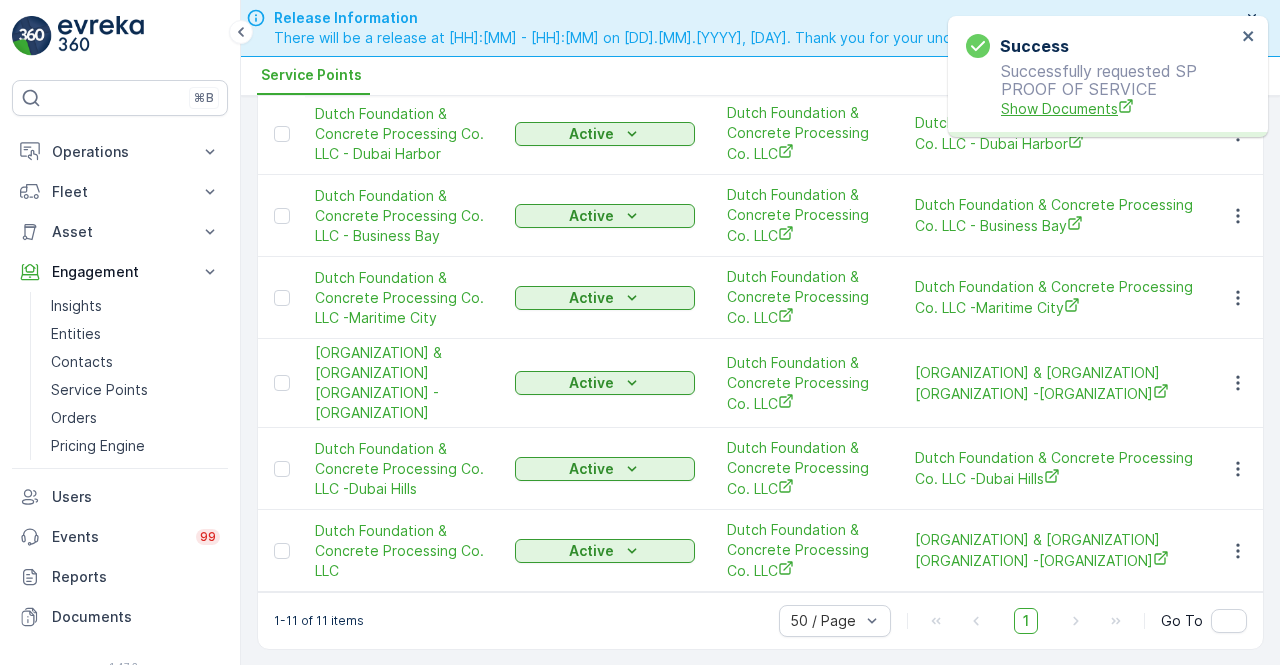 click on "Show Documents" at bounding box center (1118, 108) 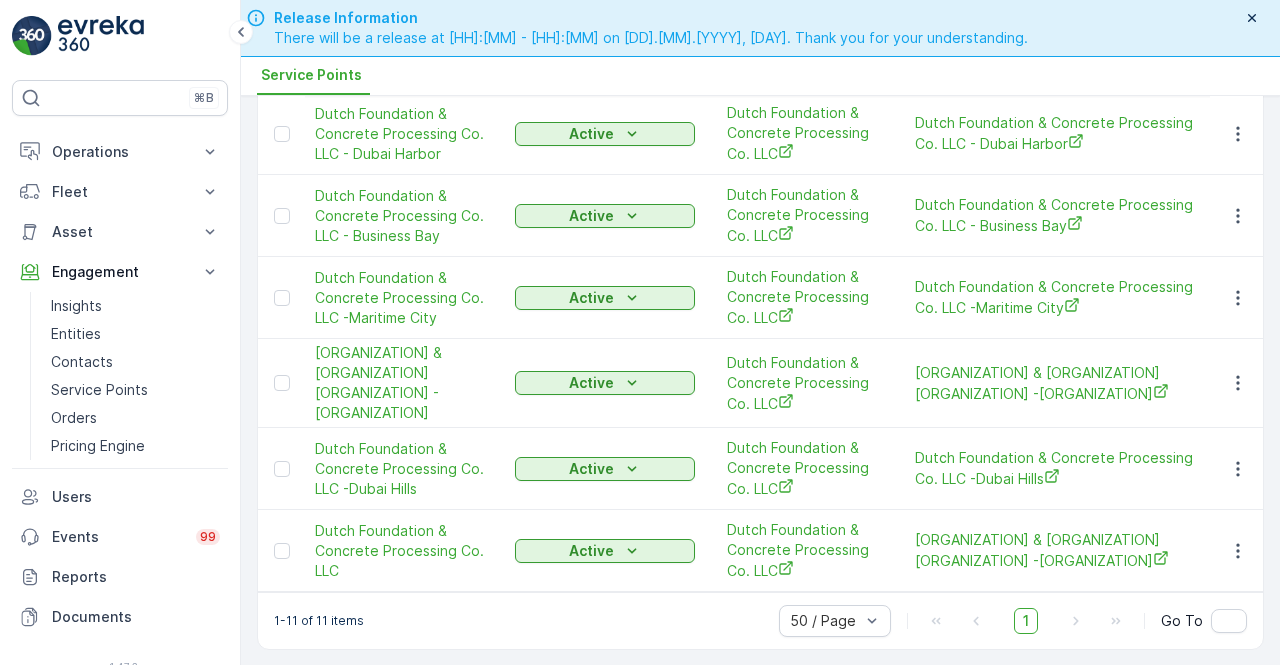 scroll, scrollTop: 0, scrollLeft: 0, axis: both 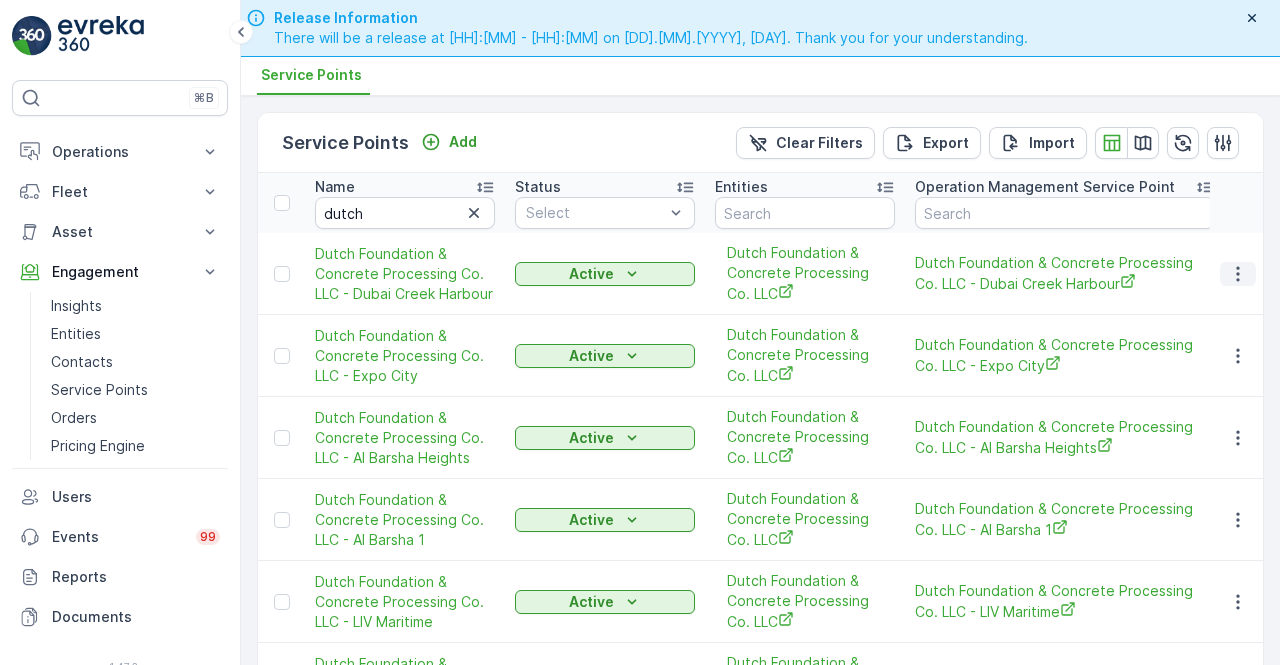 click 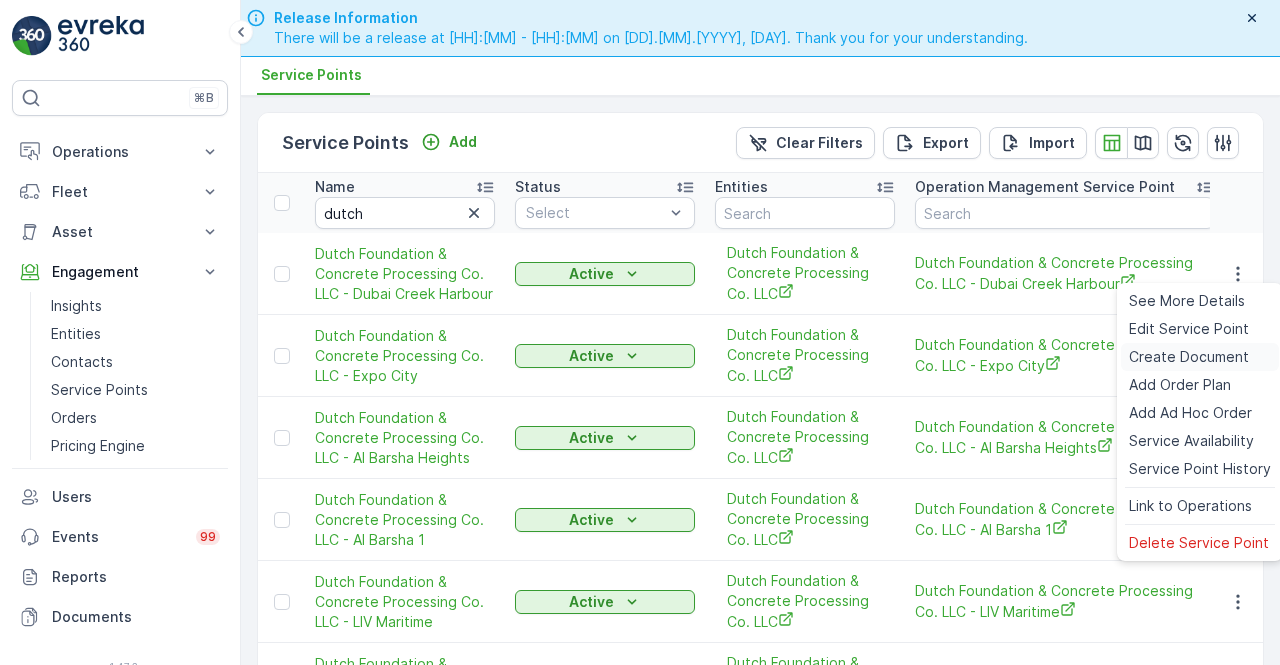 click on "Create Document" at bounding box center [1189, 357] 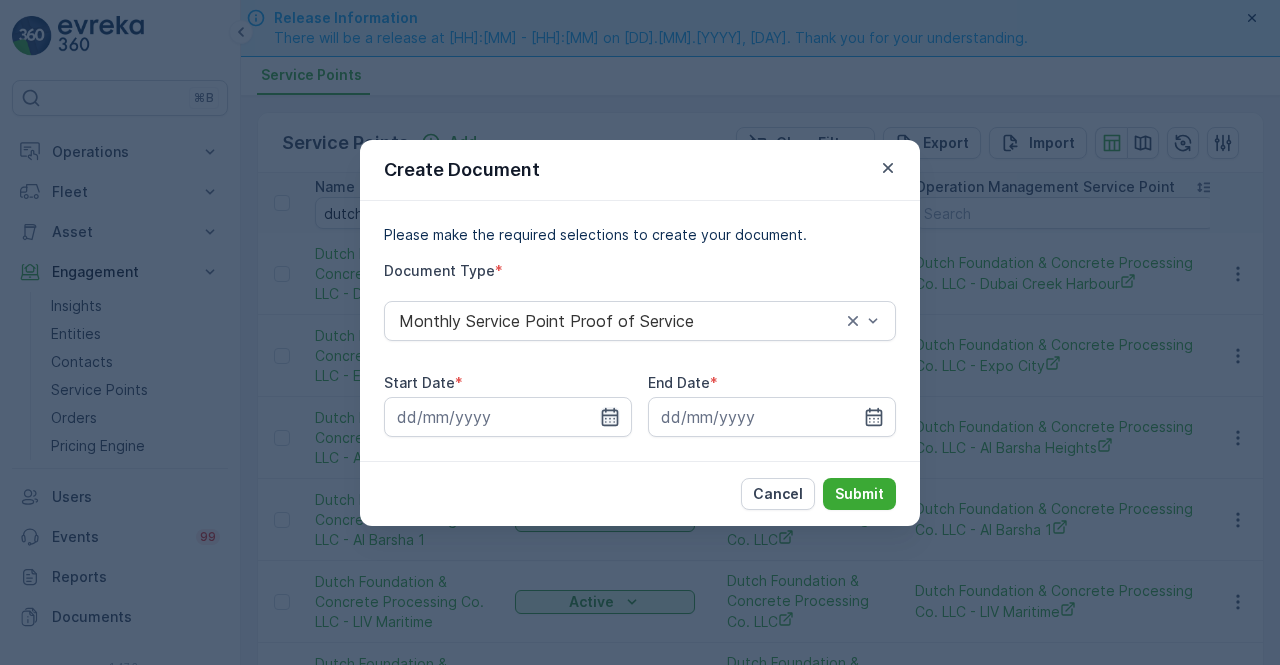 click 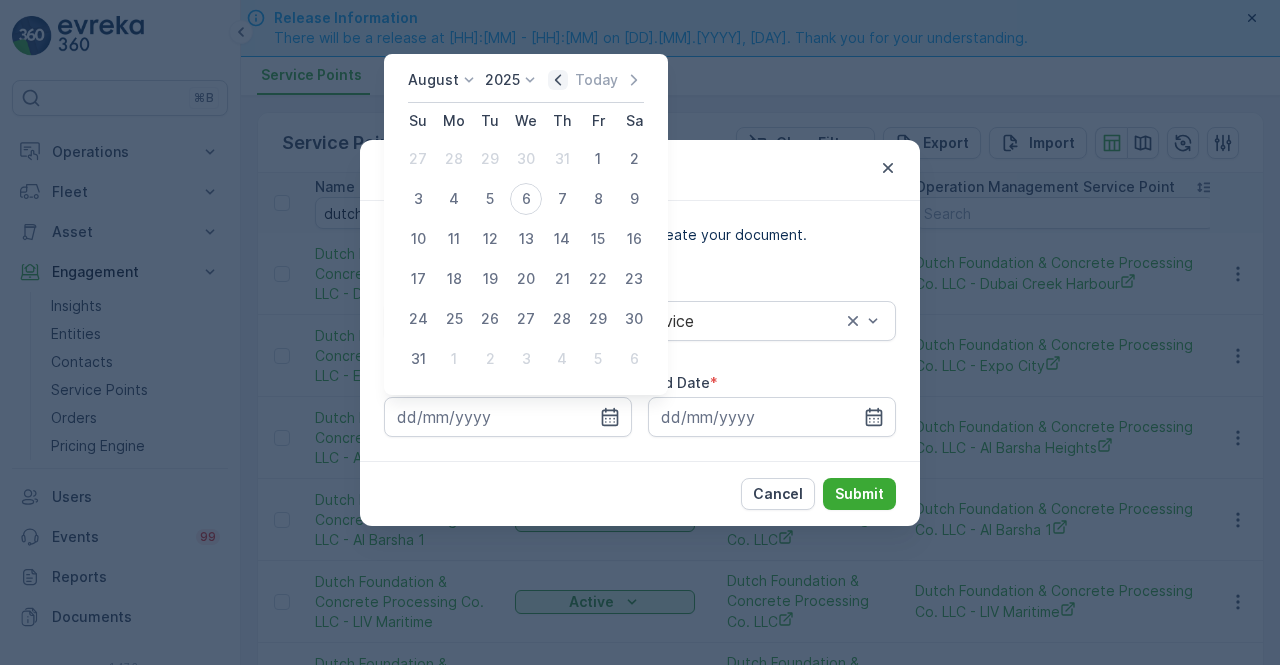 click 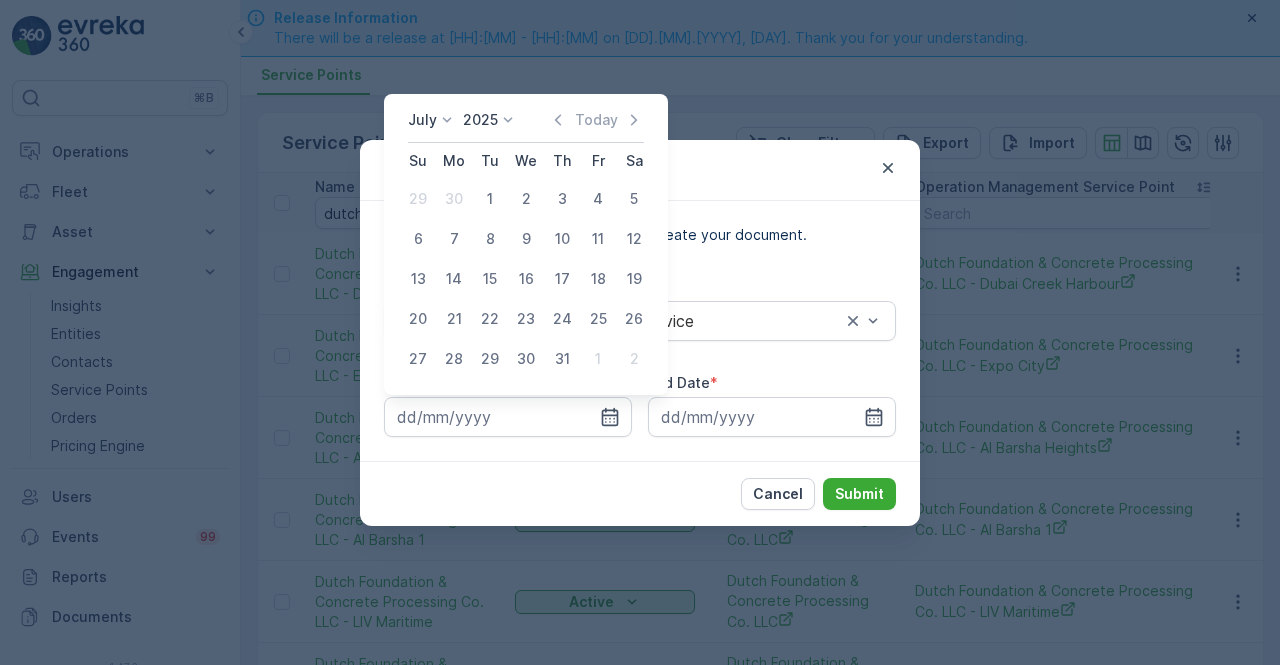 click on "1" at bounding box center (490, 199) 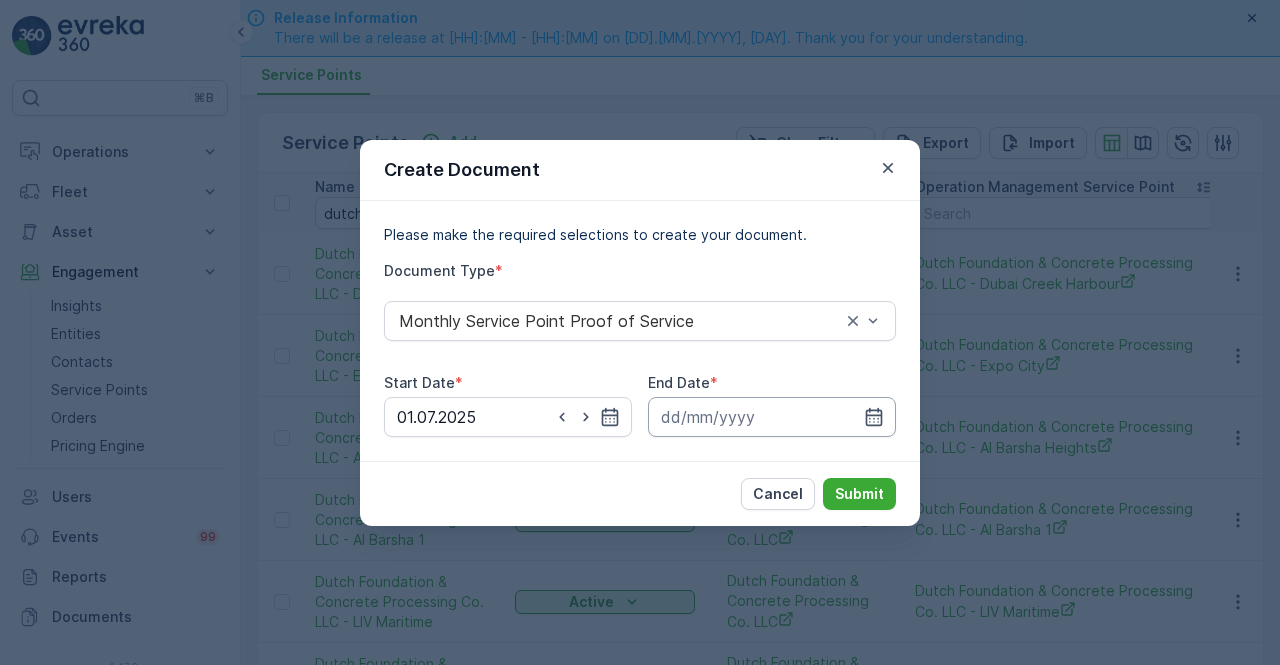 click at bounding box center (772, 417) 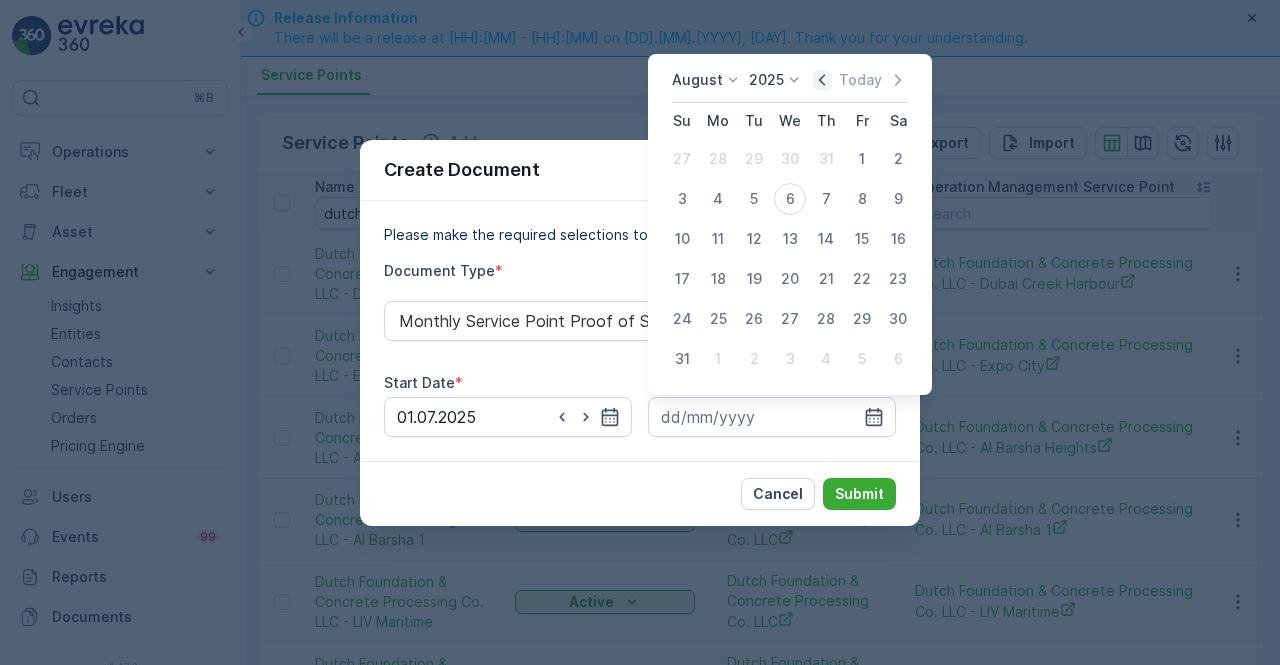 click 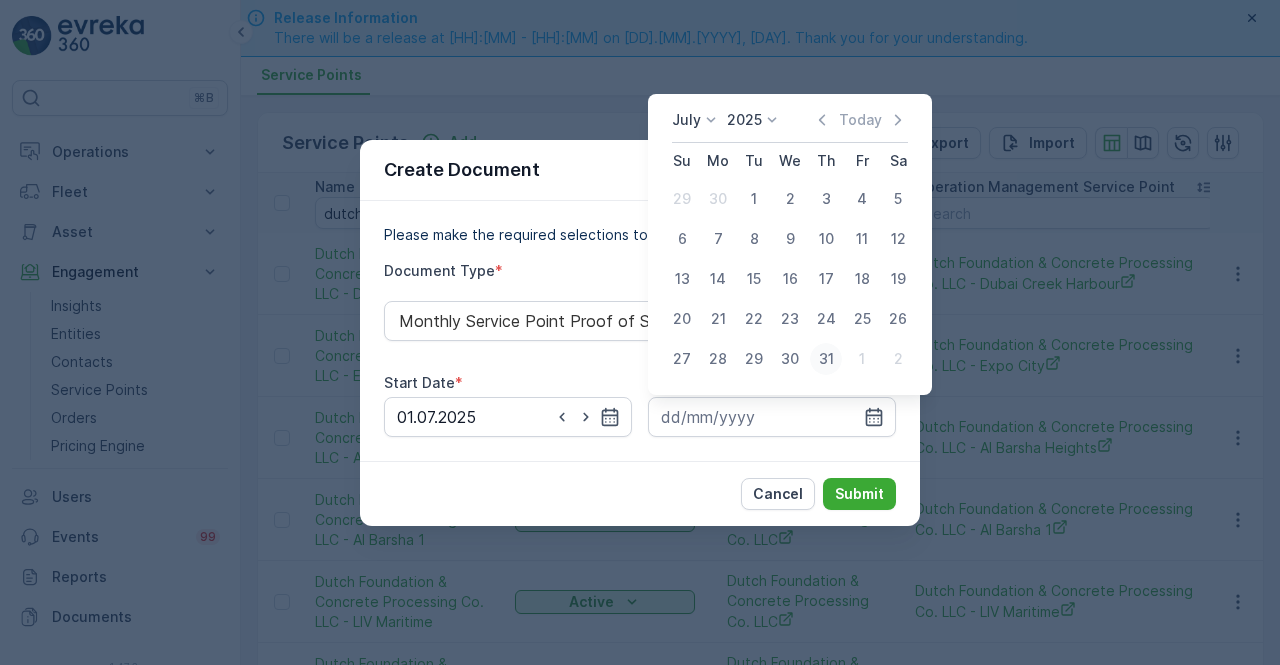 click on "31" at bounding box center (826, 359) 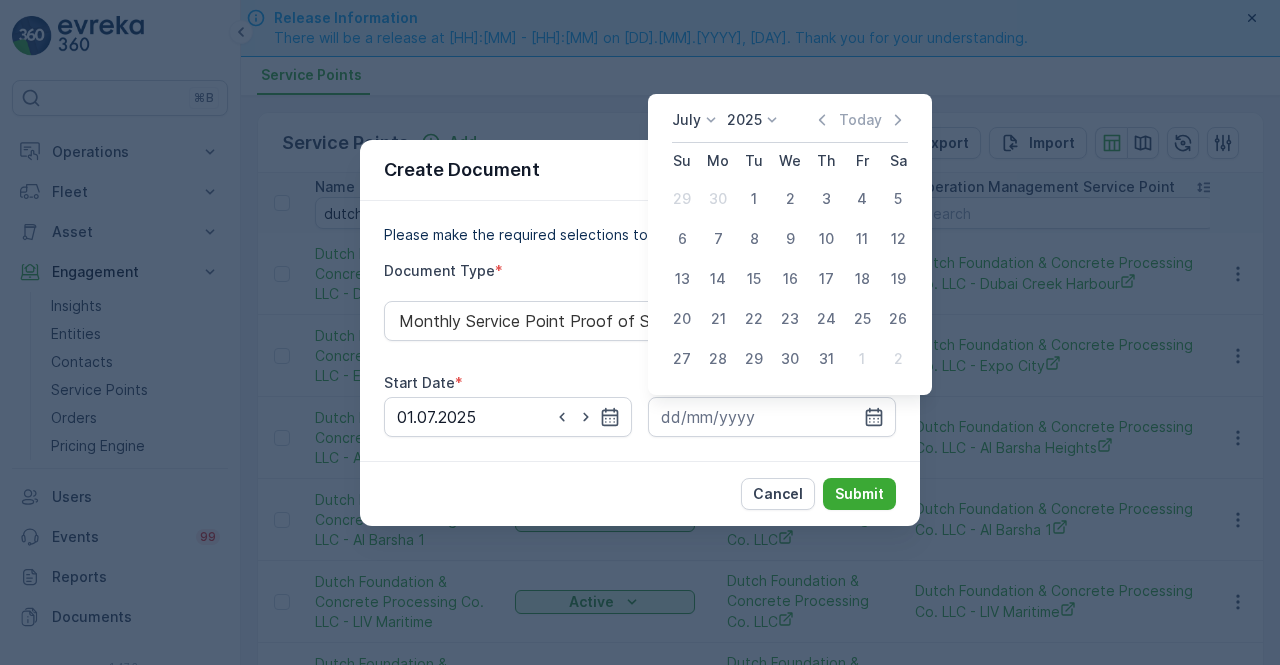 type on "31.07.2025" 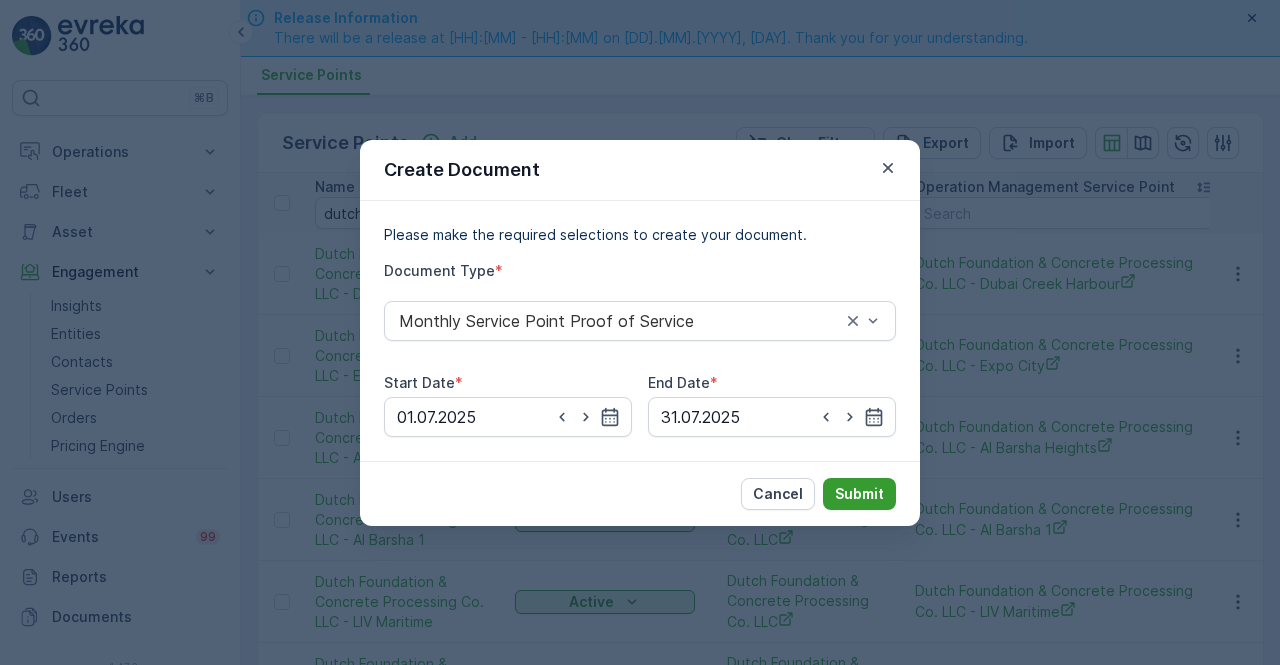 click on "Submit" at bounding box center [859, 494] 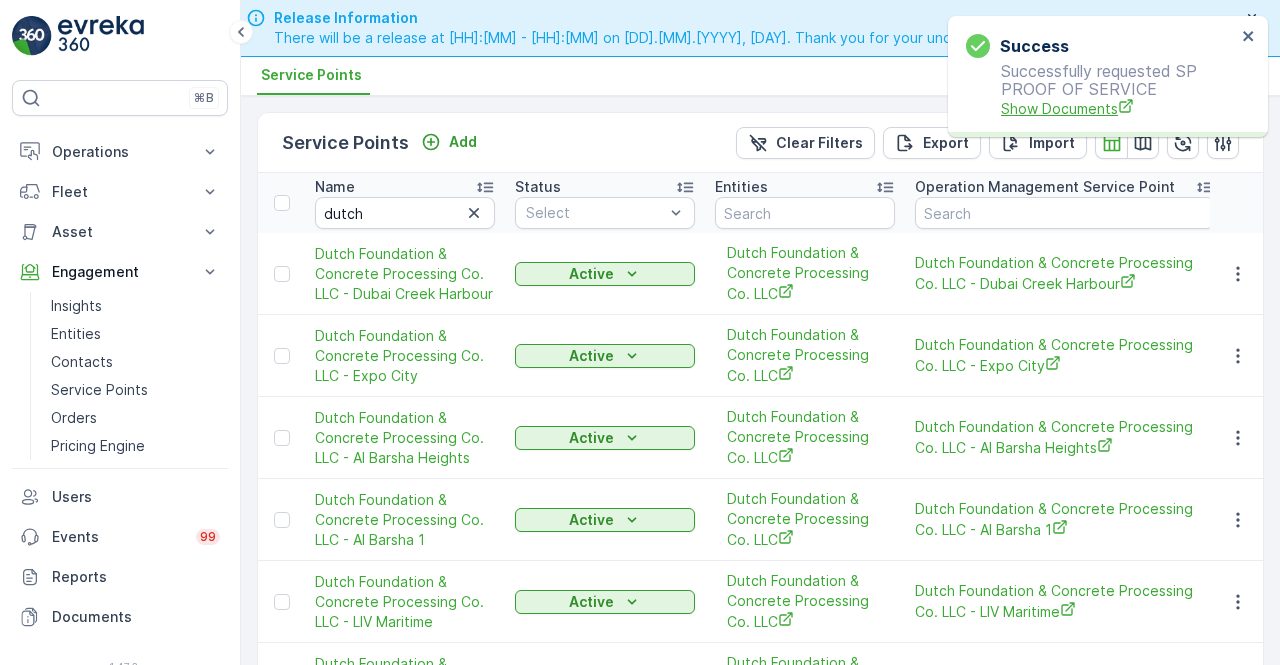 click on "Show Documents" at bounding box center [1118, 108] 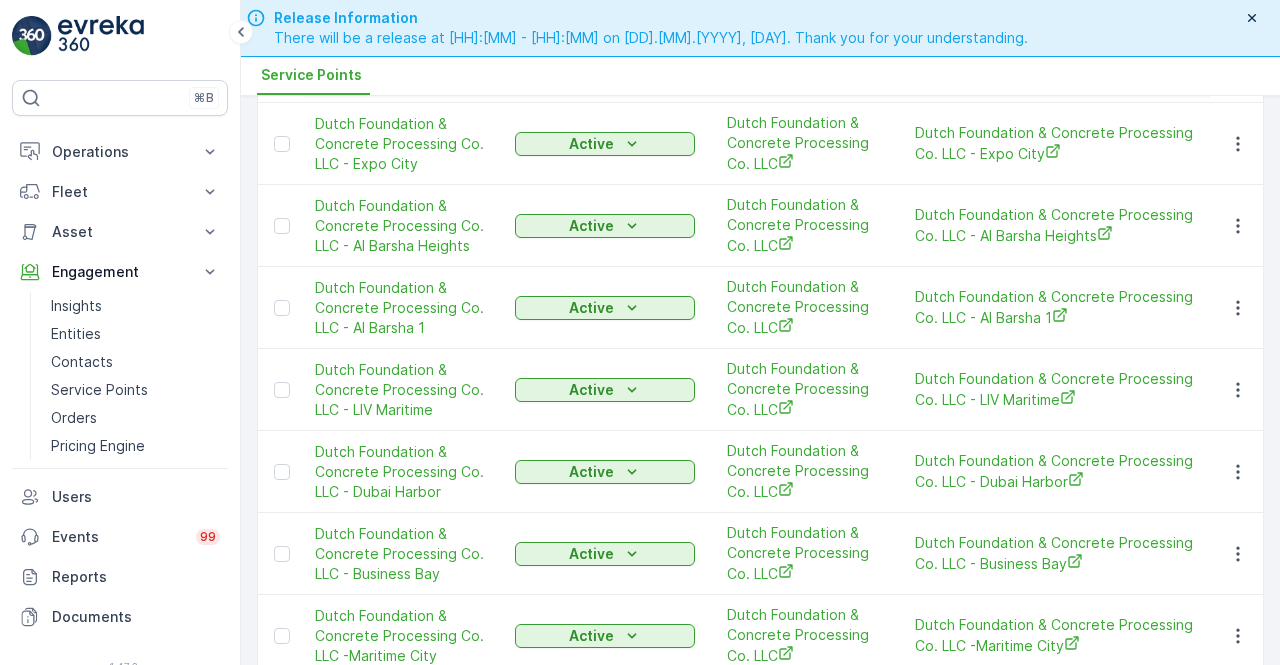 scroll, scrollTop: 100, scrollLeft: 0, axis: vertical 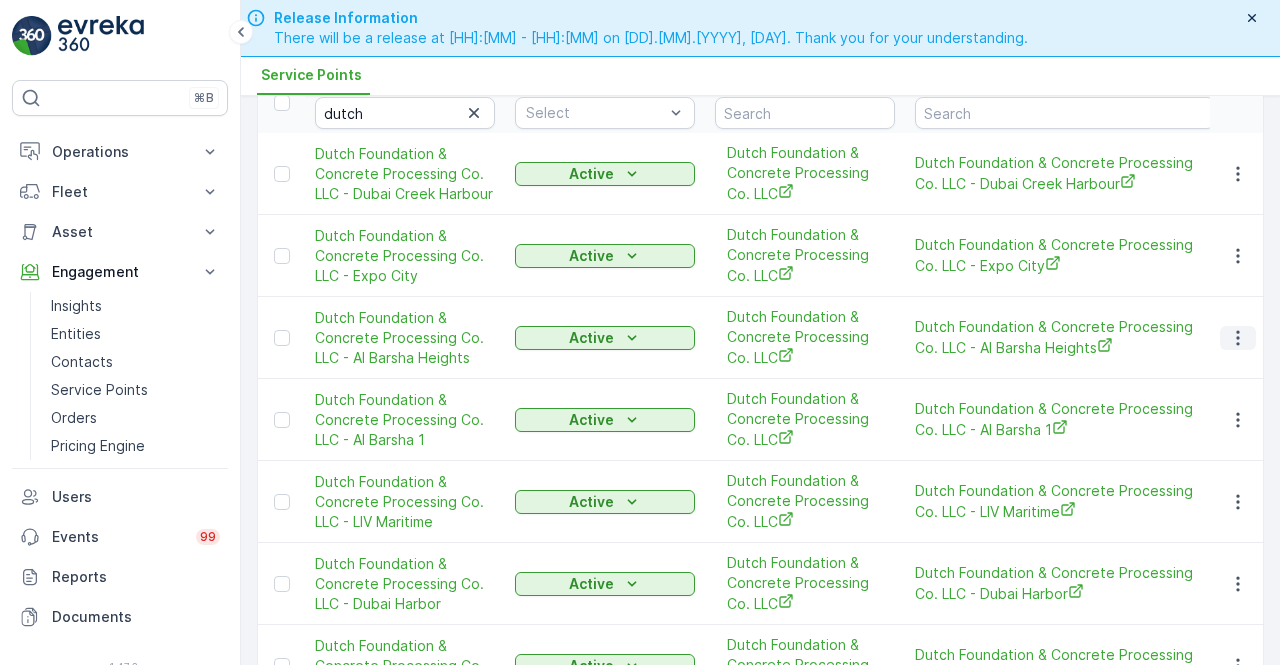 click 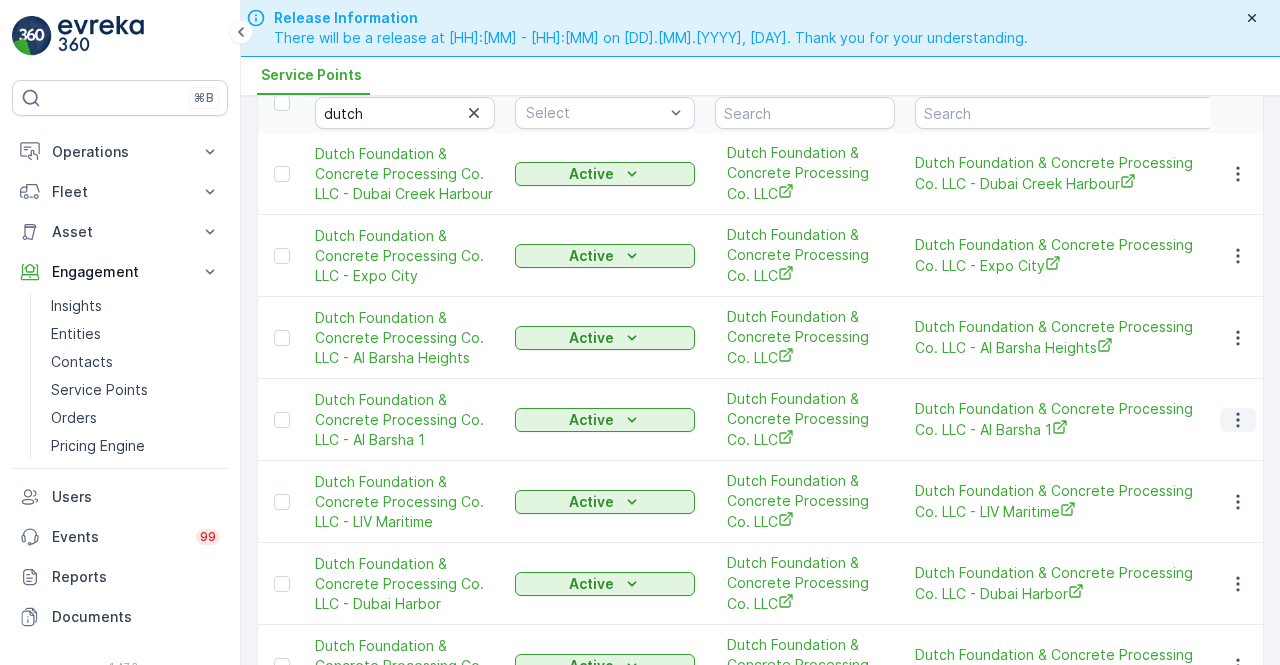 click 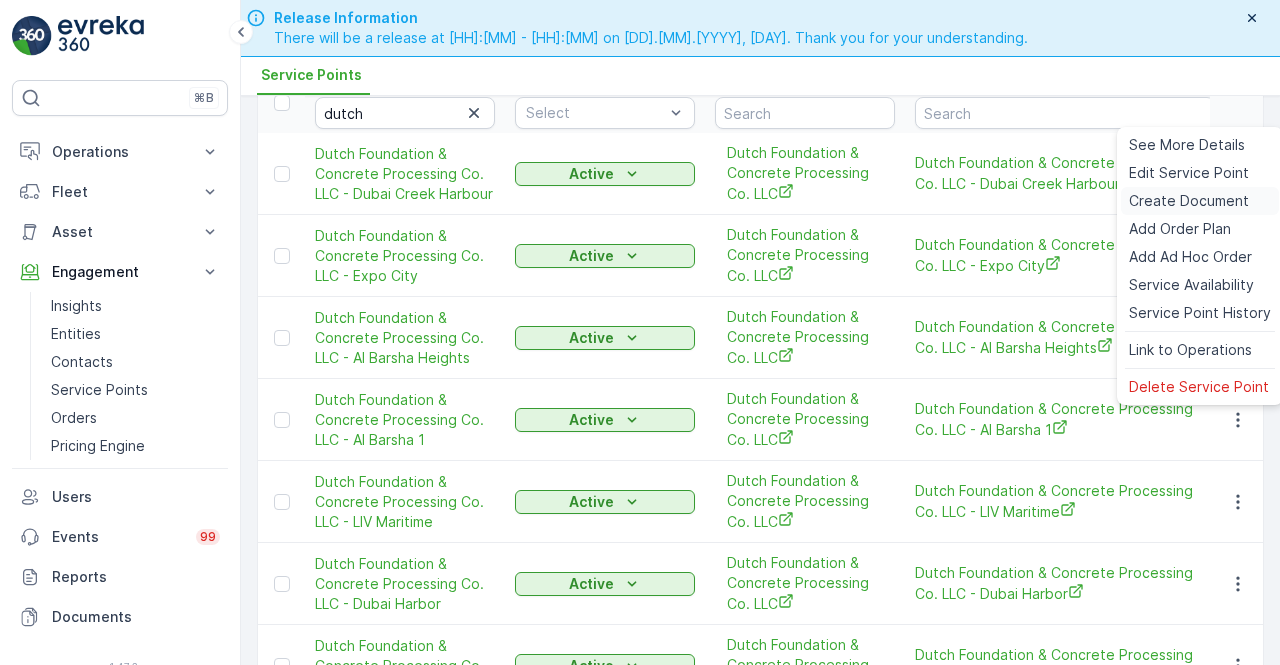 click on "Create Document" at bounding box center (1189, 201) 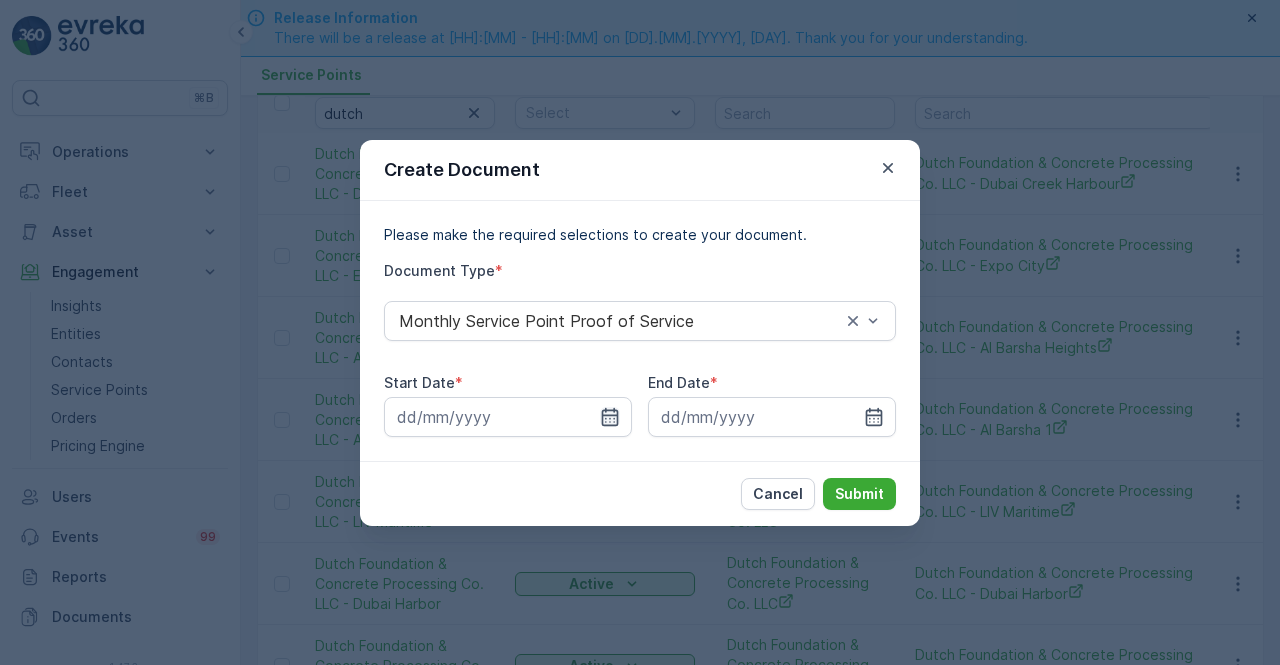 click 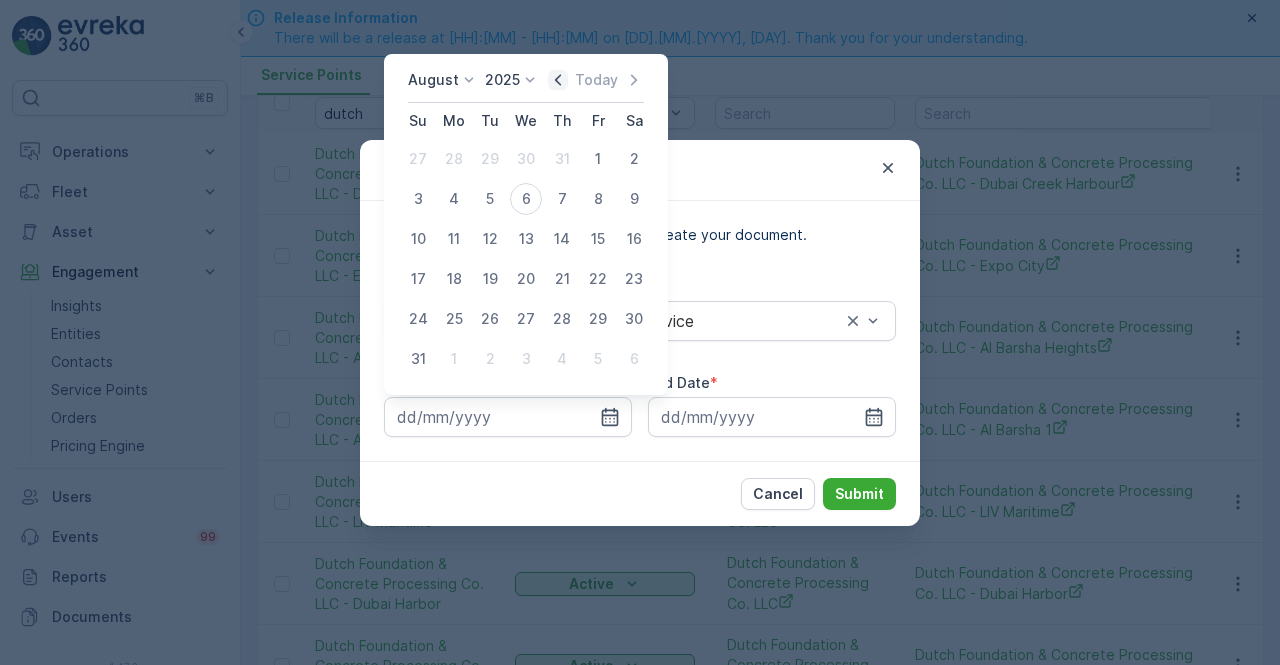 click 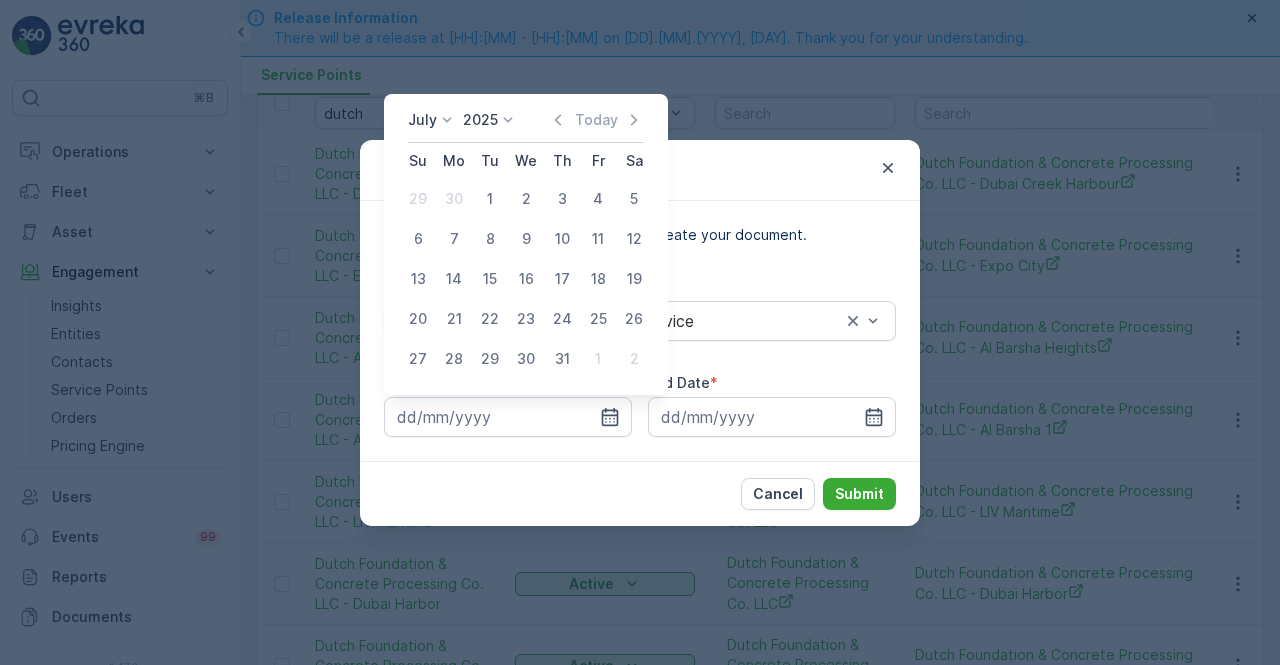 drag, startPoint x: 490, startPoint y: 189, endPoint x: 514, endPoint y: 210, distance: 31.890438 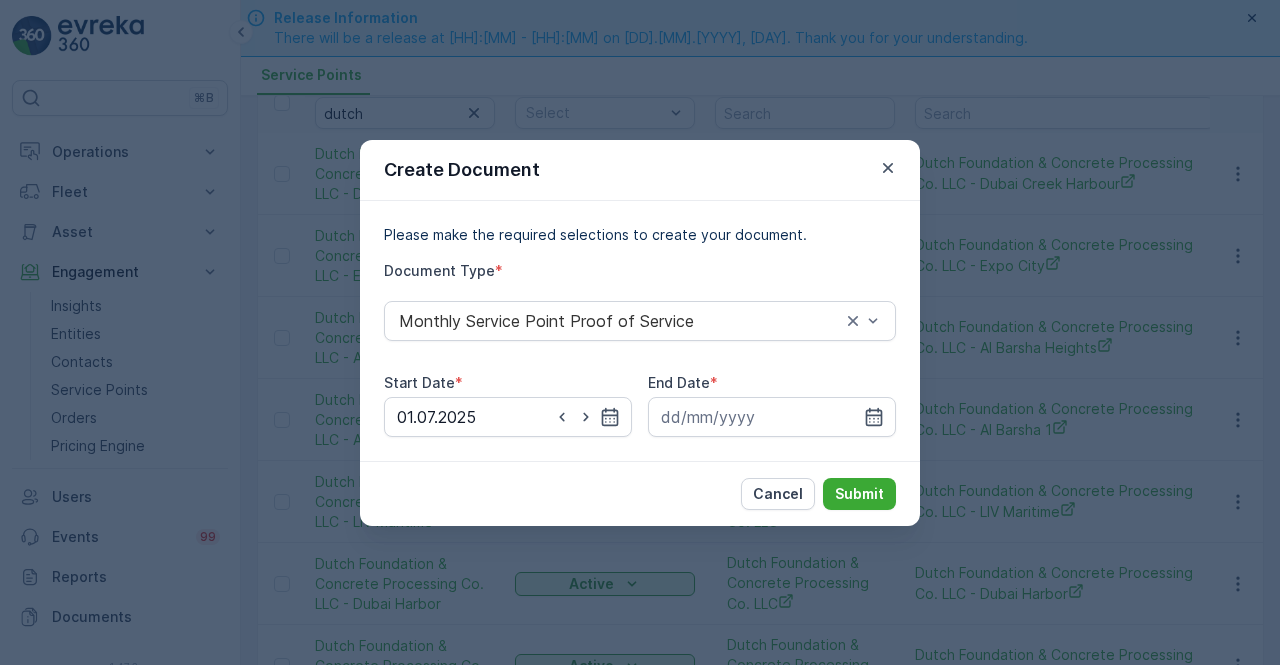drag, startPoint x: 868, startPoint y: 411, endPoint x: 872, endPoint y: 385, distance: 26.305893 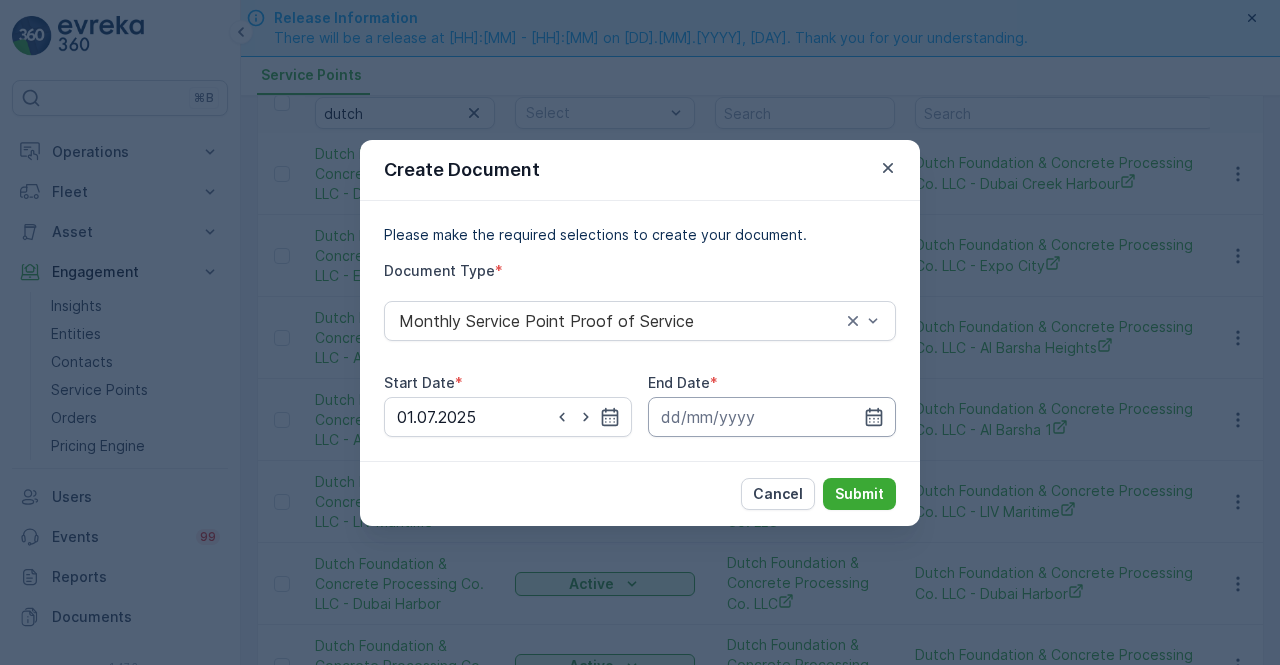 drag, startPoint x: 868, startPoint y: 416, endPoint x: 868, endPoint y: 399, distance: 17 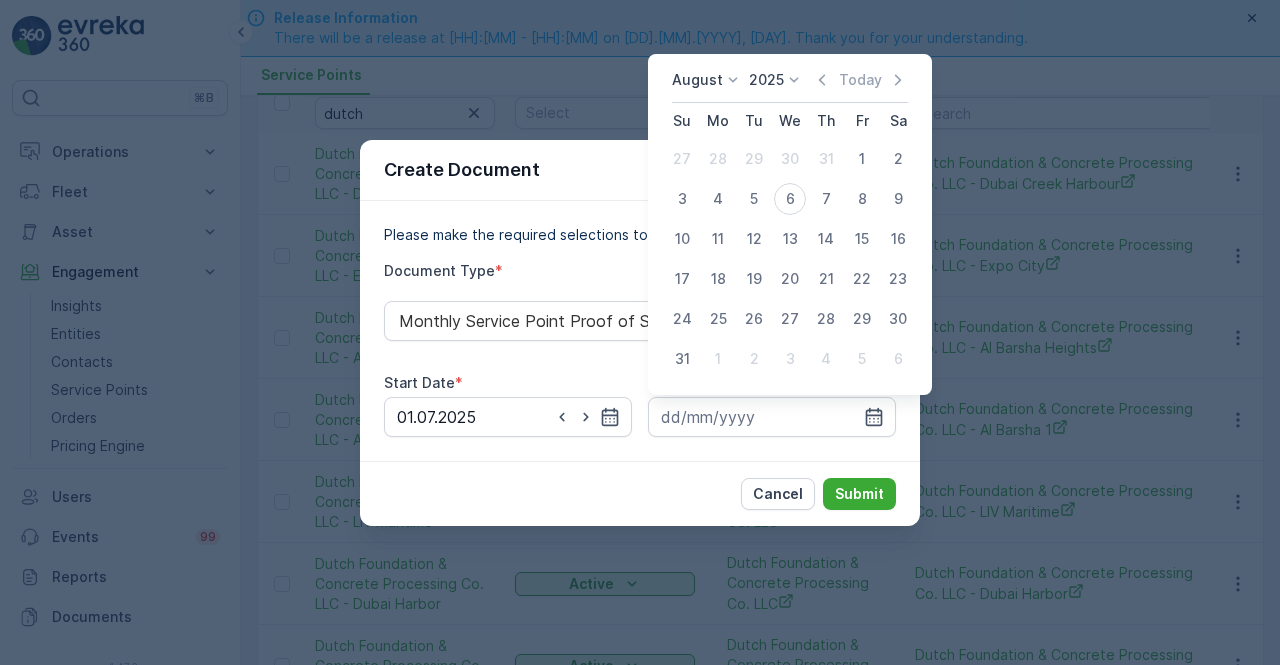 drag, startPoint x: 824, startPoint y: 89, endPoint x: 823, endPoint y: 131, distance: 42.0119 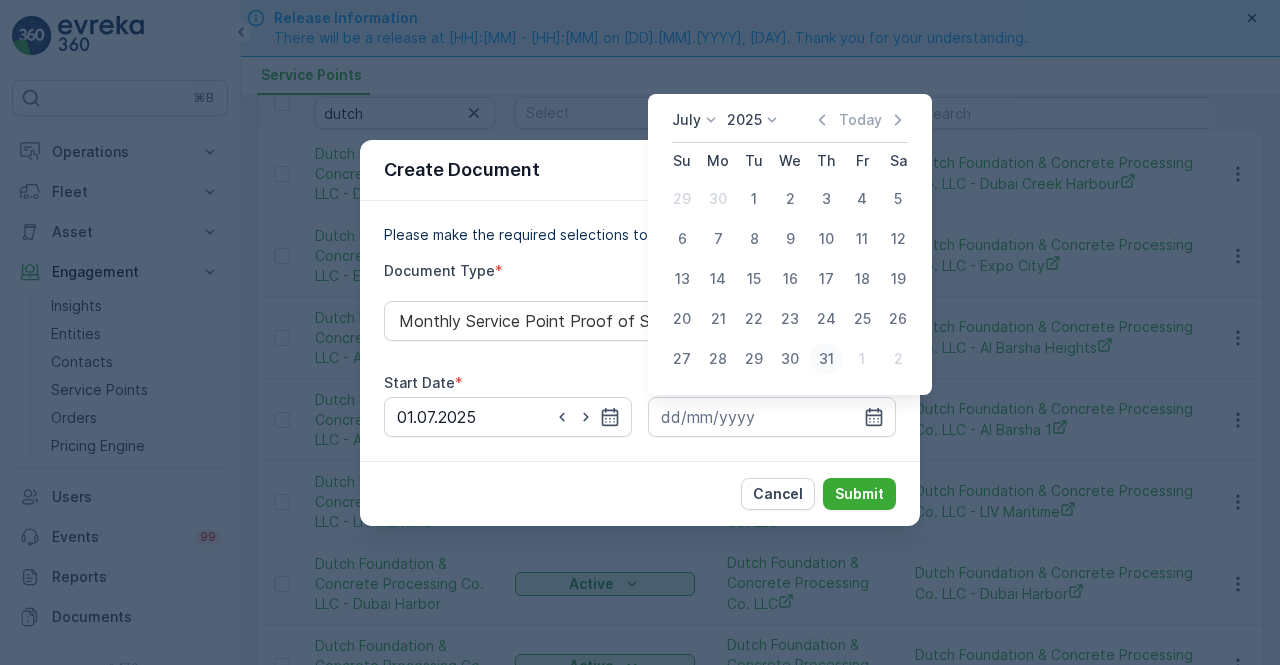 click on "31" at bounding box center [826, 359] 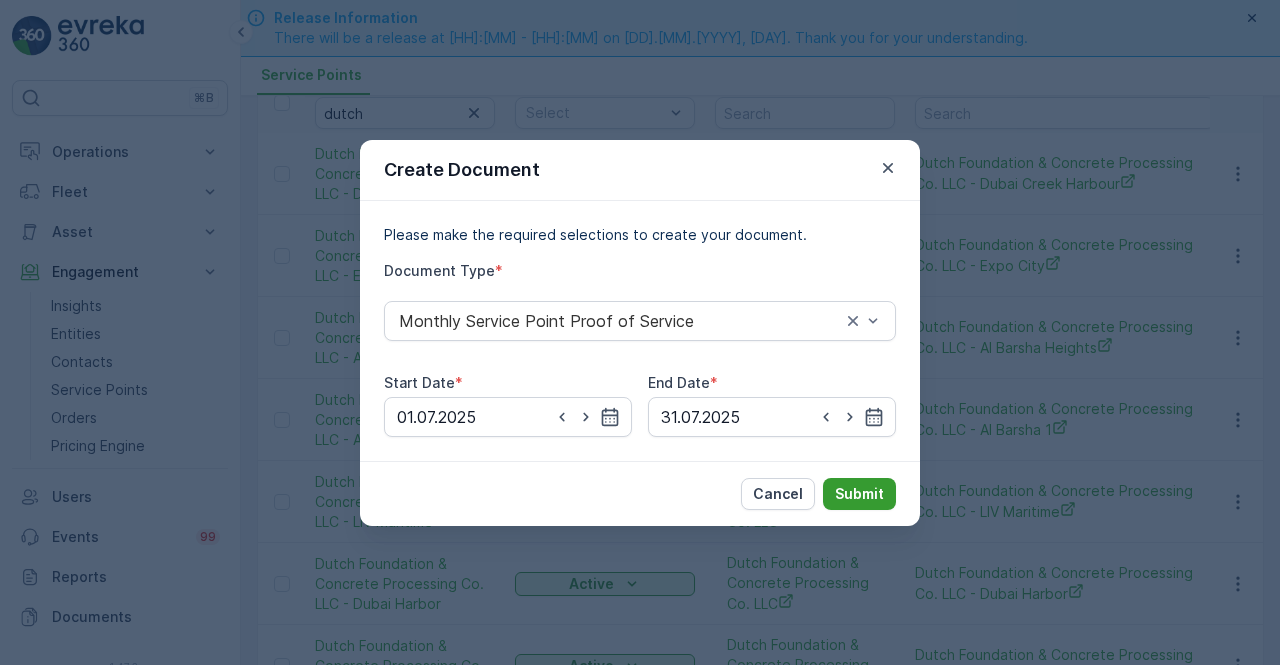click on "Submit" at bounding box center (859, 494) 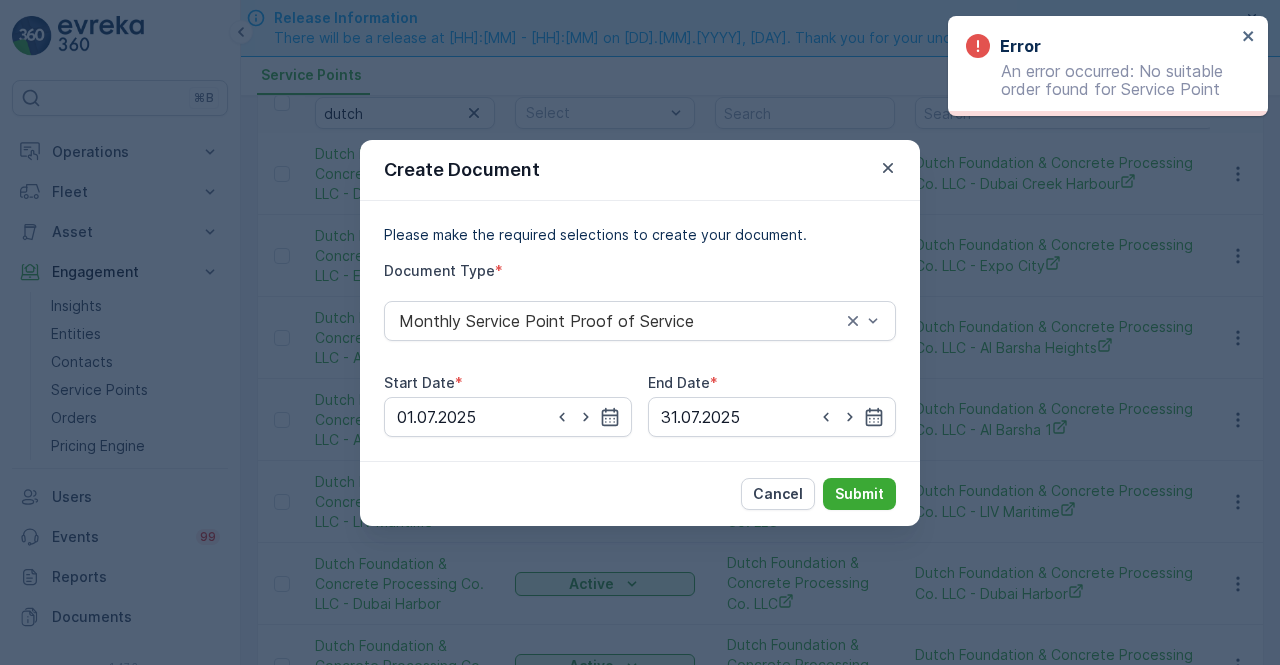 drag, startPoint x: 882, startPoint y: 163, endPoint x: 895, endPoint y: 161, distance: 13.152946 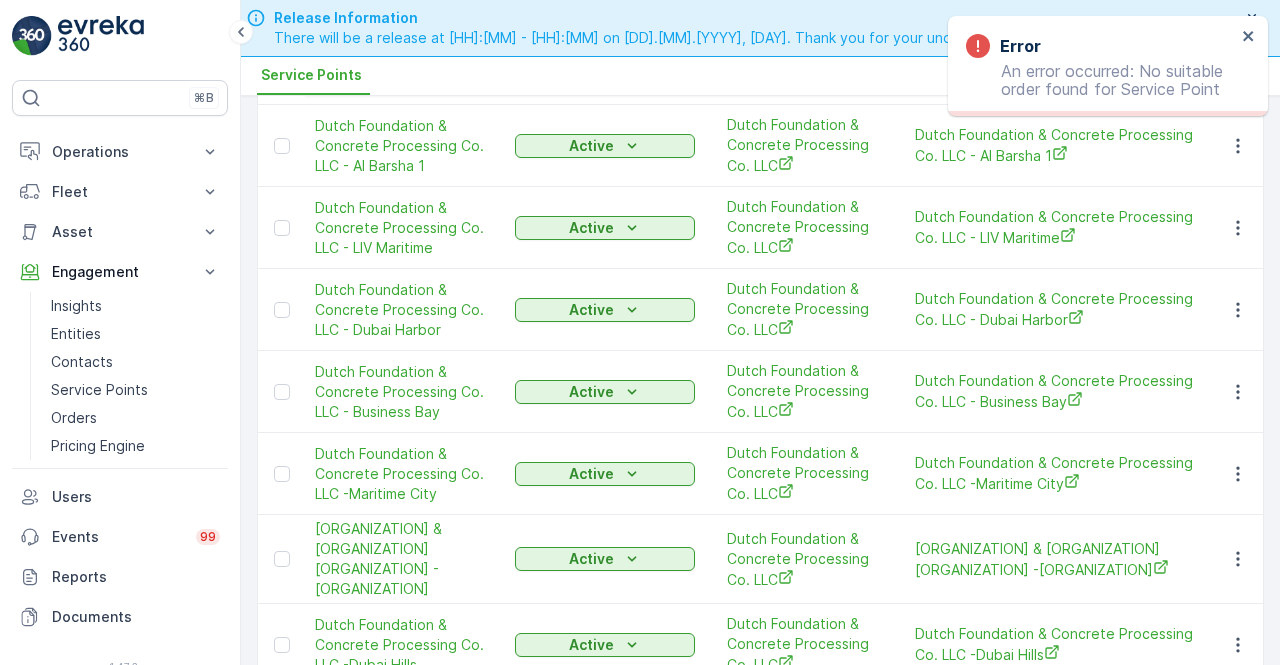 scroll, scrollTop: 400, scrollLeft: 0, axis: vertical 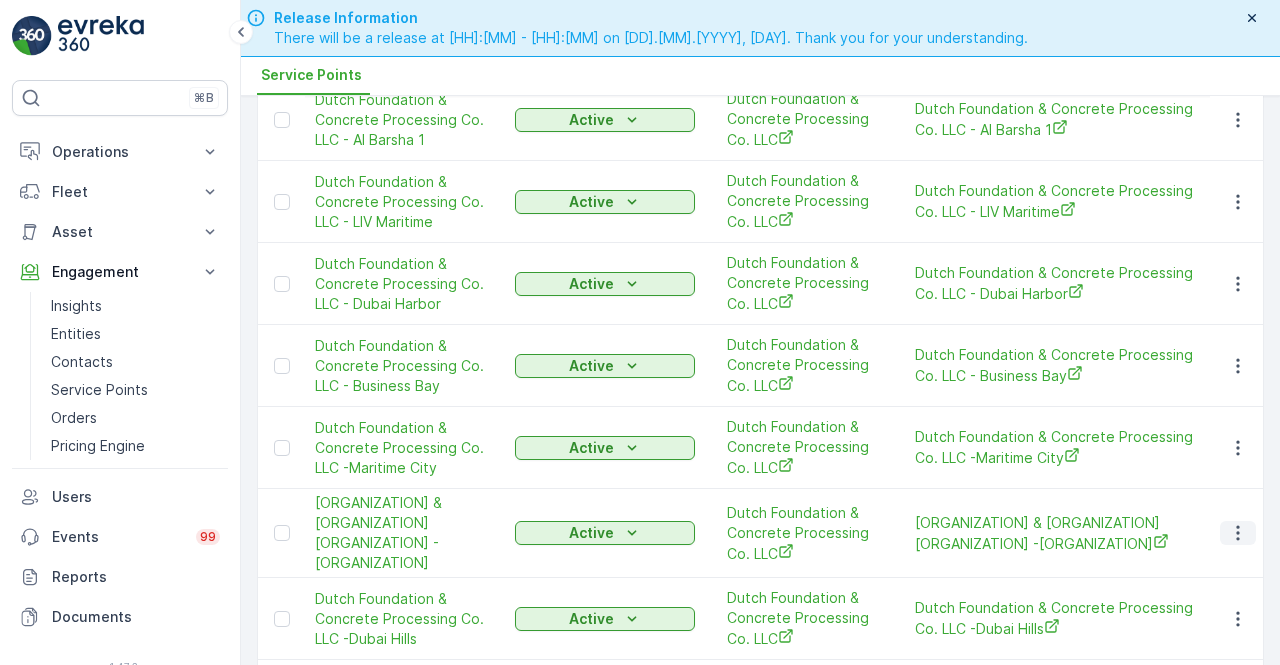 click 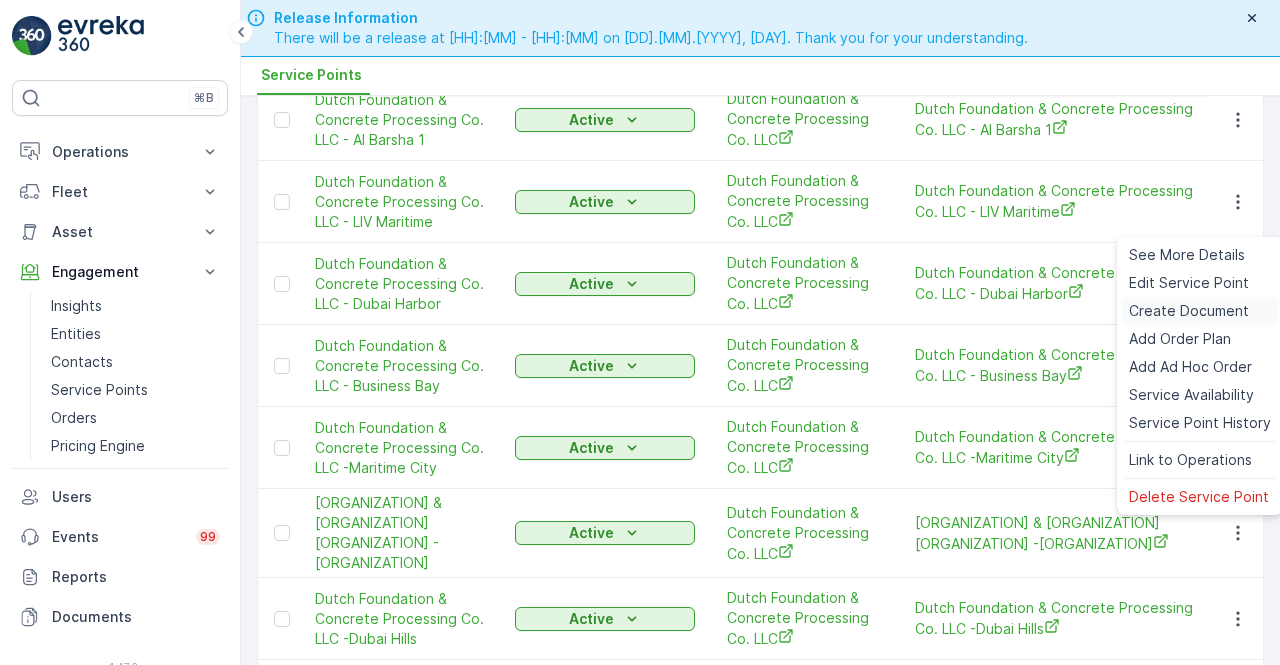 click on "Create Document" at bounding box center (1189, 311) 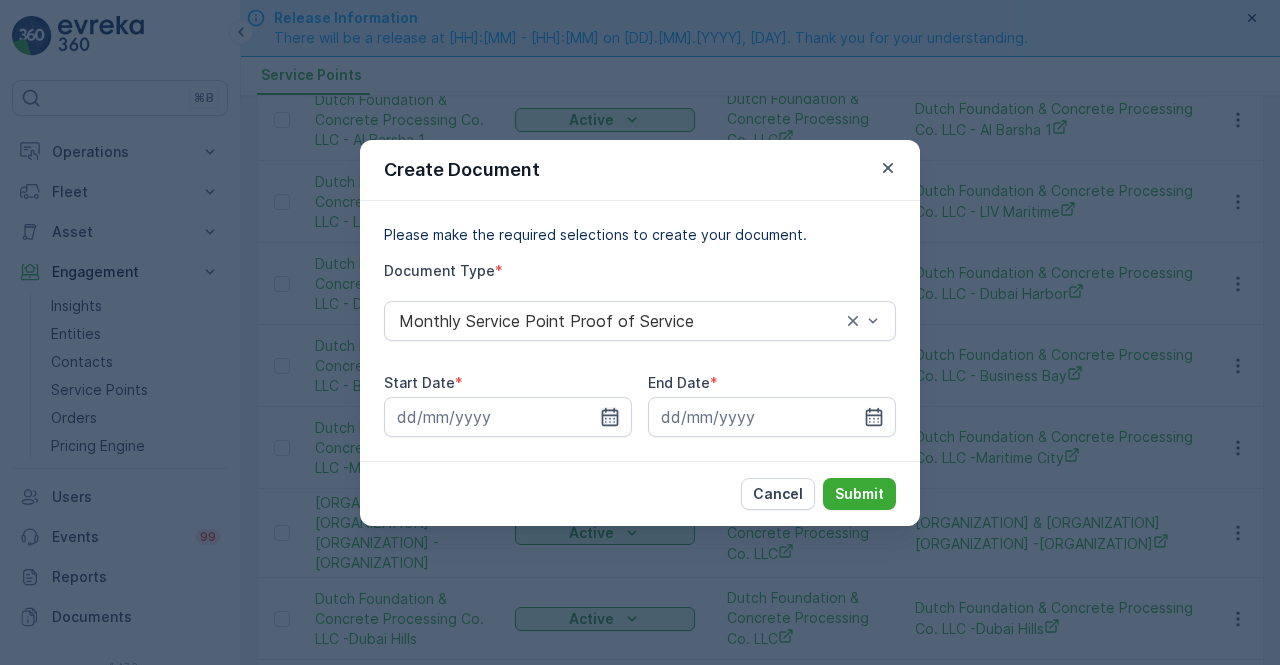 drag, startPoint x: 618, startPoint y: 413, endPoint x: 614, endPoint y: 399, distance: 14.56022 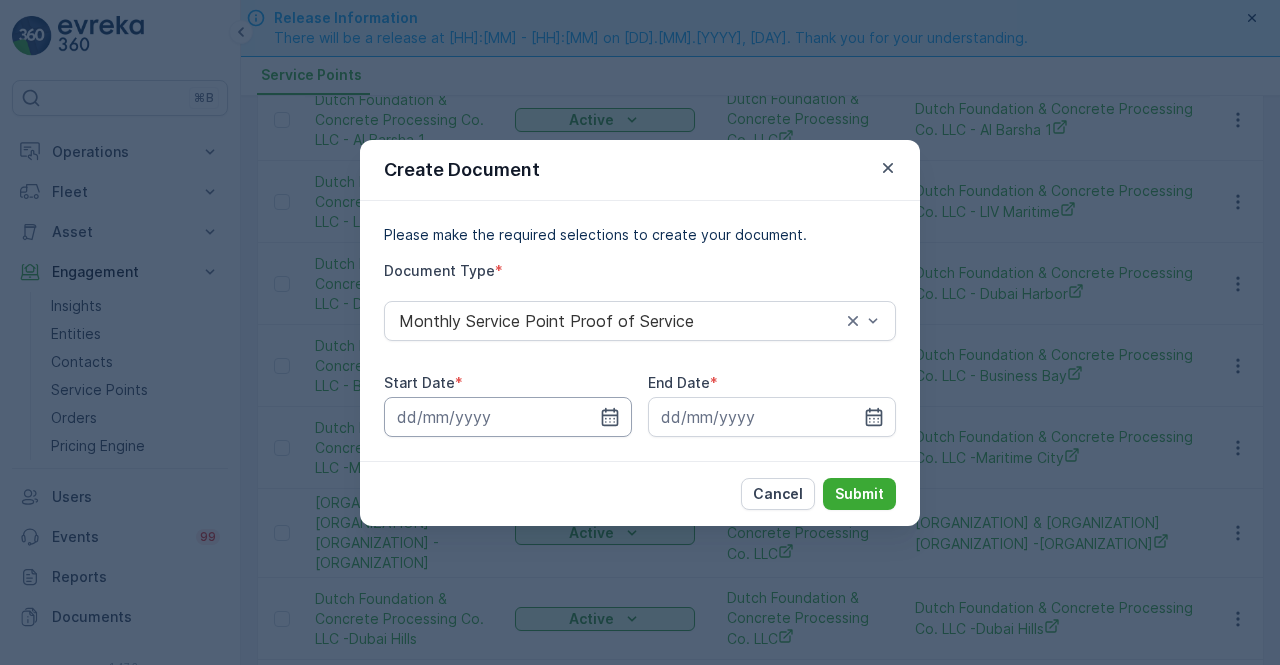 click 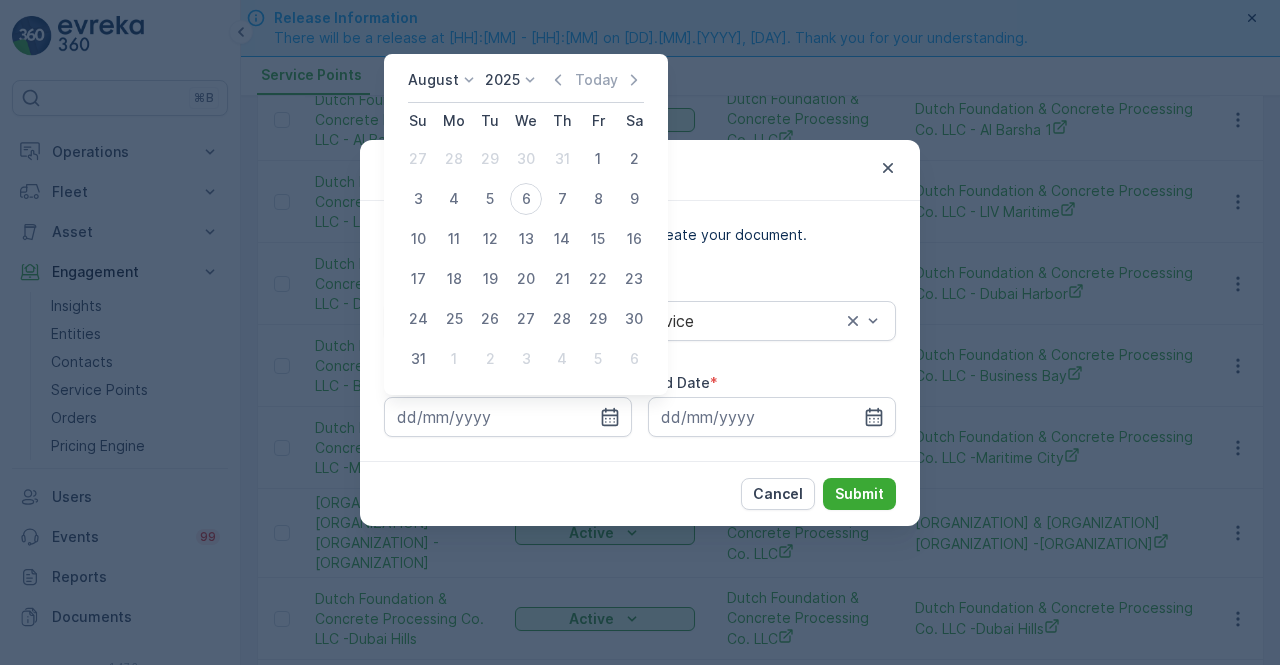 click on "August 2025 Today" at bounding box center (526, 86) 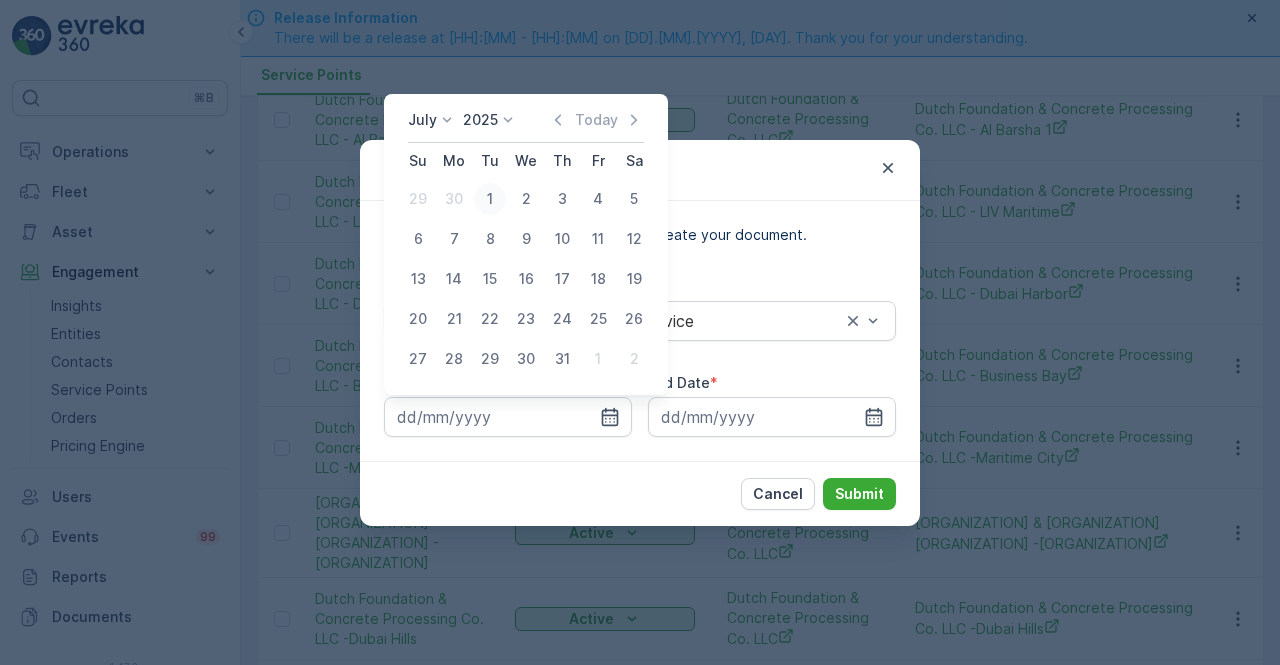 click on "1" at bounding box center (490, 199) 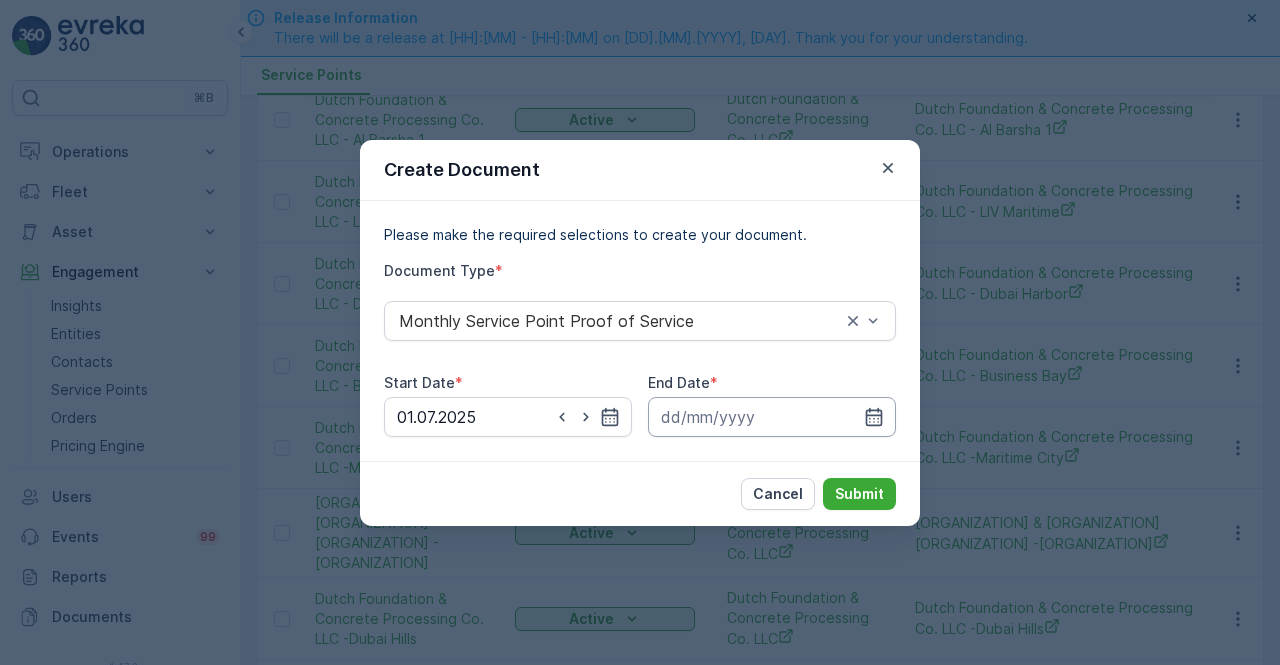 click at bounding box center (772, 417) 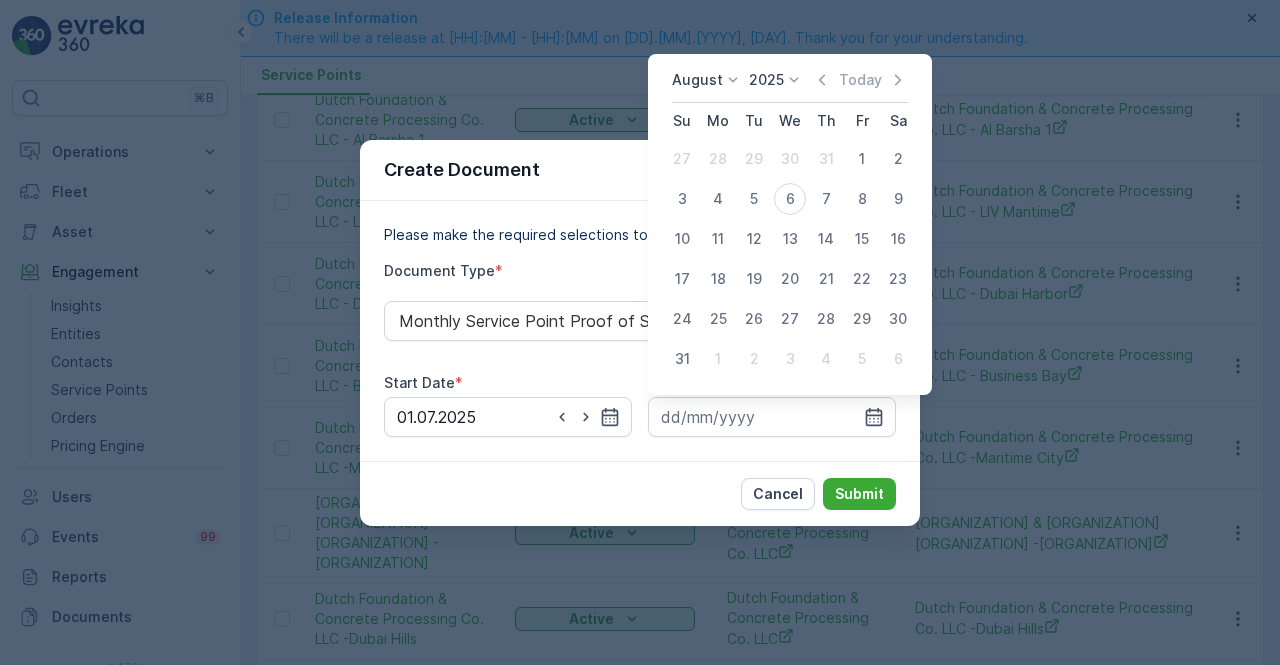 click 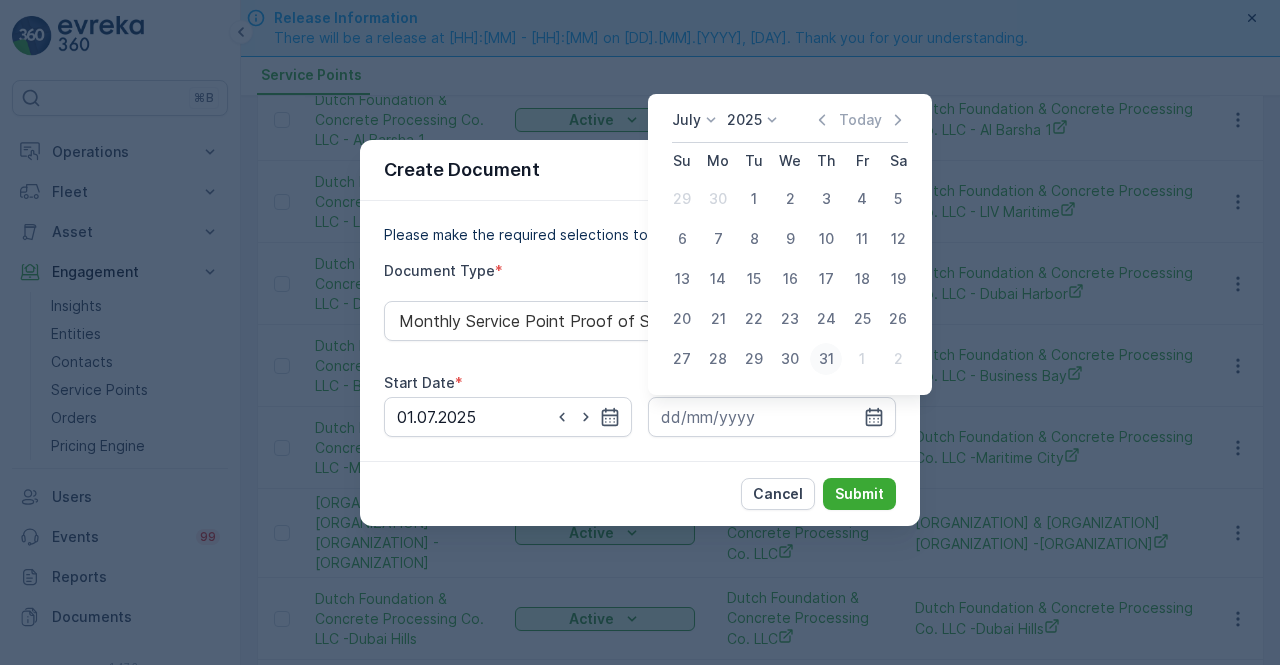 click on "31" at bounding box center (826, 359) 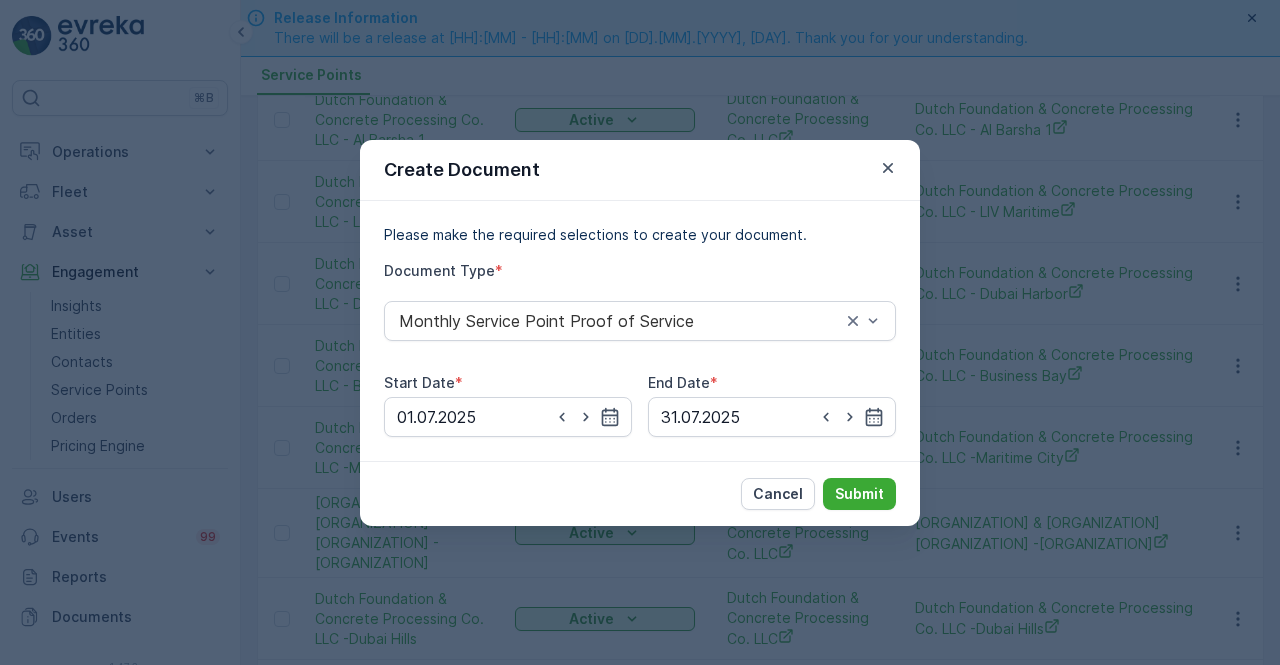 click on "Cancel Submit" at bounding box center [640, 493] 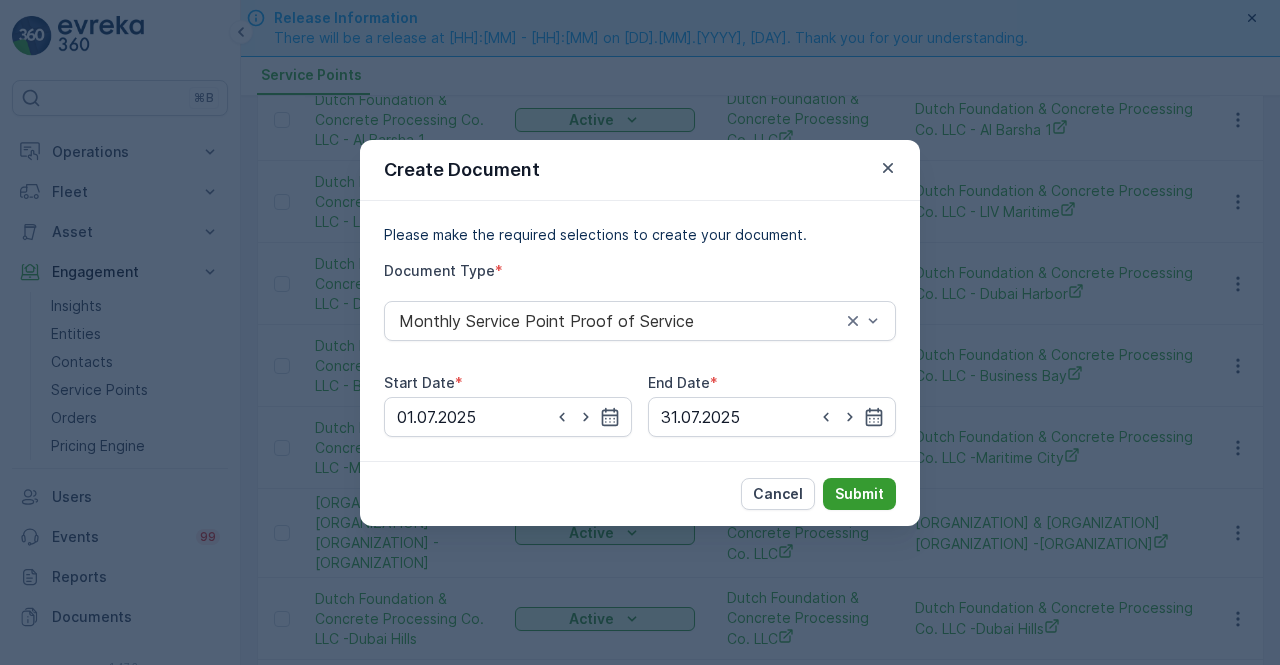 click on "Submit" at bounding box center [859, 494] 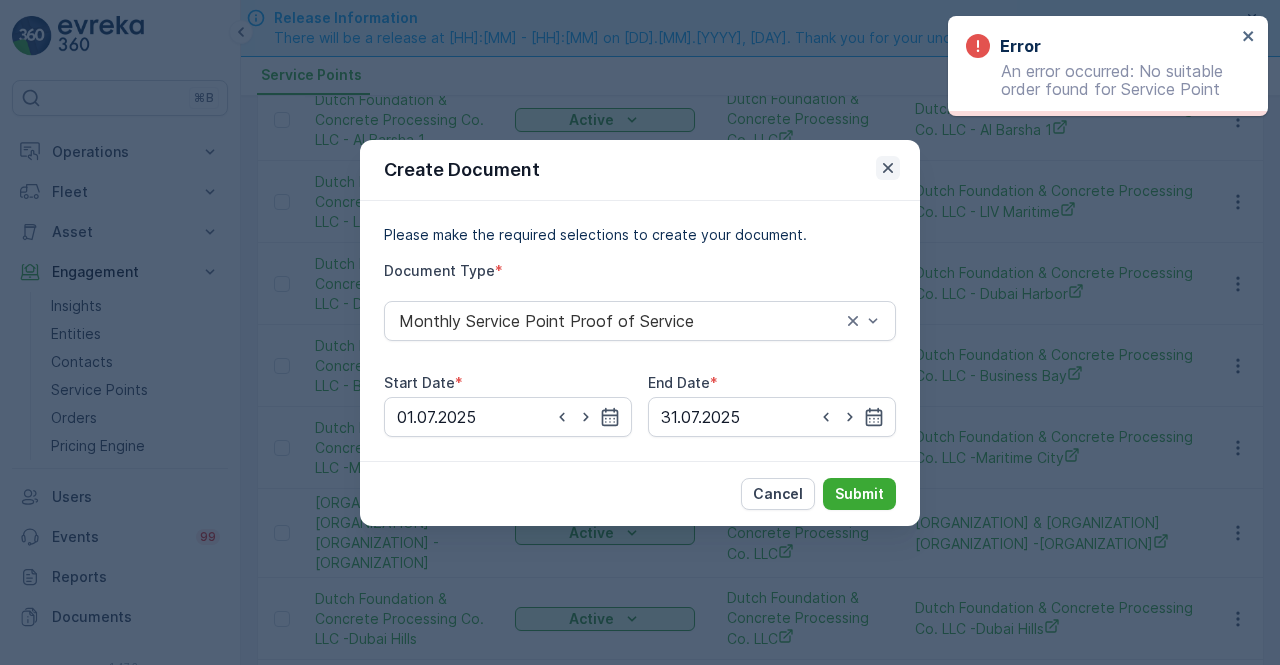 click 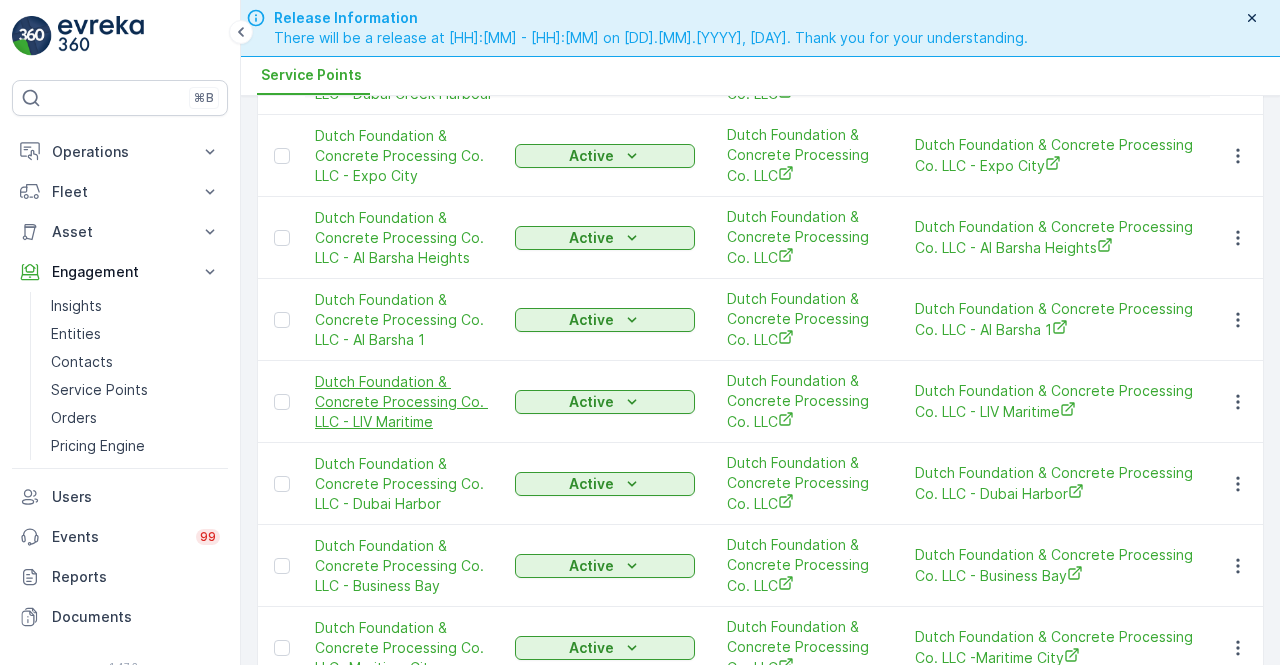 scroll, scrollTop: 0, scrollLeft: 0, axis: both 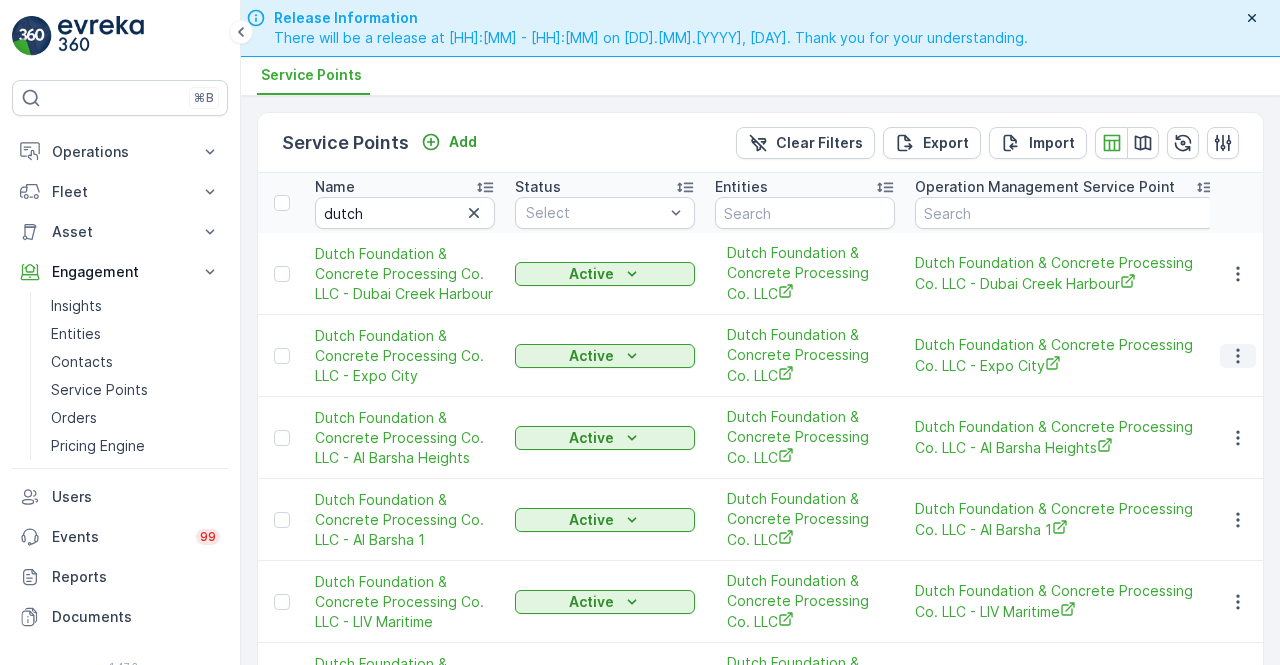 click 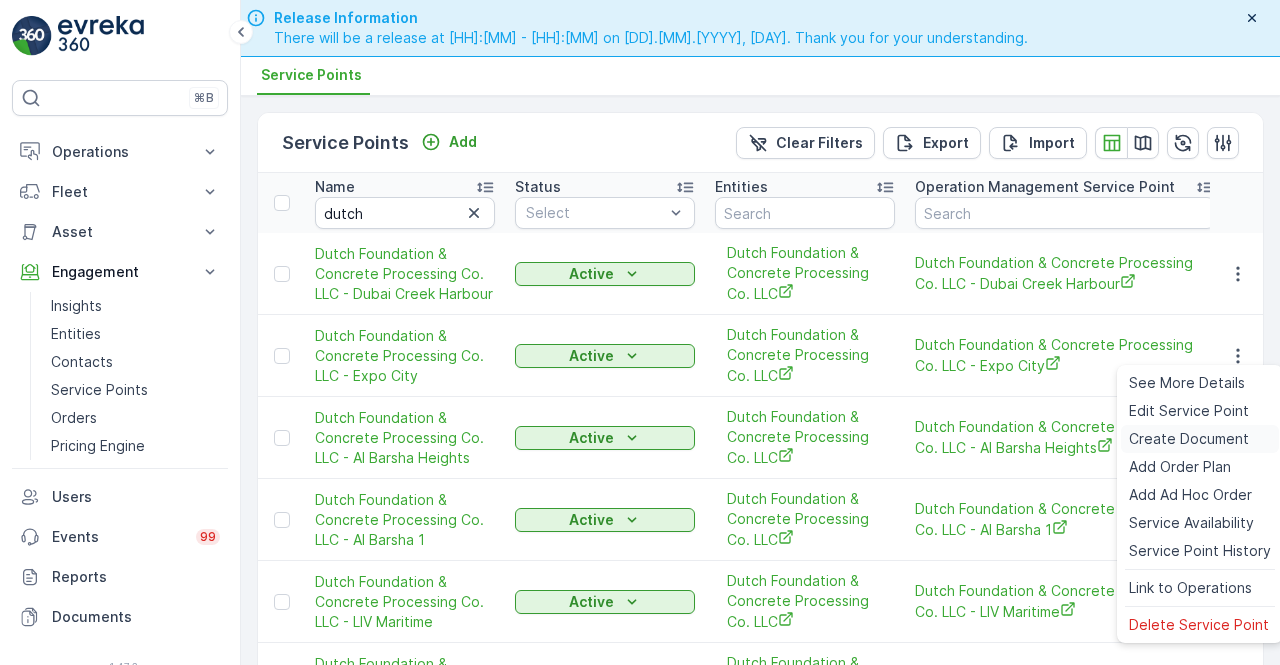click on "Create Document" at bounding box center [1189, 439] 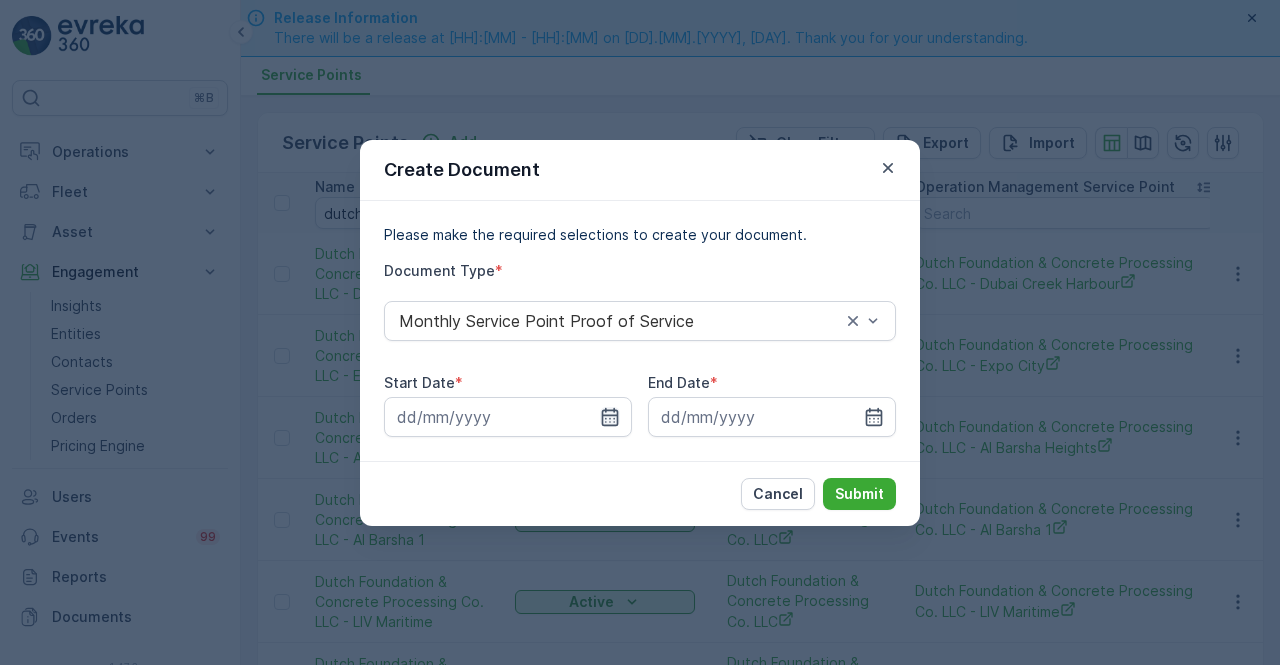 click 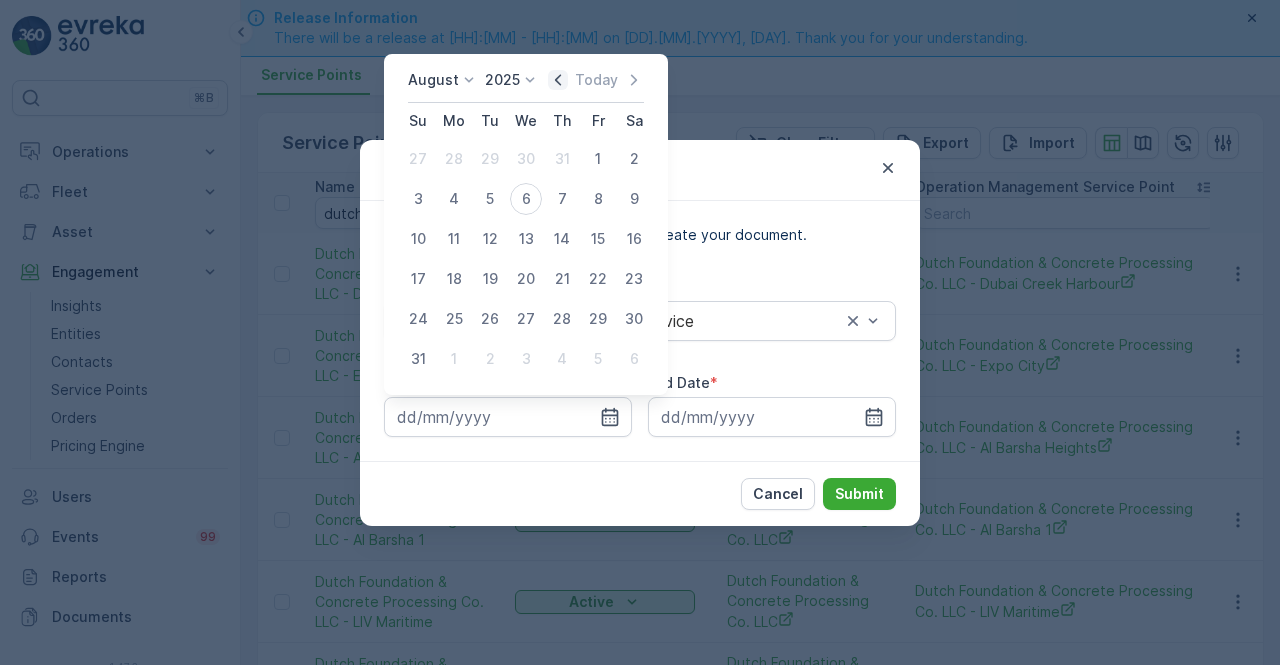 click 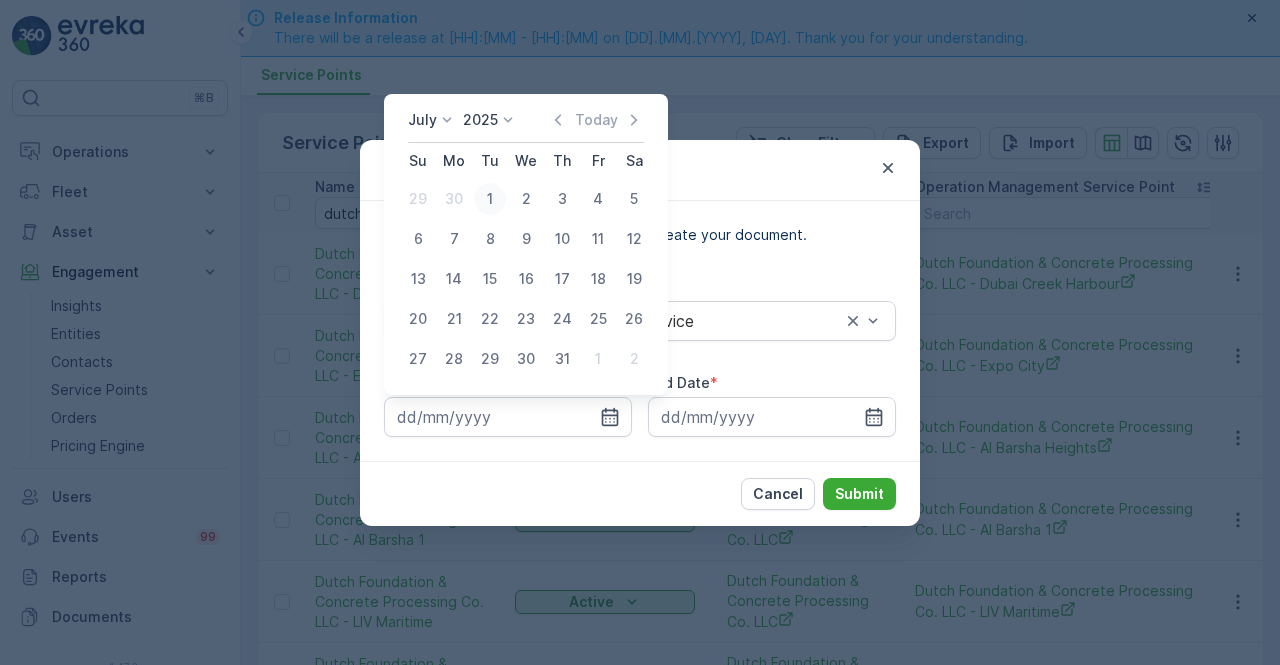 click on "1" at bounding box center [490, 199] 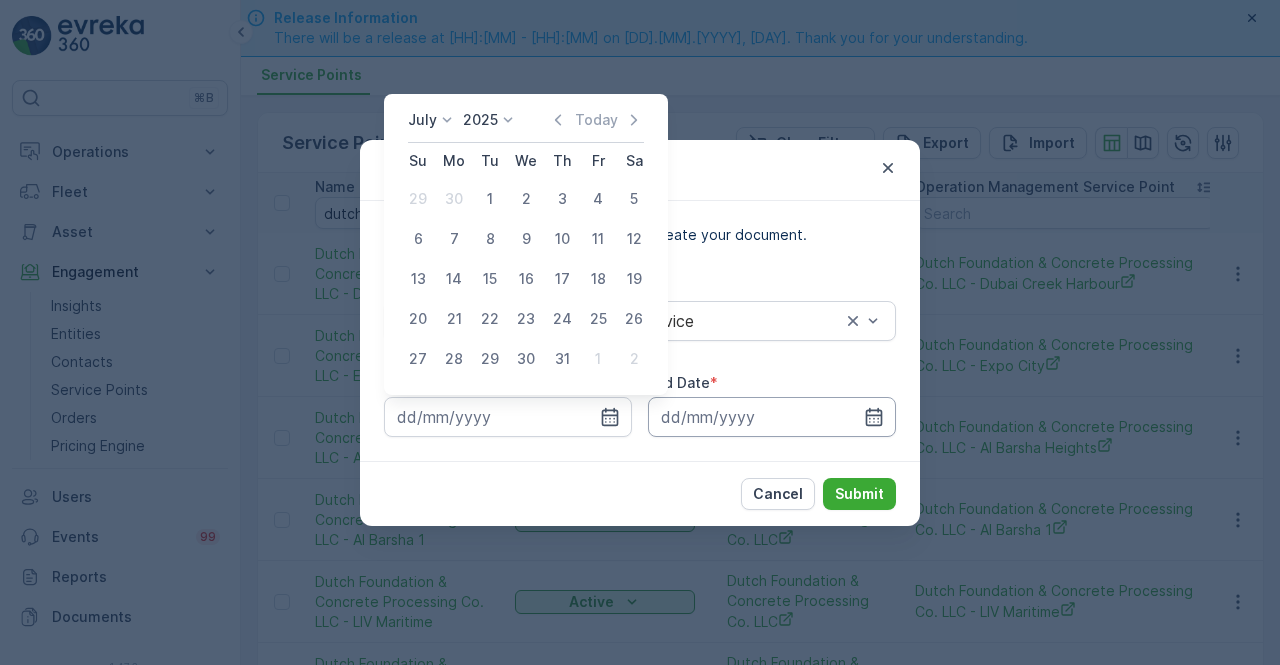 type on "01.07.2025" 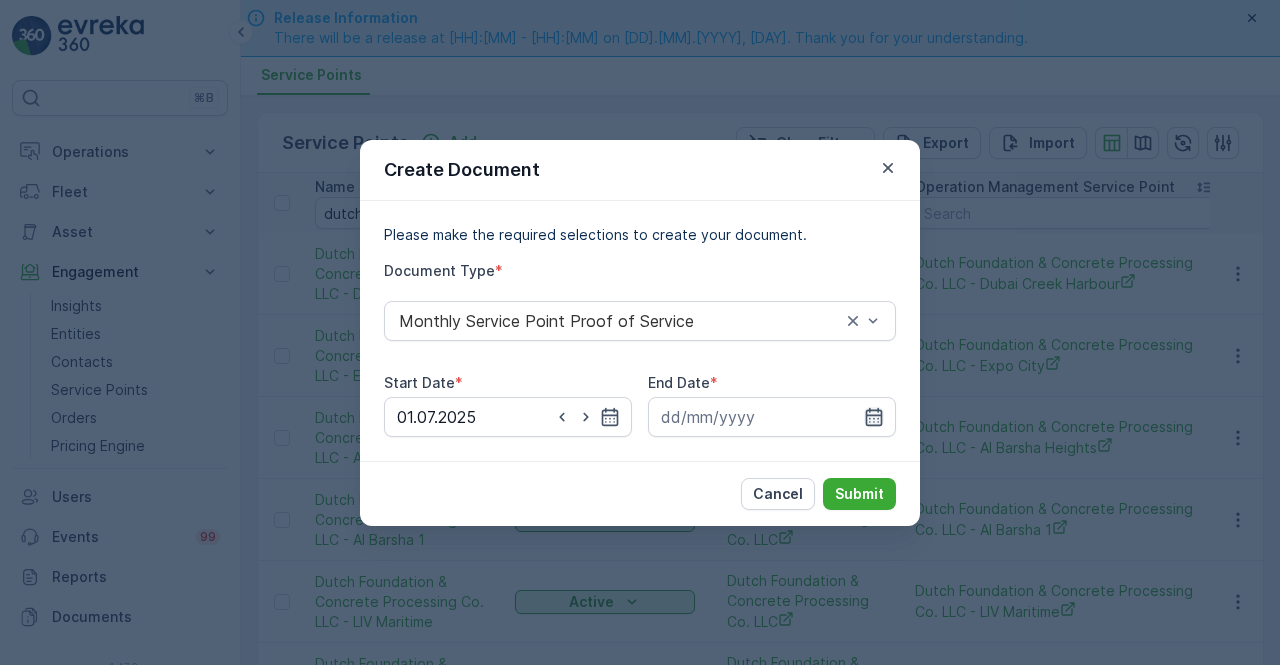 click 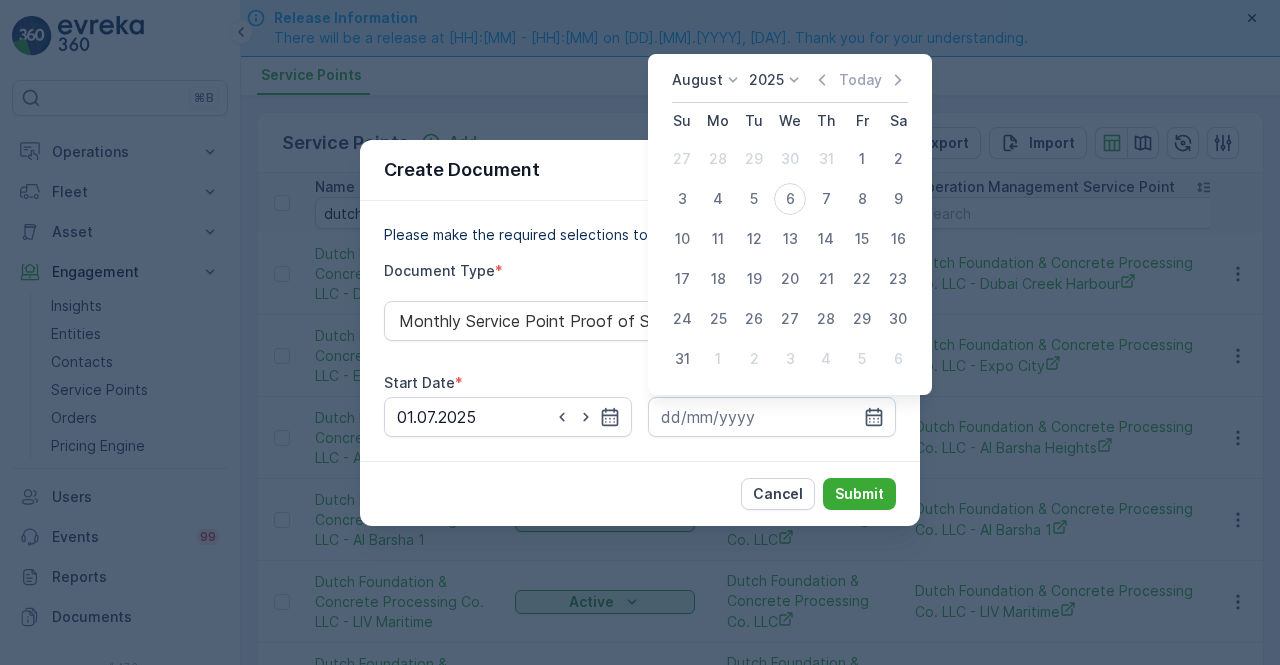 drag, startPoint x: 828, startPoint y: 80, endPoint x: 819, endPoint y: 95, distance: 17.492855 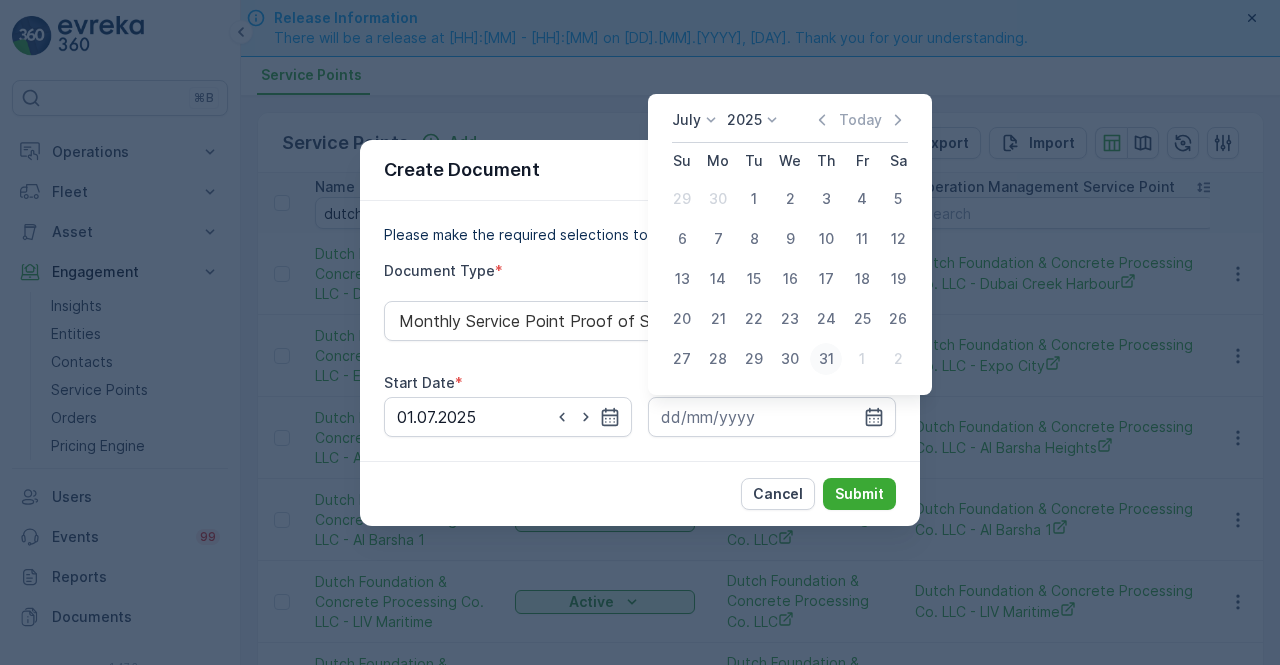 click on "31" at bounding box center [826, 359] 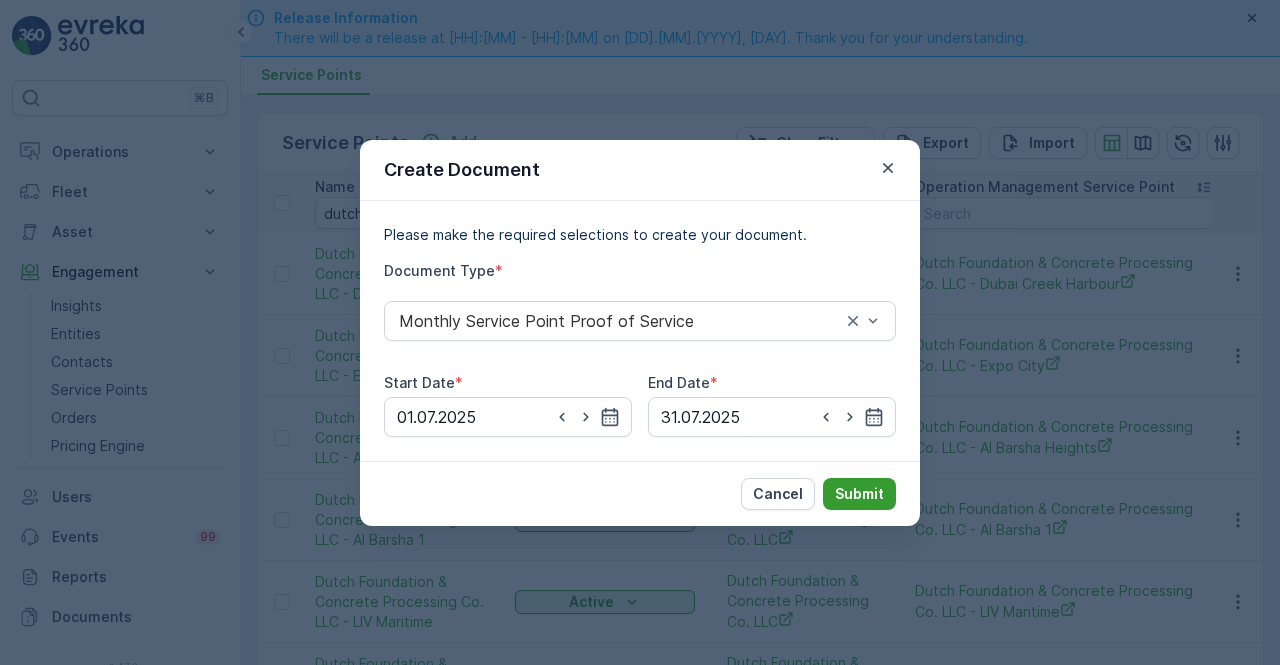 click on "Submit" at bounding box center (859, 494) 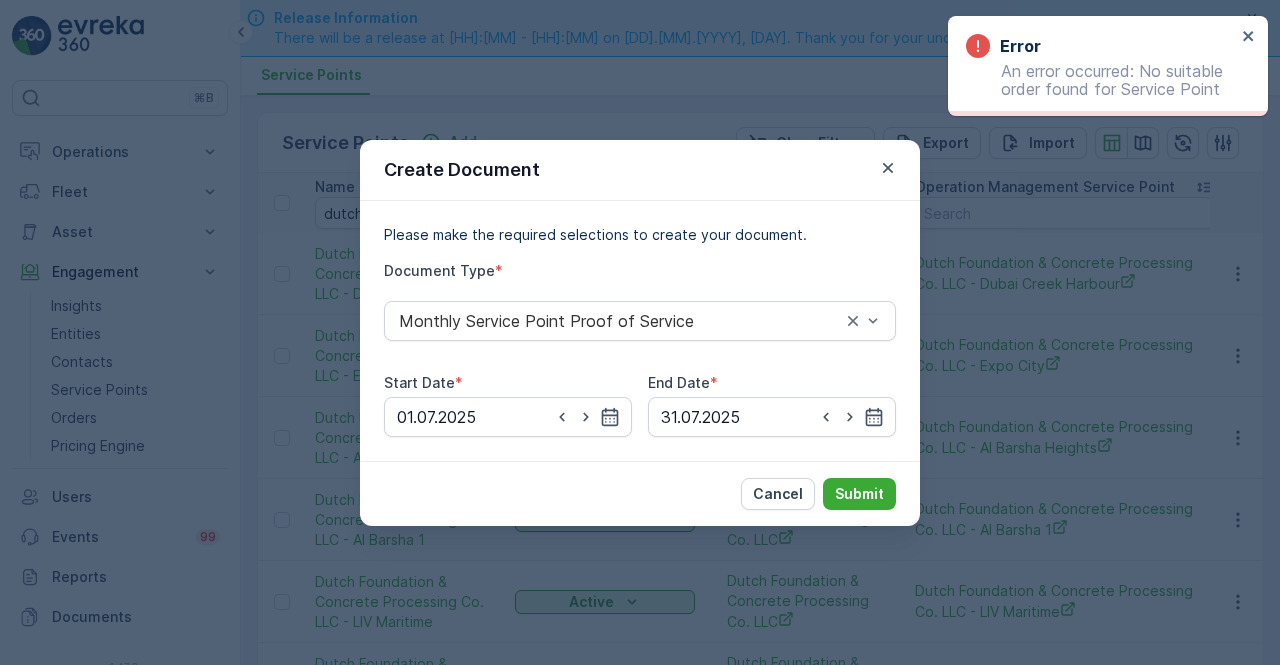 click on "Create Document" at bounding box center (640, 170) 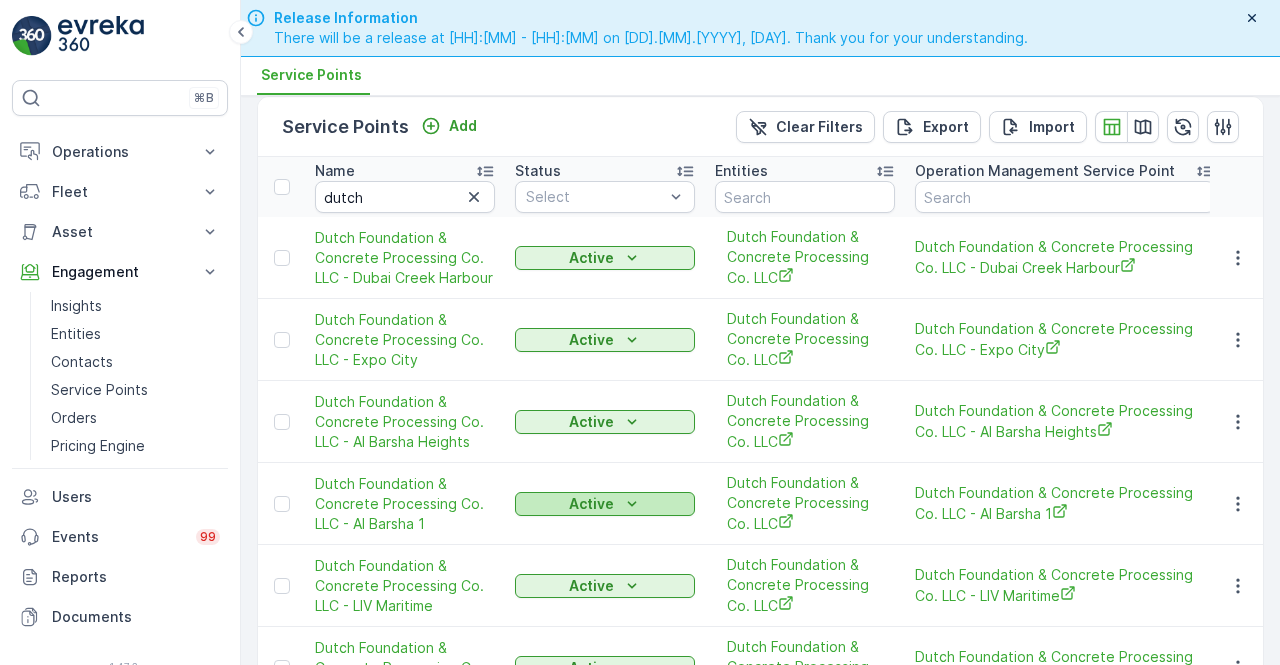 scroll, scrollTop: 0, scrollLeft: 0, axis: both 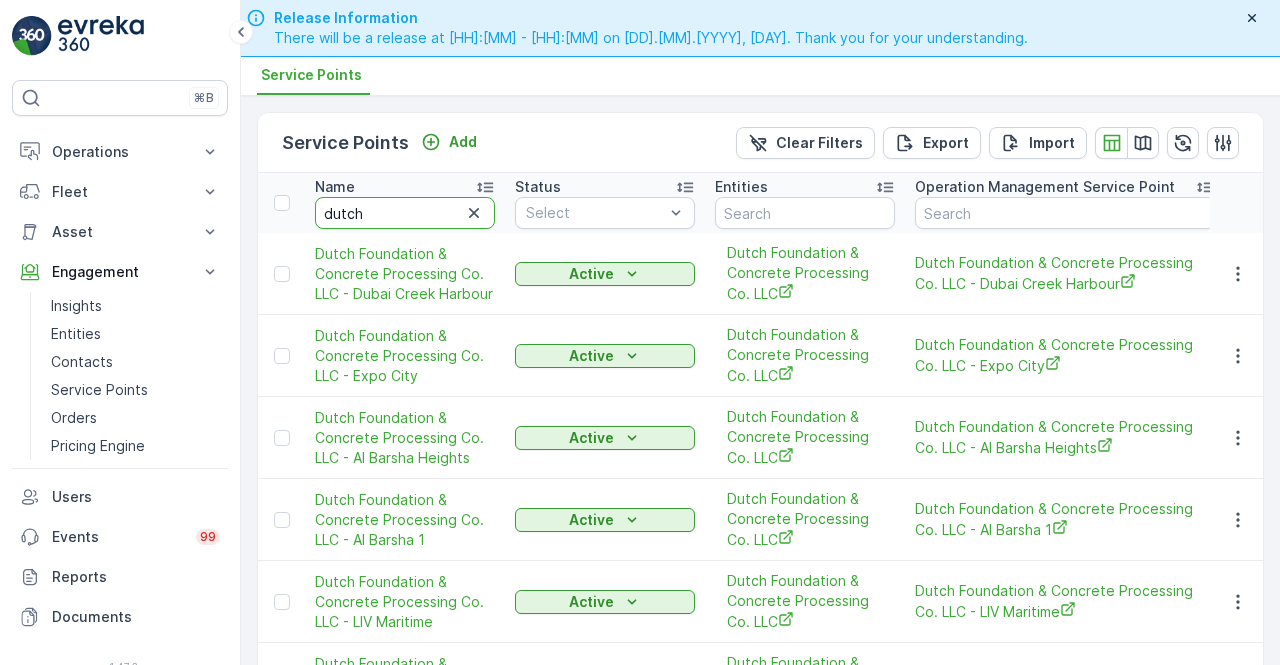 click on "dutch" at bounding box center [405, 213] 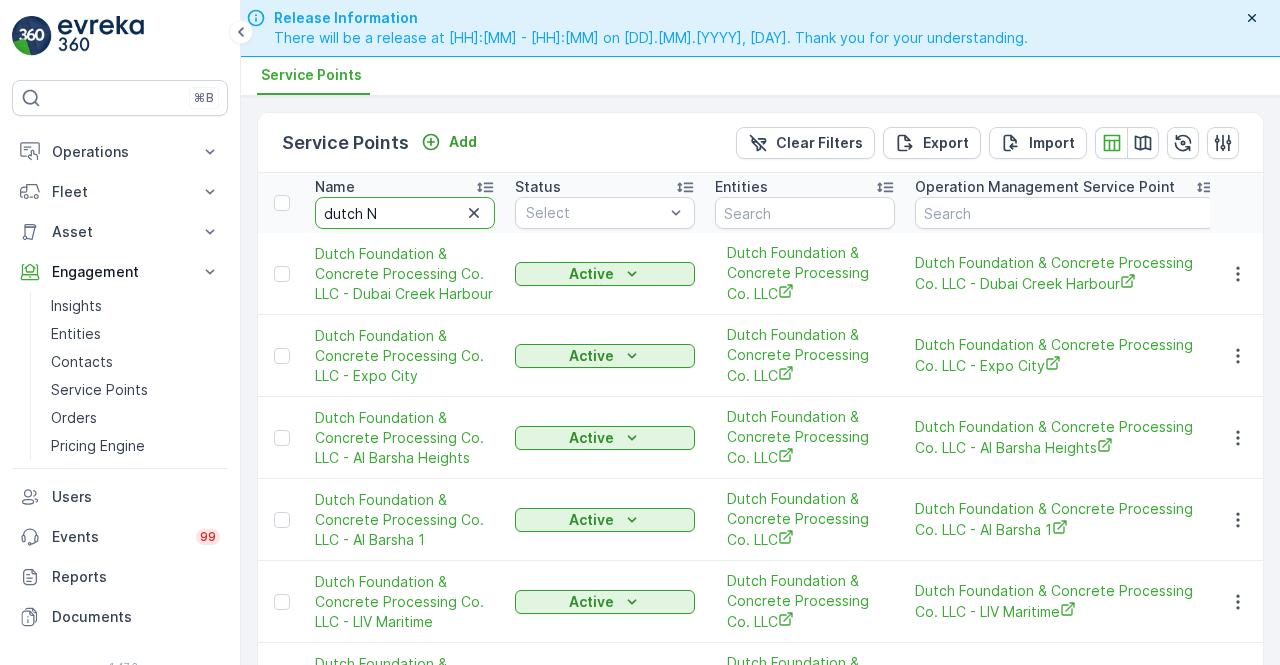 type on "dutch Na" 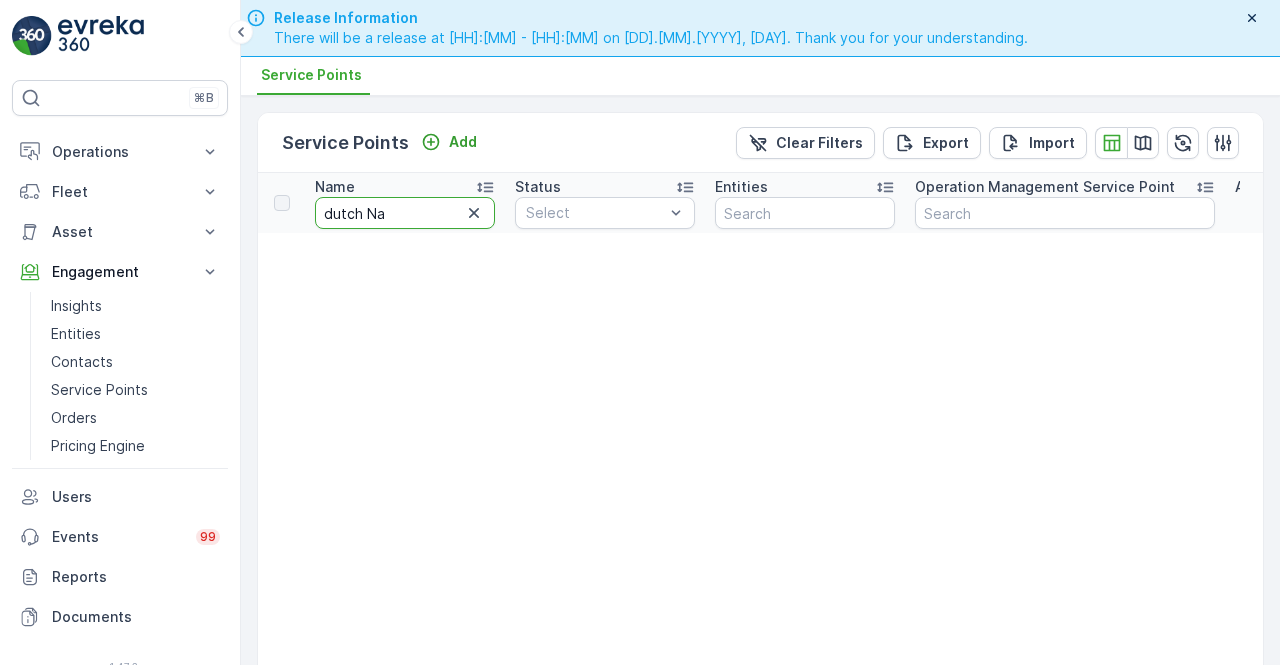 click on "dutch Na" at bounding box center [405, 213] 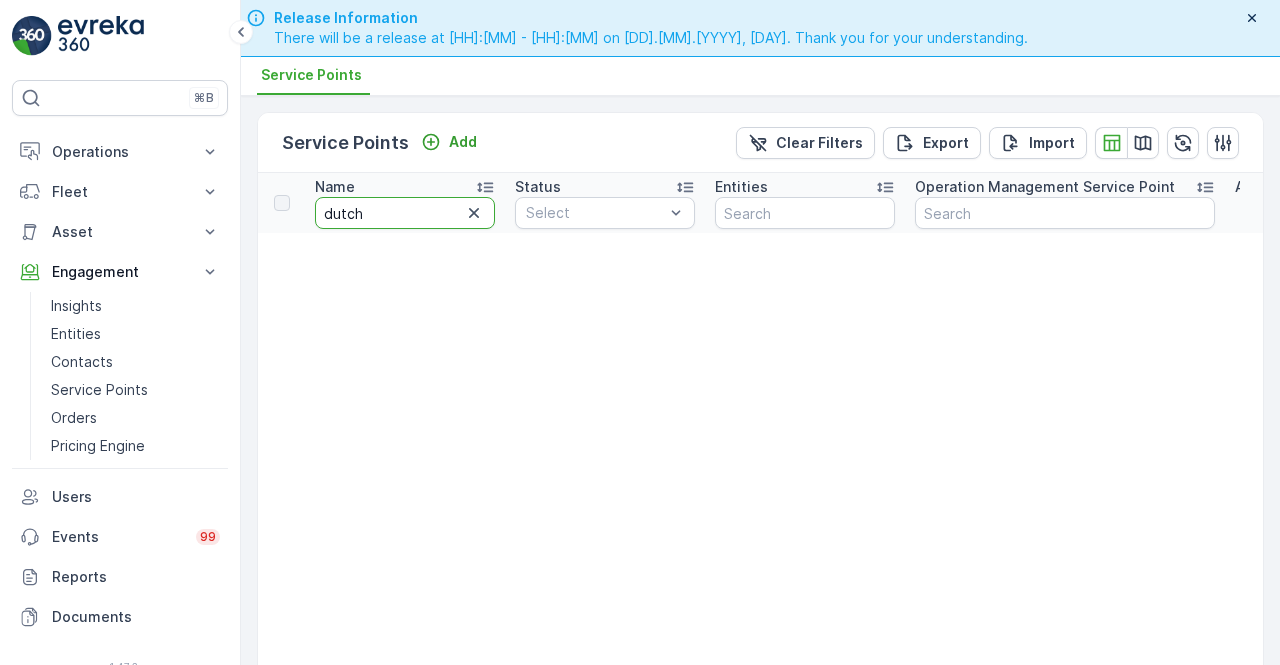 type on "dutch" 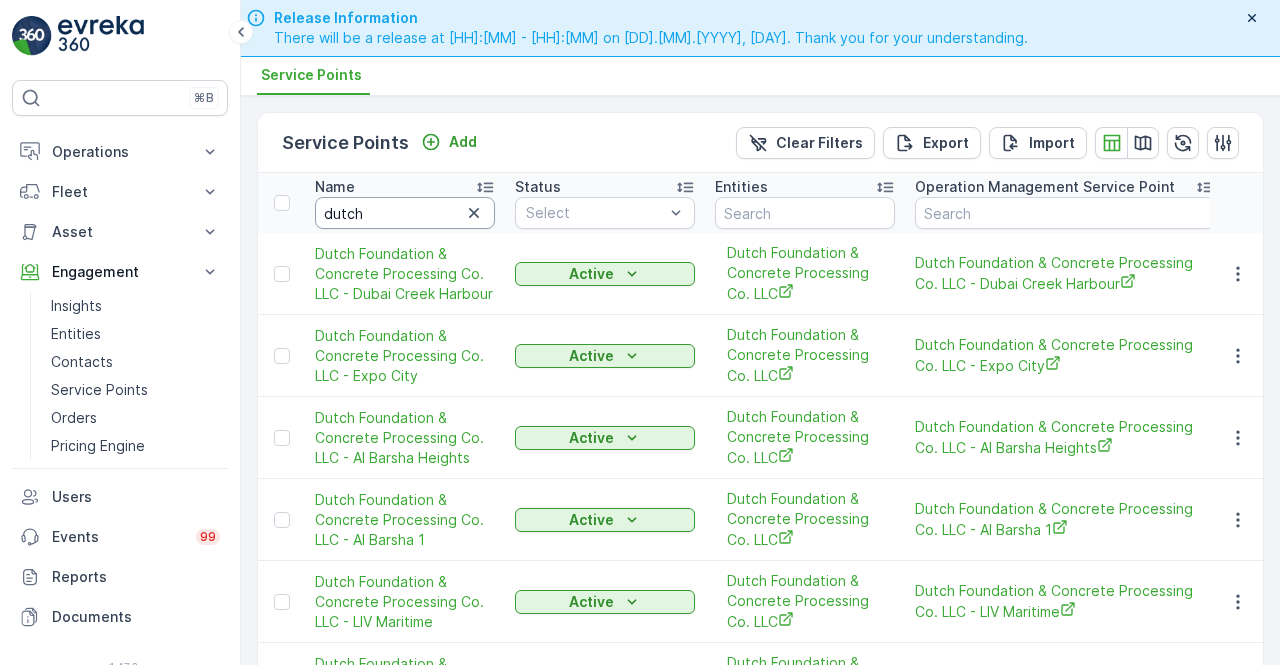 click on "dutch" at bounding box center [405, 213] 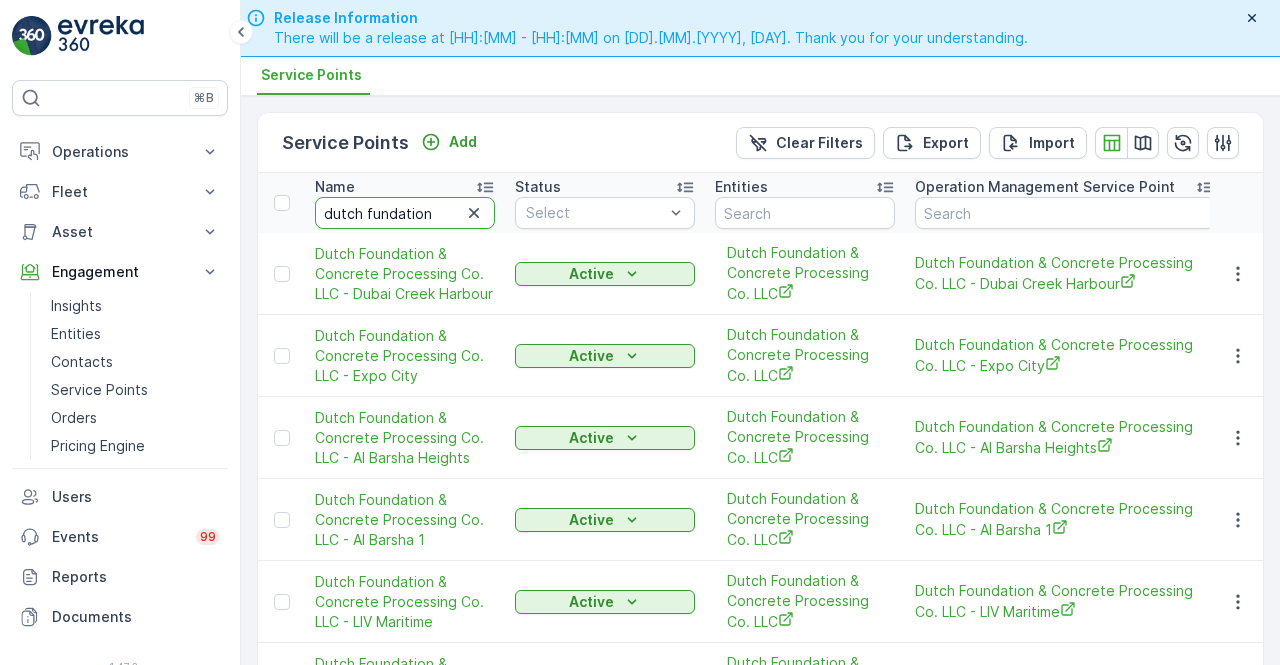 type on "dutch fundation" 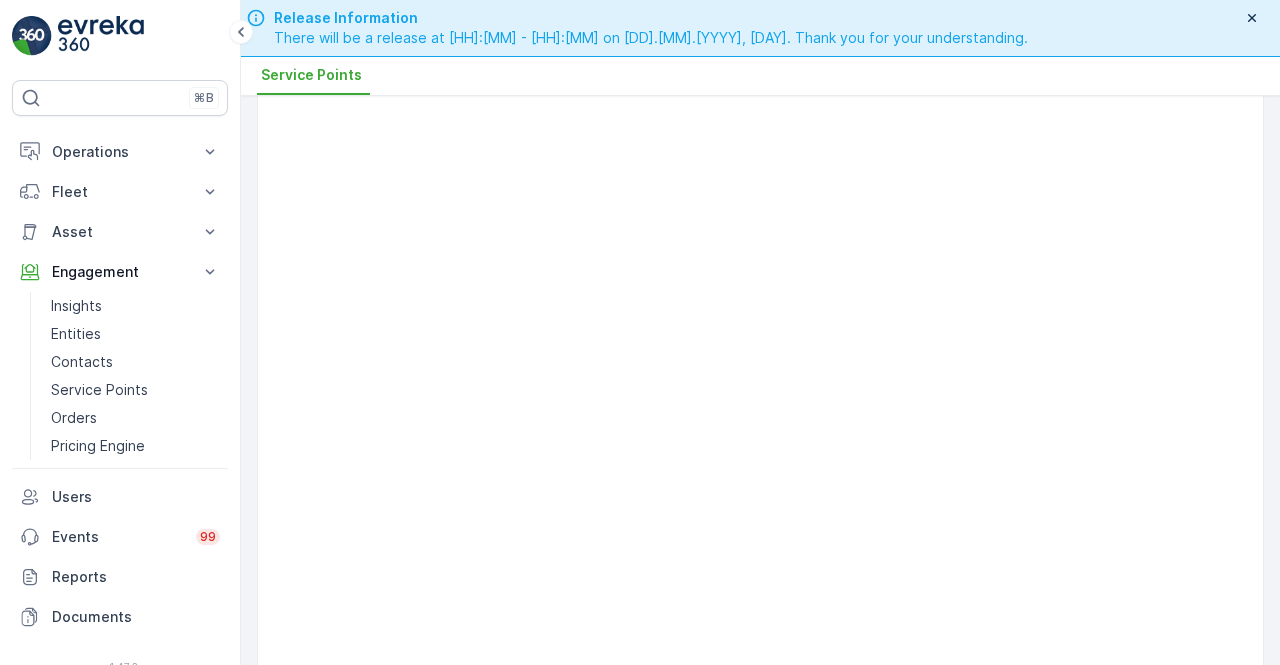 scroll, scrollTop: 0, scrollLeft: 0, axis: both 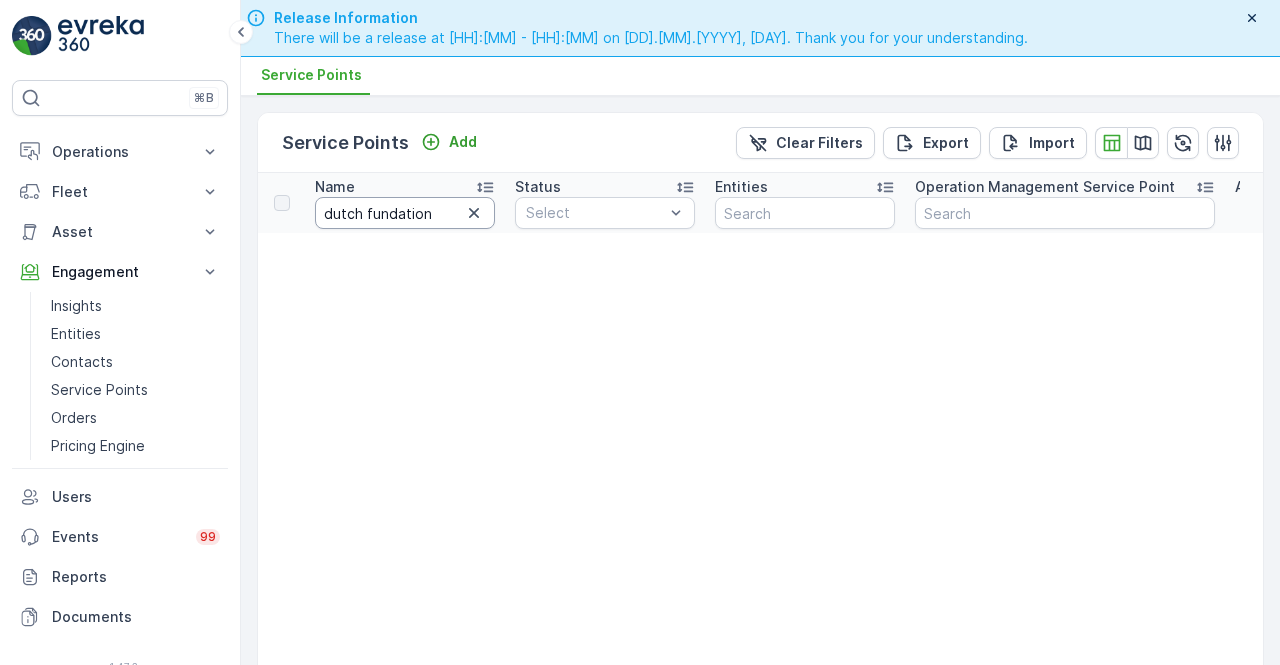 click on "dutch fundation" at bounding box center [405, 213] 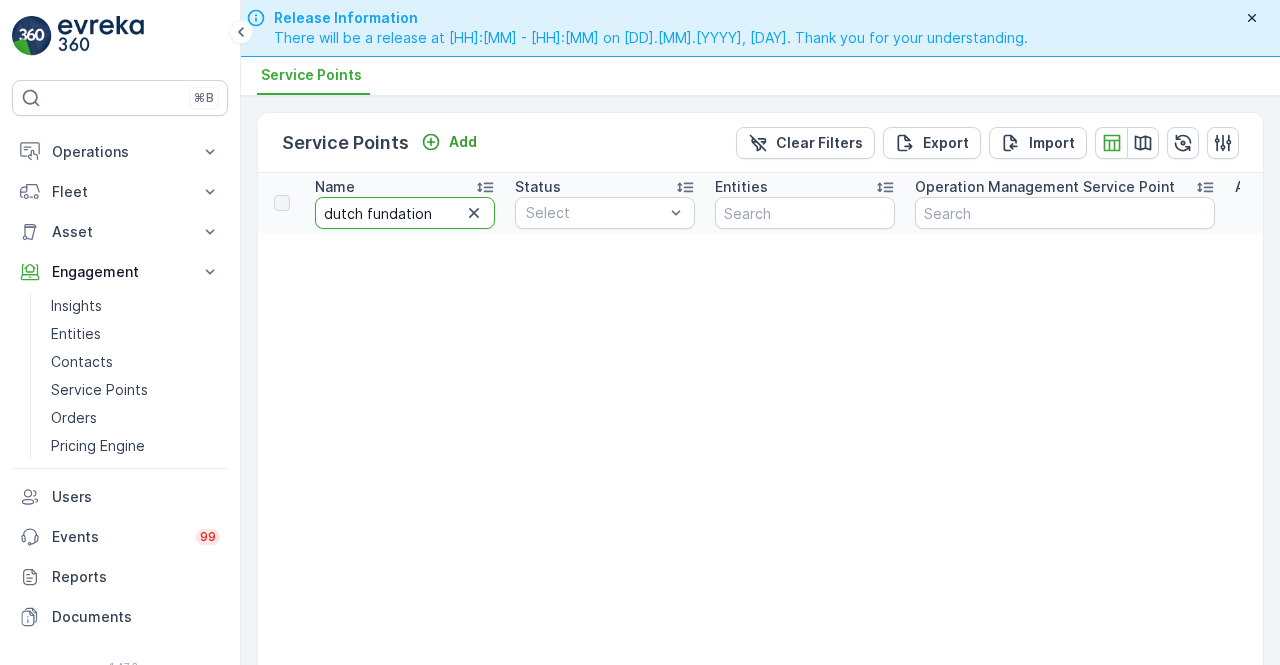 click on "dutch fundation" at bounding box center [405, 213] 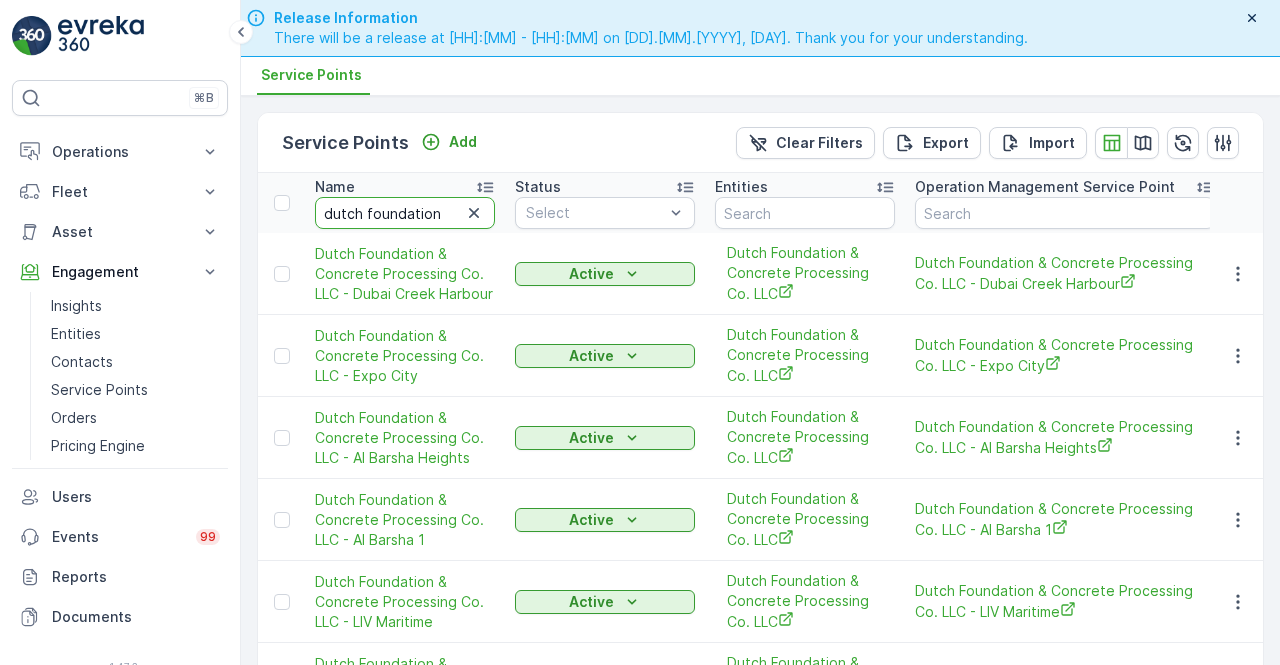 click on "dutch foundation" at bounding box center [405, 213] 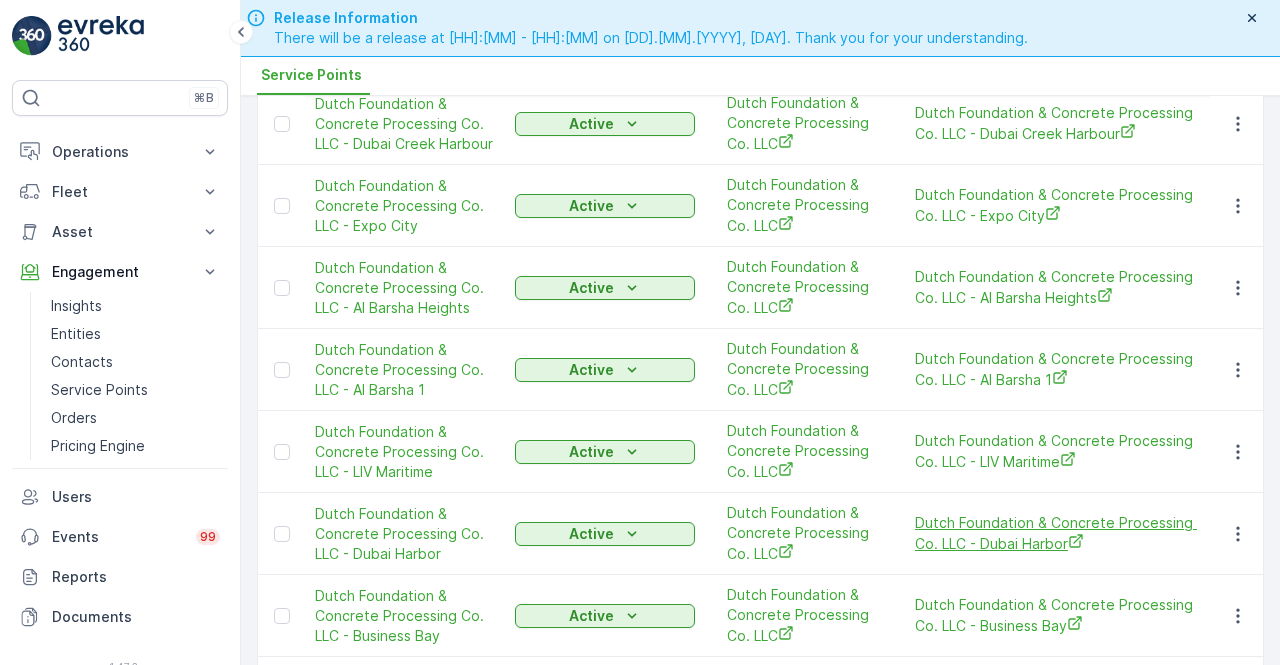 scroll, scrollTop: 50, scrollLeft: 0, axis: vertical 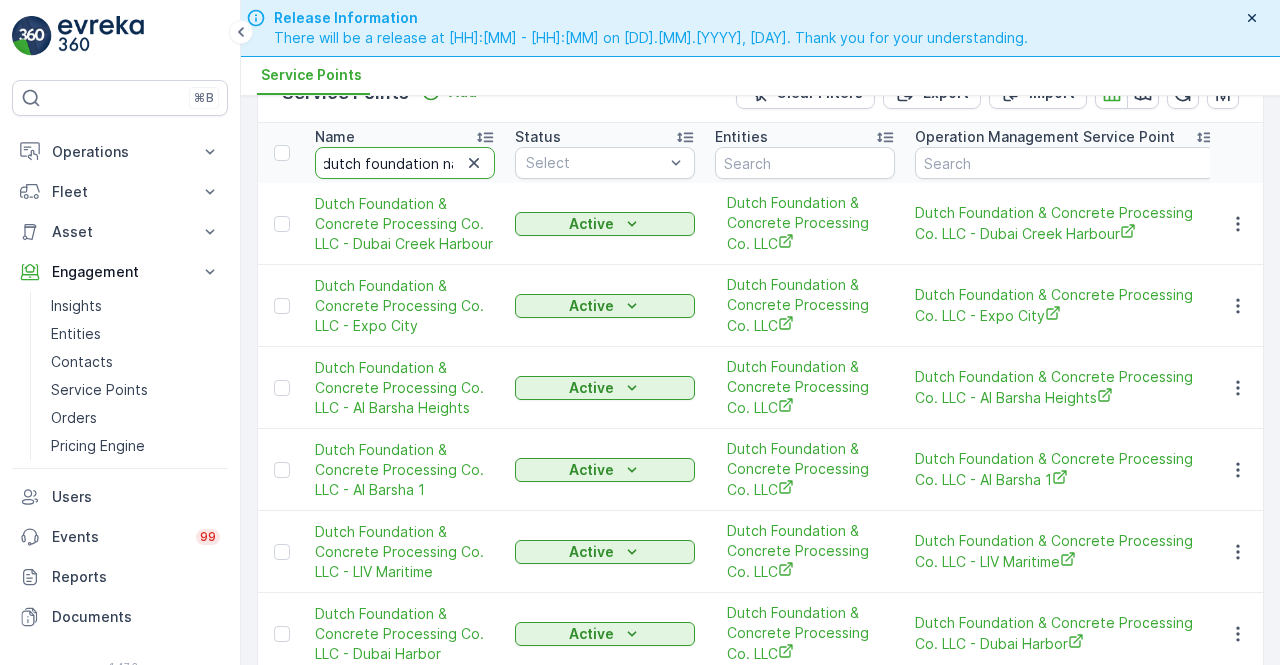 type on "dutch foundation nad" 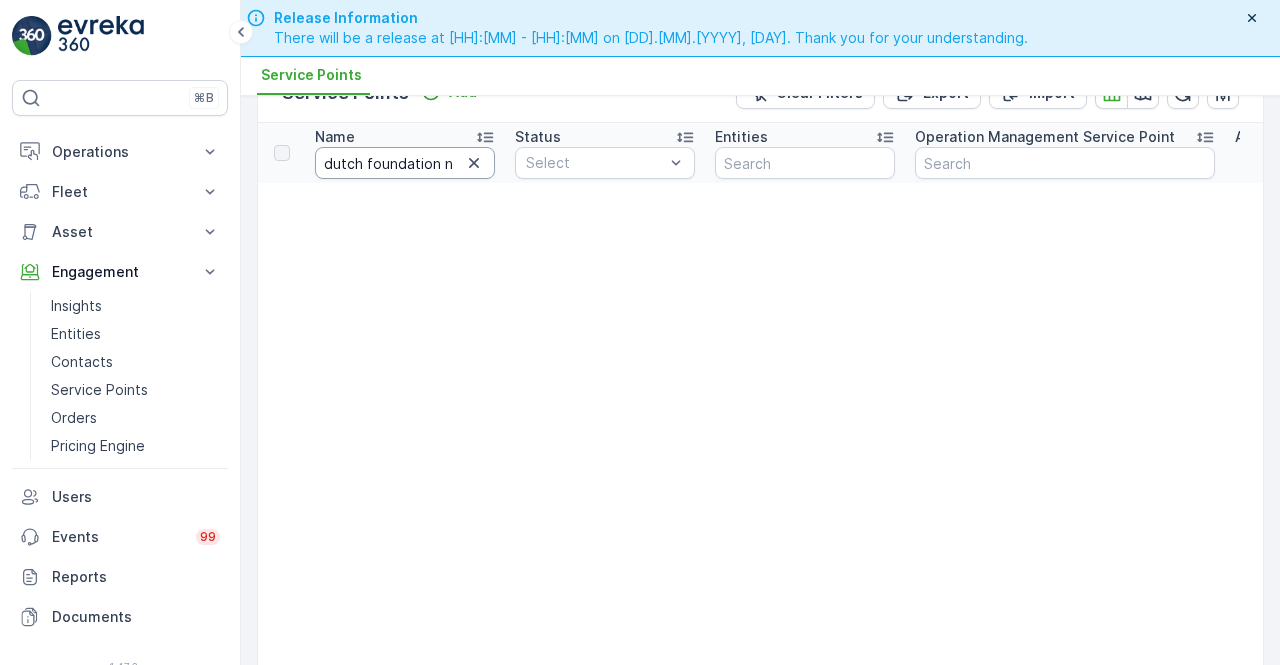 click on "dutch foundation nad" at bounding box center (405, 163) 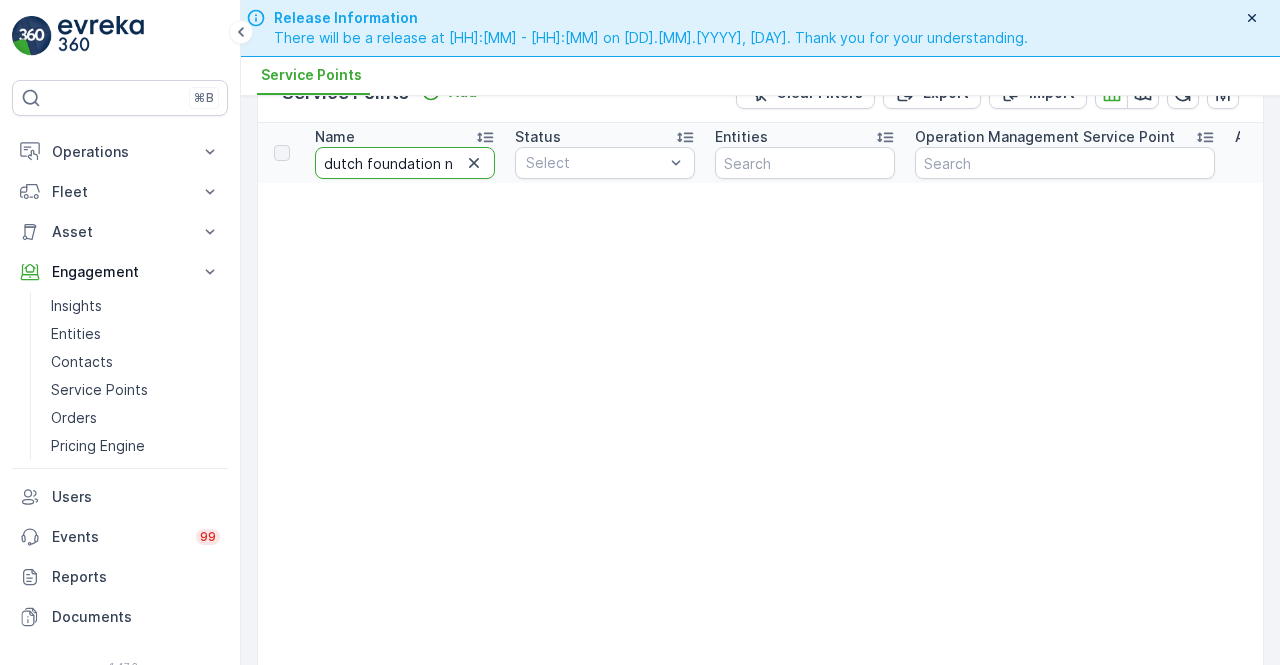 click on "dutch foundation nad" at bounding box center (405, 163) 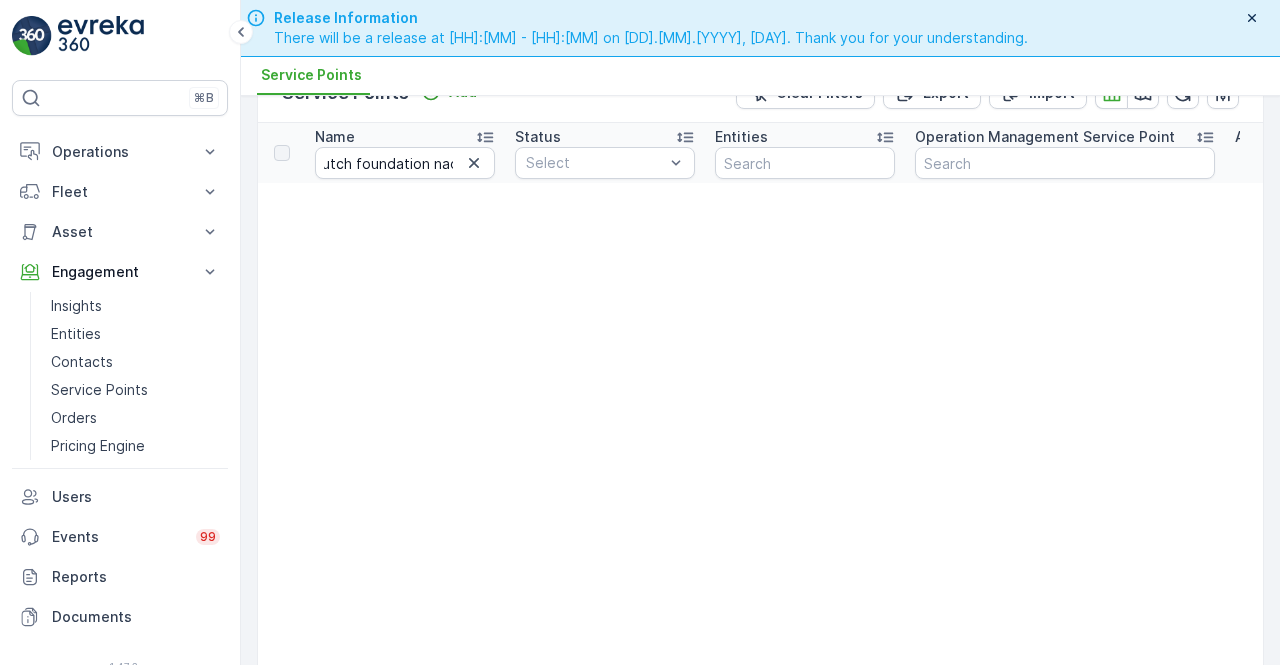 scroll, scrollTop: 0, scrollLeft: 0, axis: both 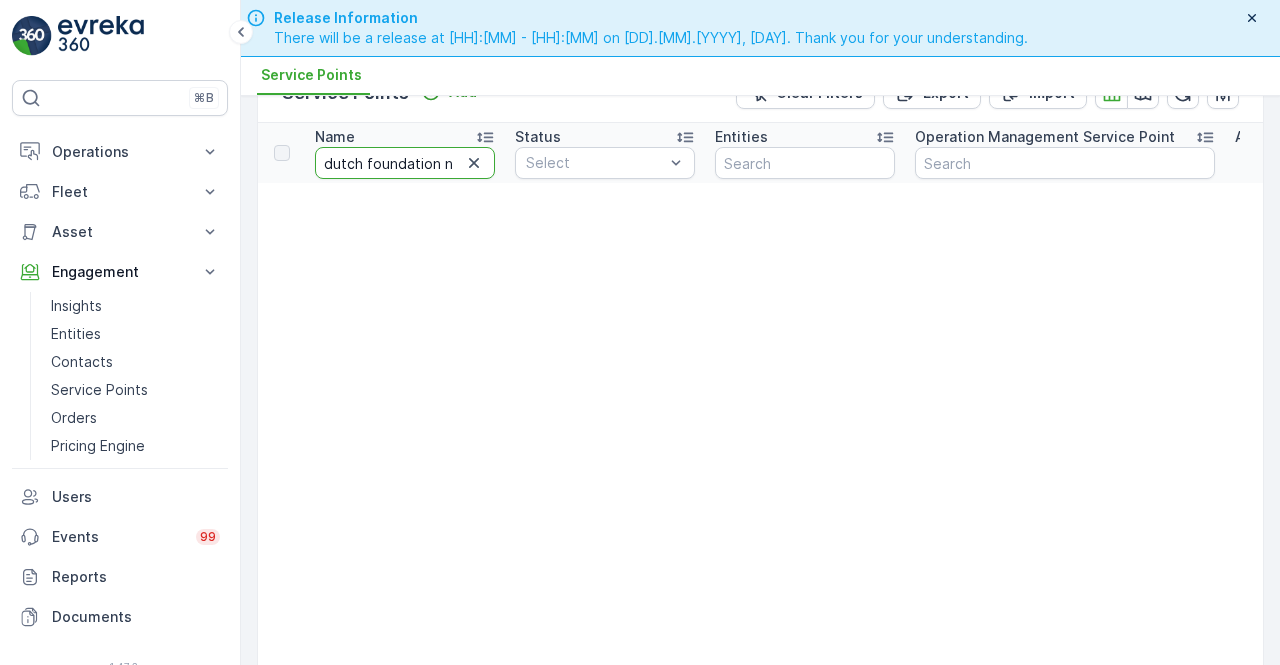 click 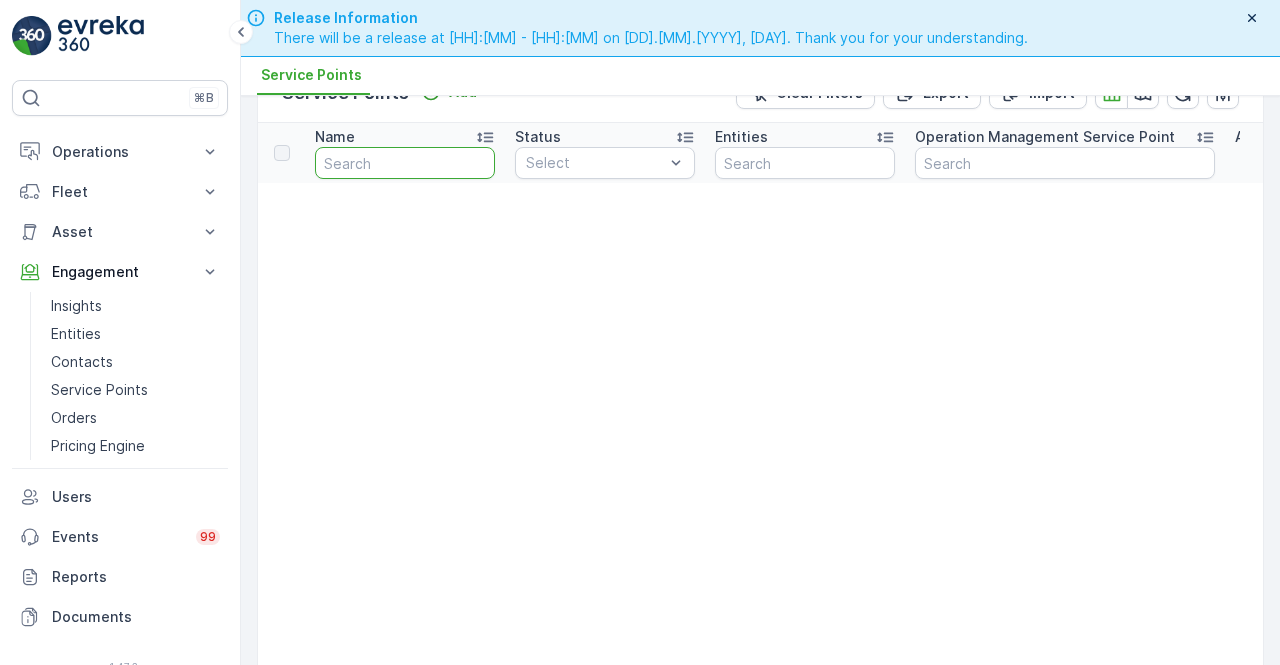 scroll, scrollTop: 0, scrollLeft: 0, axis: both 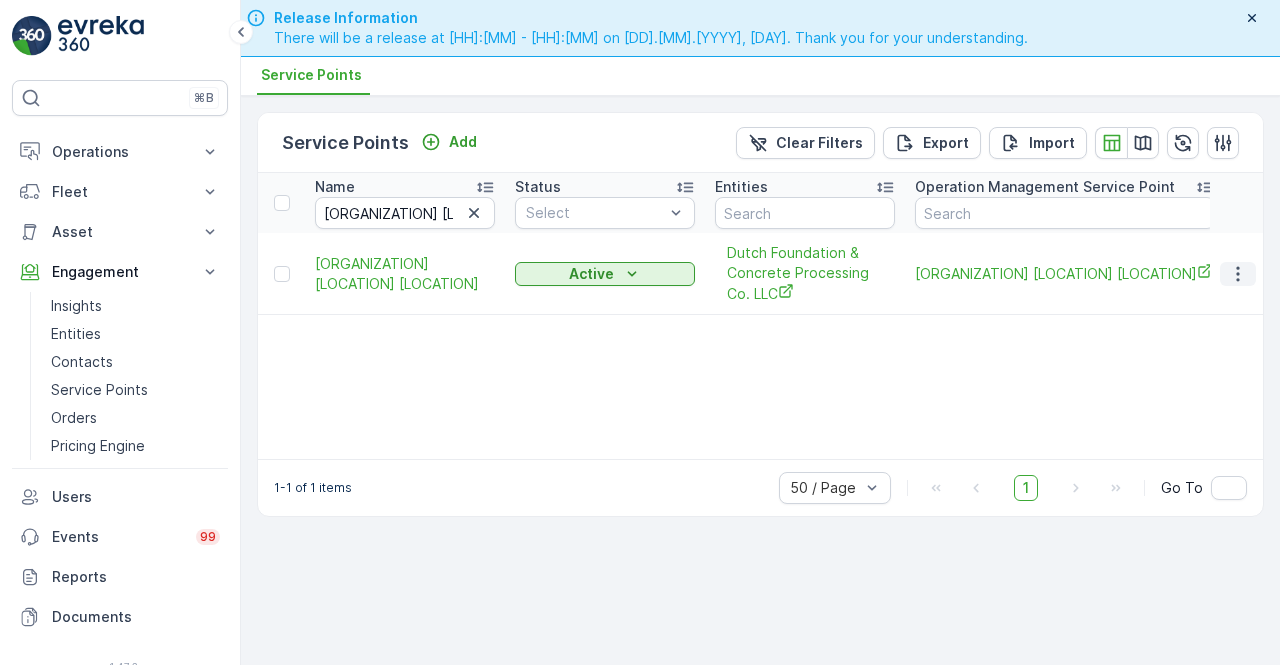 drag, startPoint x: 1238, startPoint y: 268, endPoint x: 1233, endPoint y: 279, distance: 12.083046 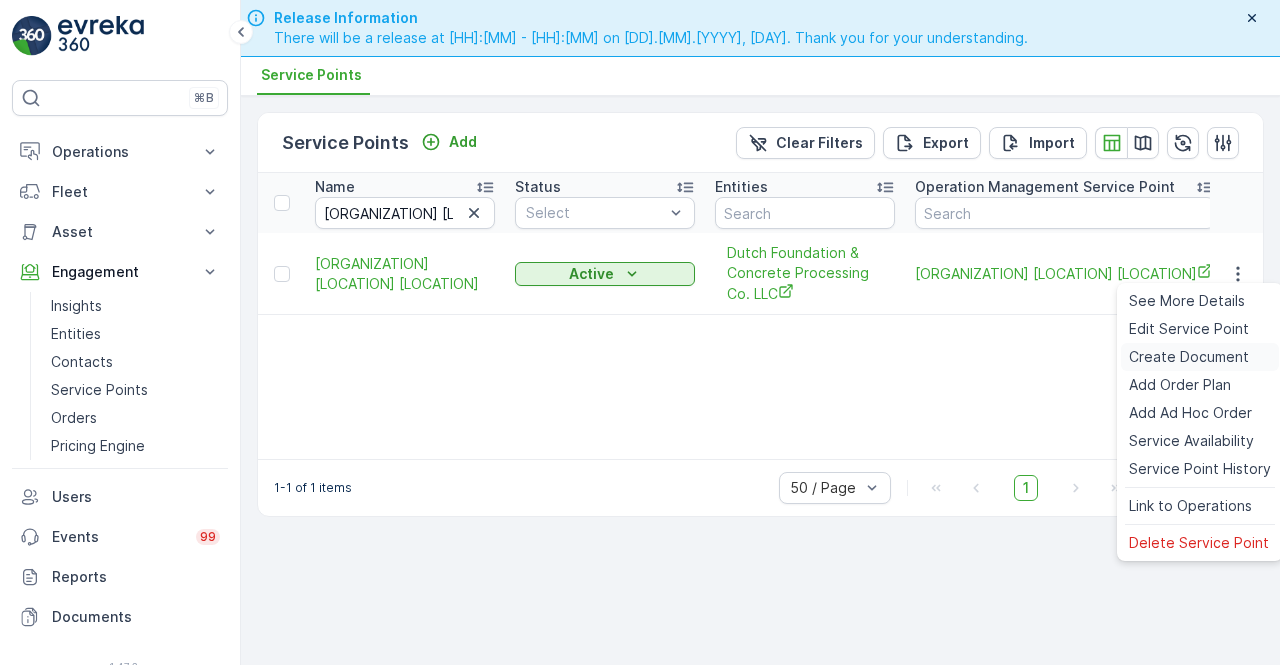 click on "Create Document" at bounding box center [1189, 357] 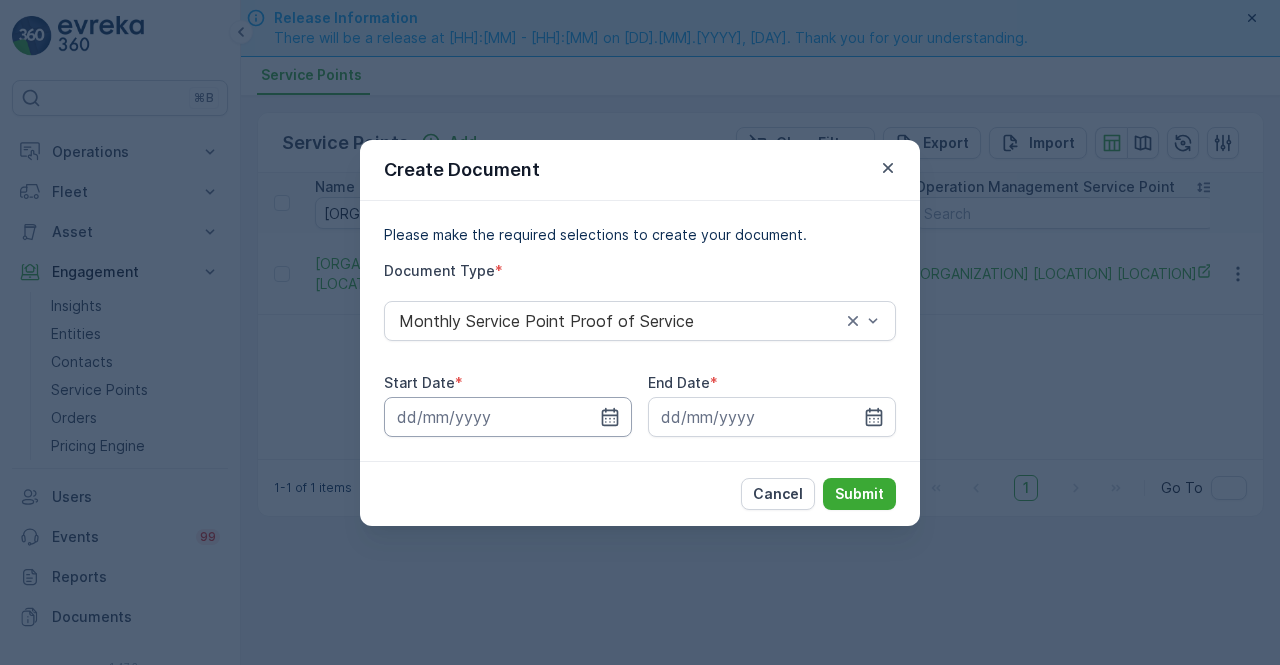 drag, startPoint x: 614, startPoint y: 419, endPoint x: 600, endPoint y: 400, distance: 23.600847 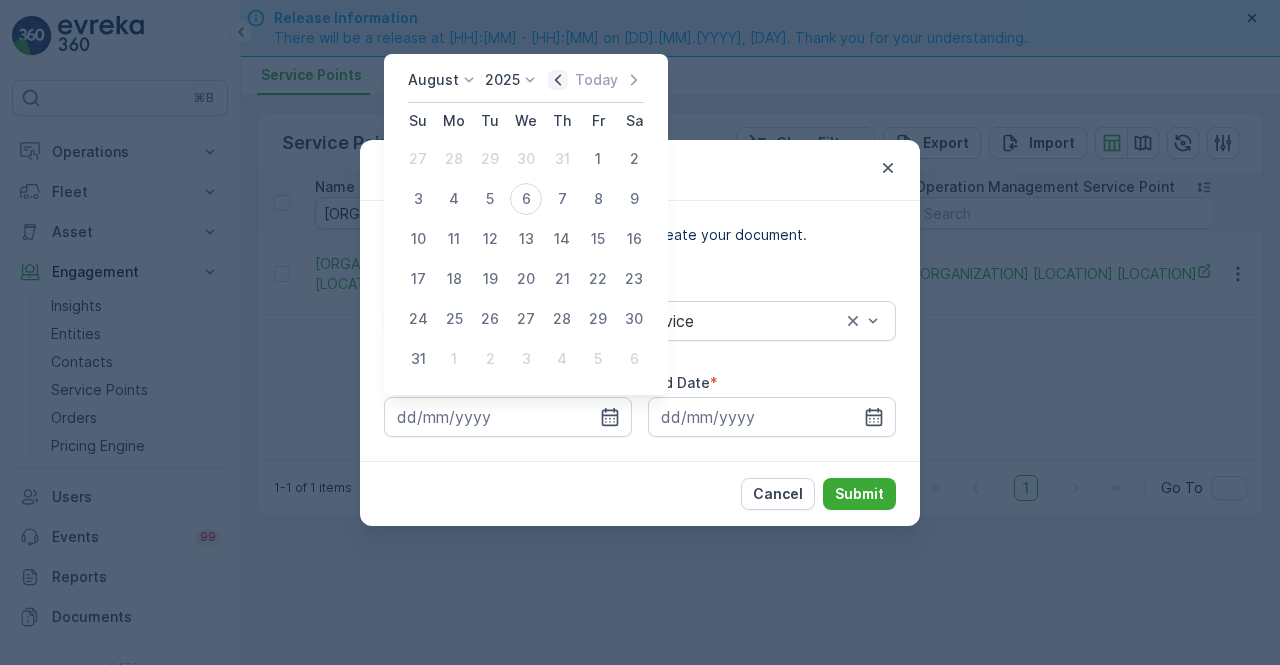 drag, startPoint x: 560, startPoint y: 79, endPoint x: 554, endPoint y: 121, distance: 42.426407 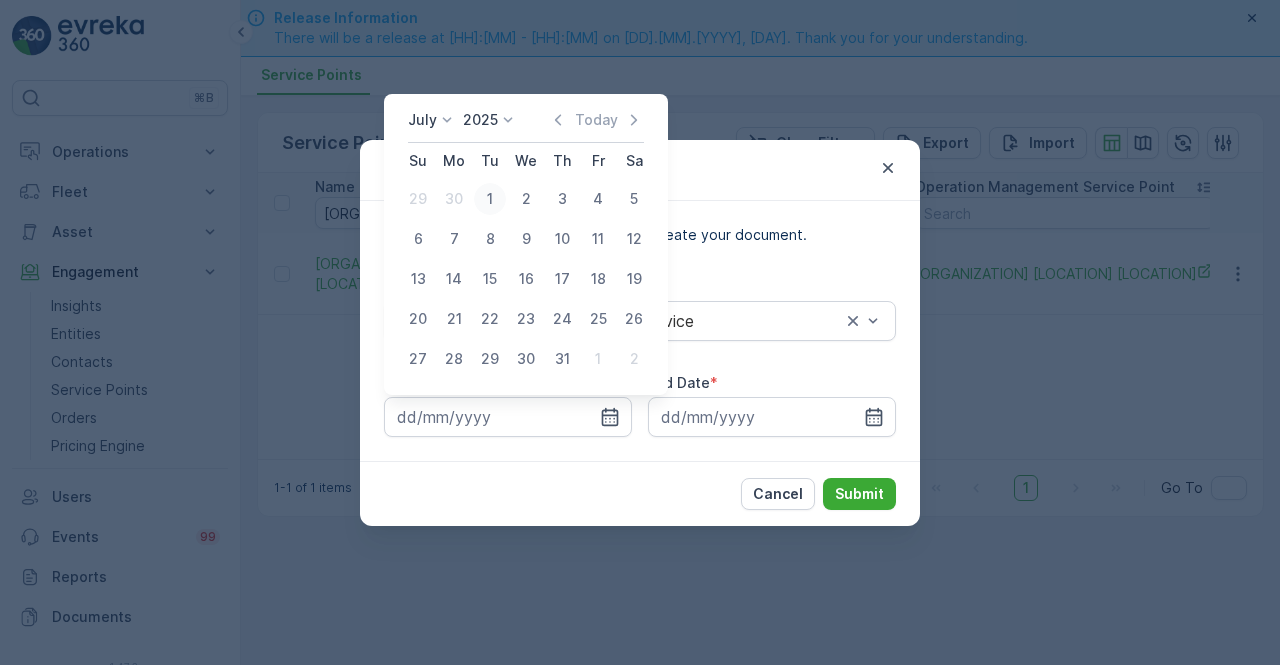click on "1" at bounding box center [490, 199] 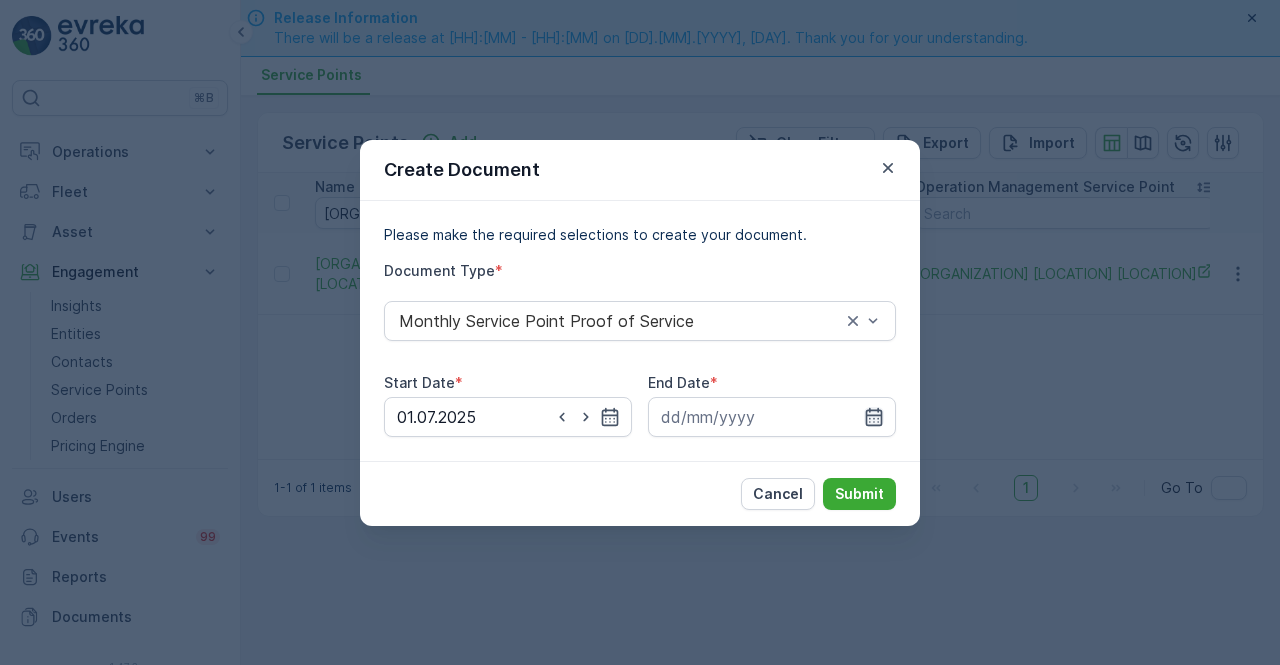click 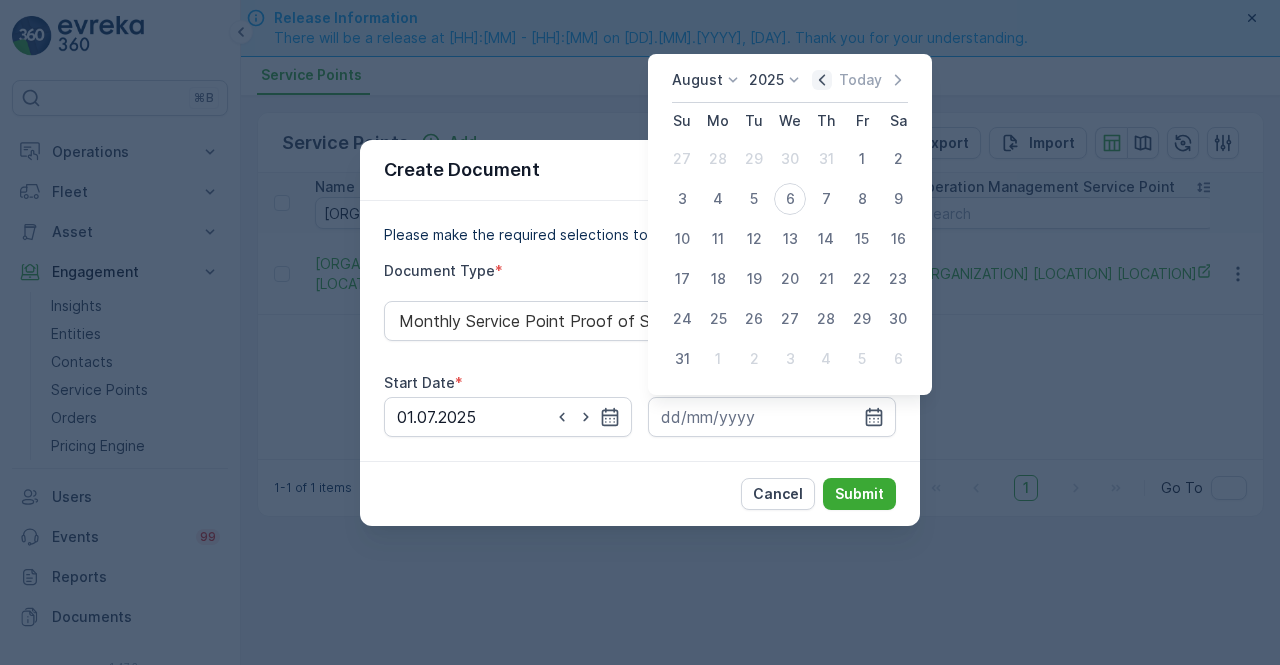 click 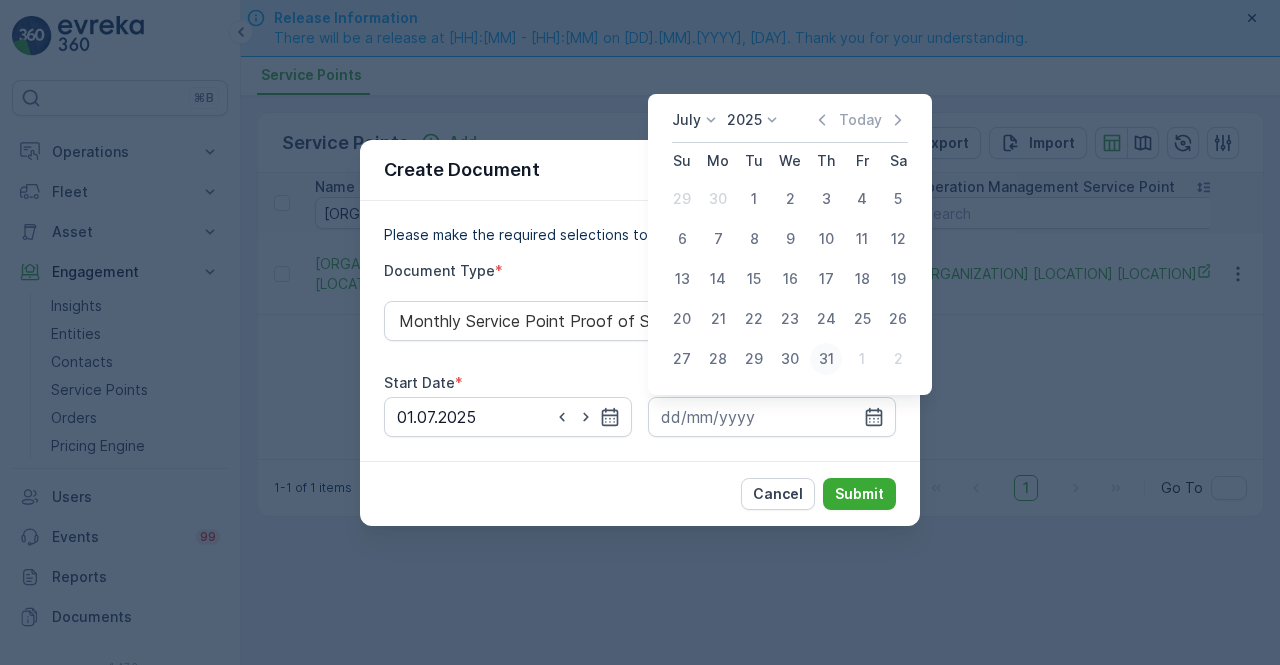 click on "31" at bounding box center (826, 359) 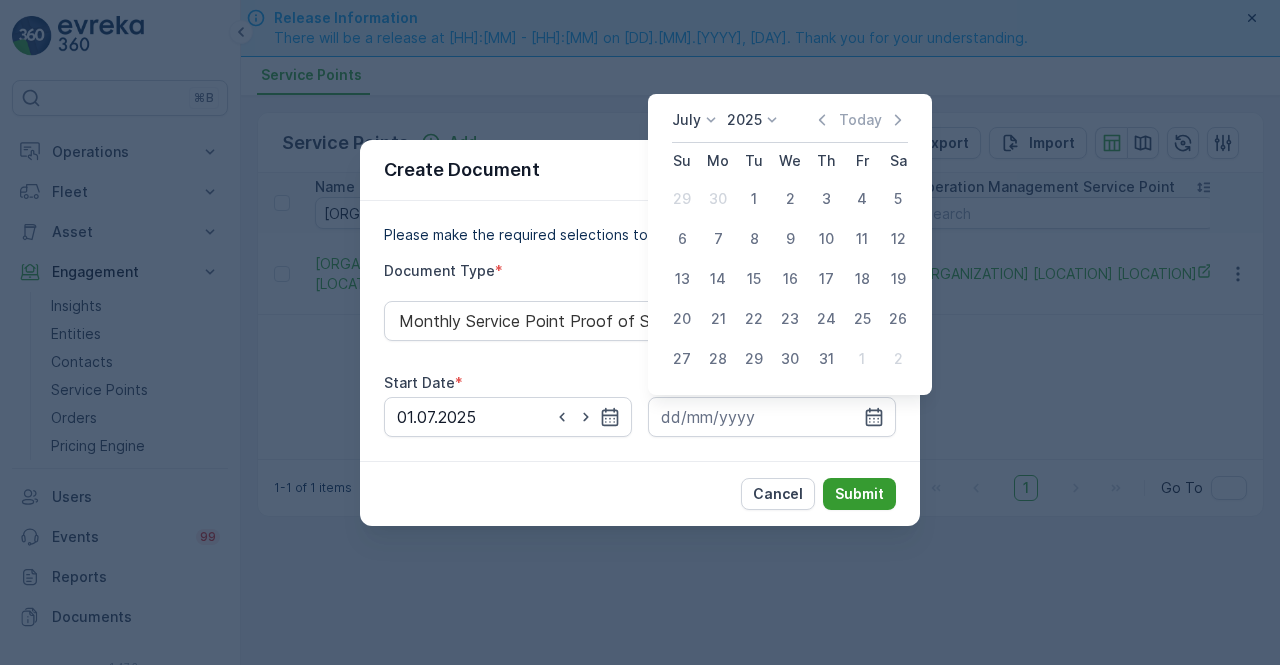 type on "31.07.2025" 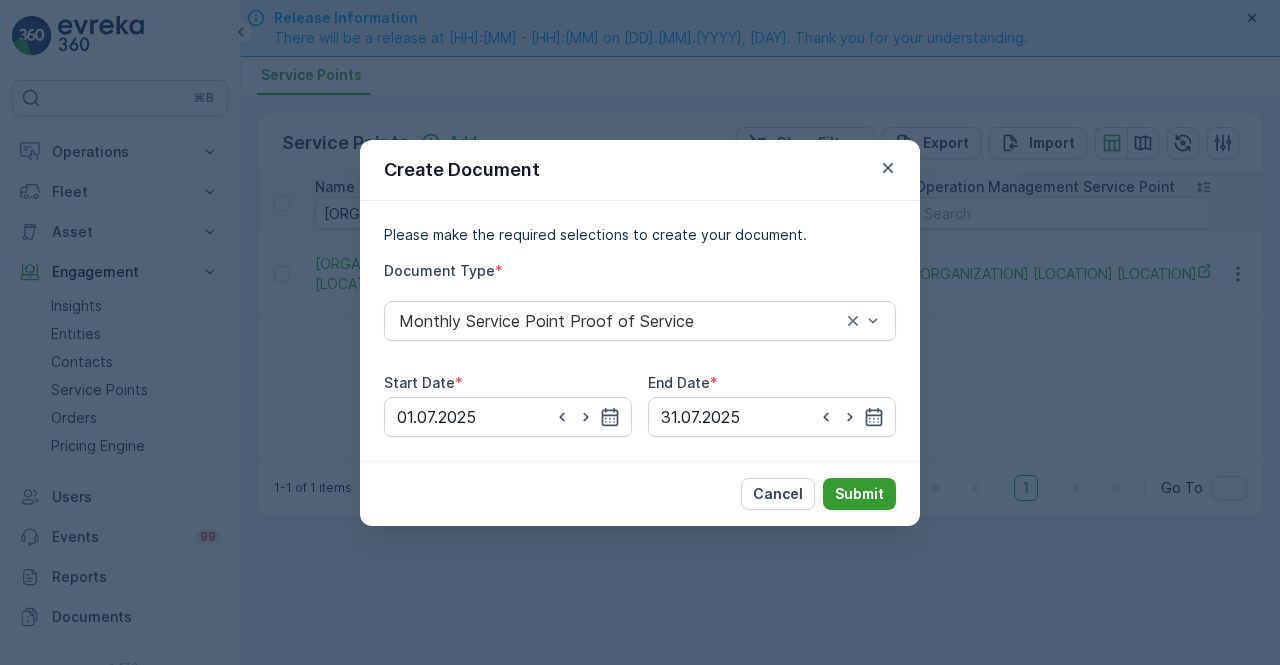 click on "Submit" at bounding box center (859, 494) 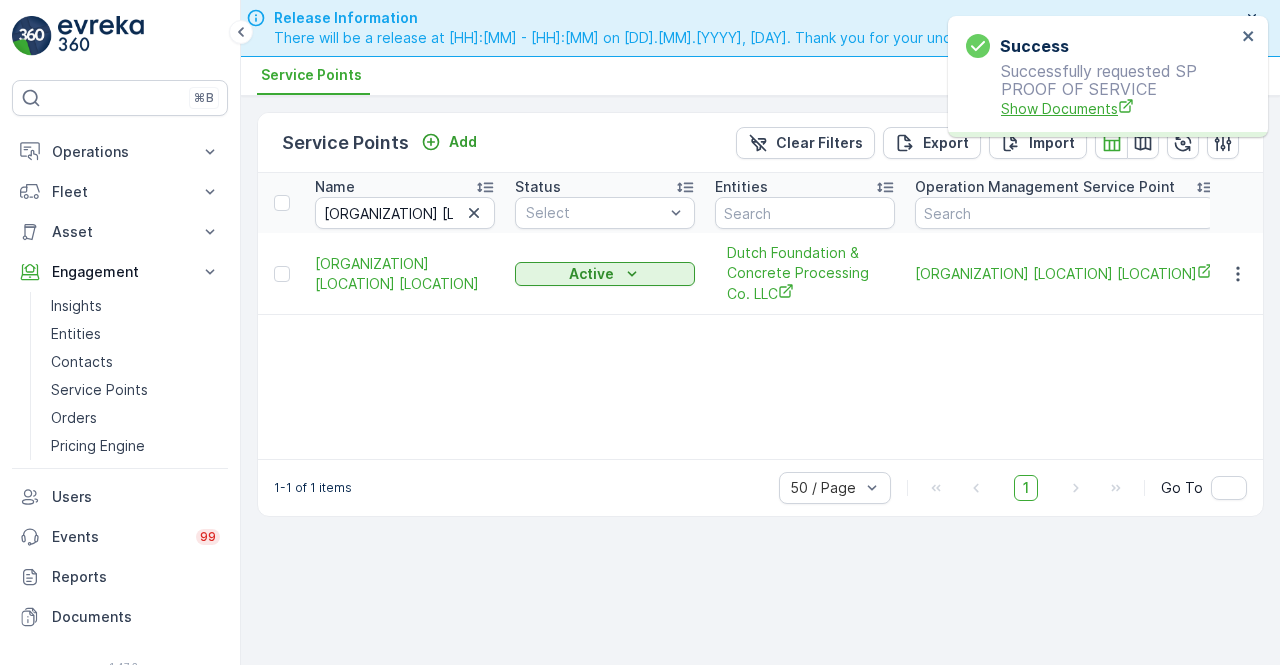 click on "Show Documents" at bounding box center (1118, 108) 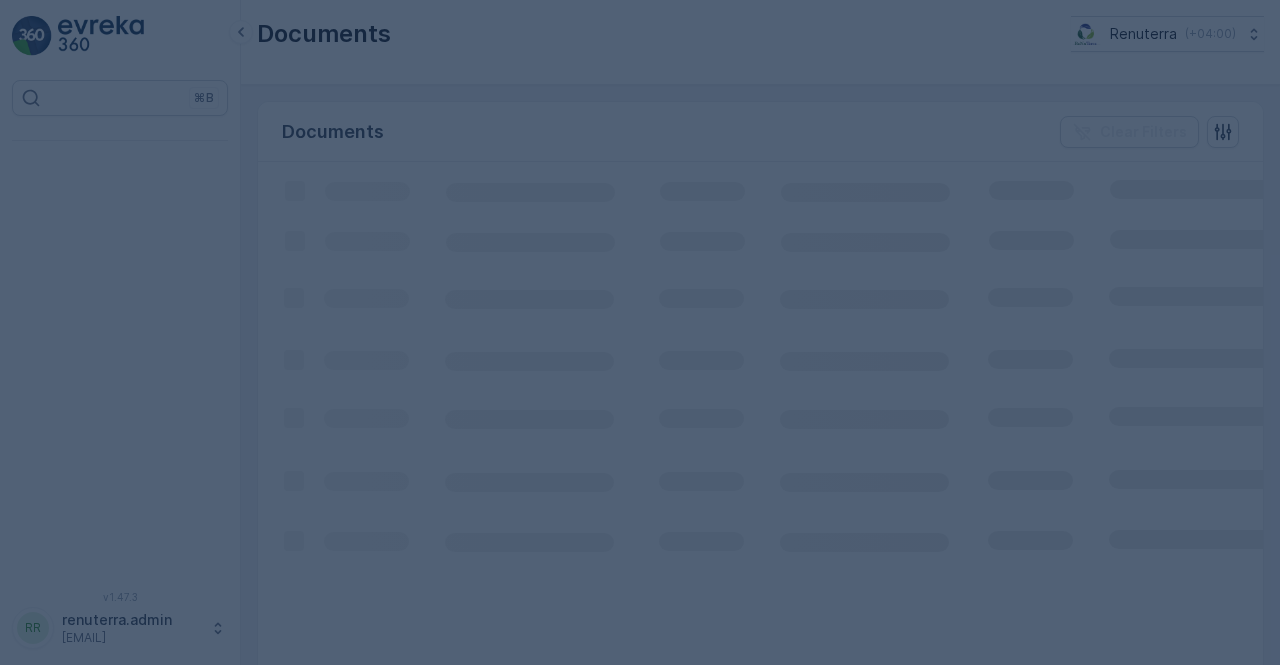 scroll, scrollTop: 0, scrollLeft: 0, axis: both 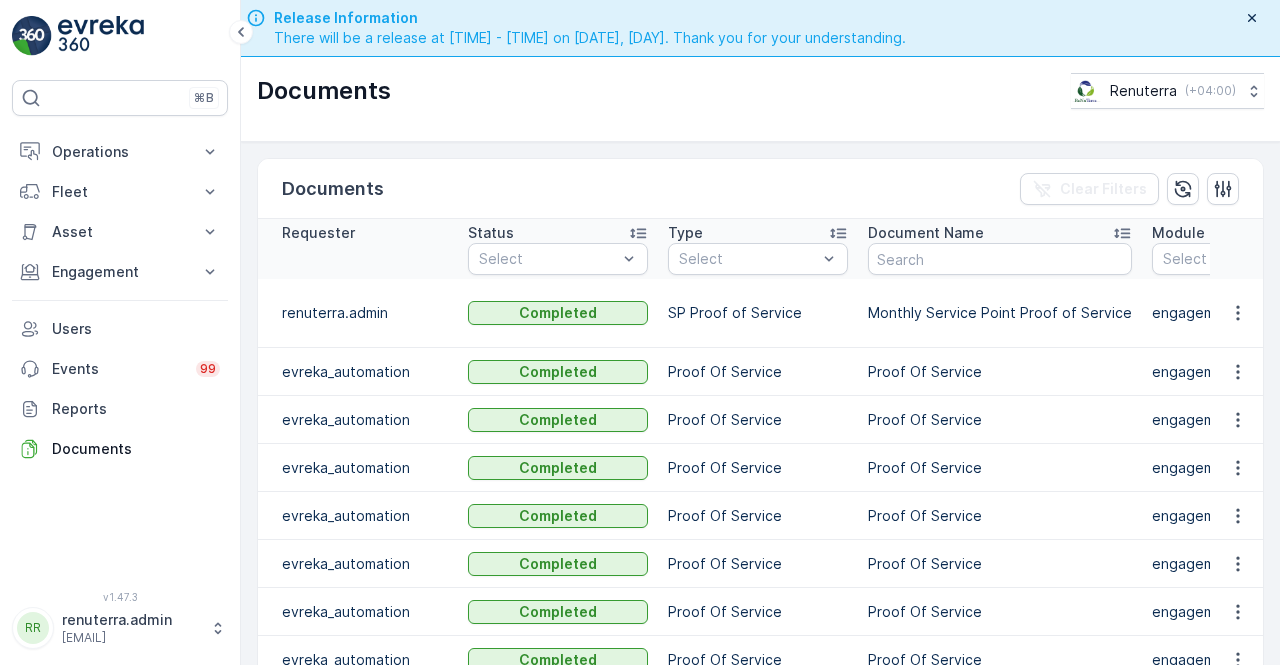 click at bounding box center [1237, 313] 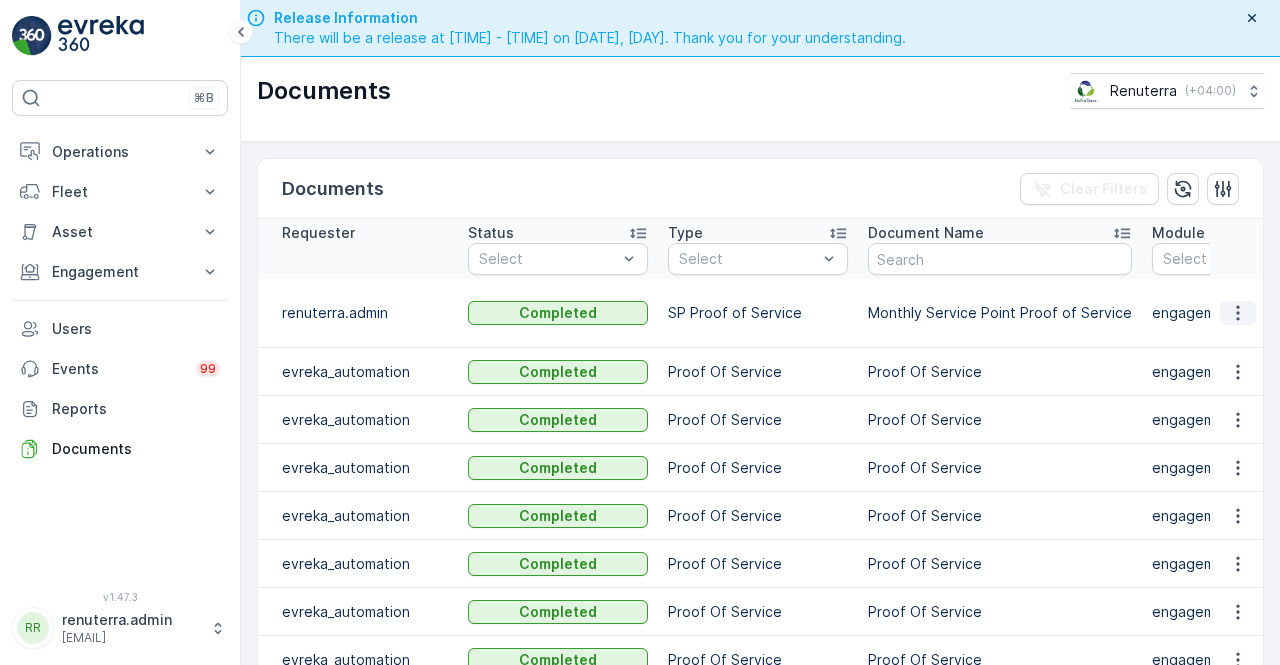 click at bounding box center (1238, 313) 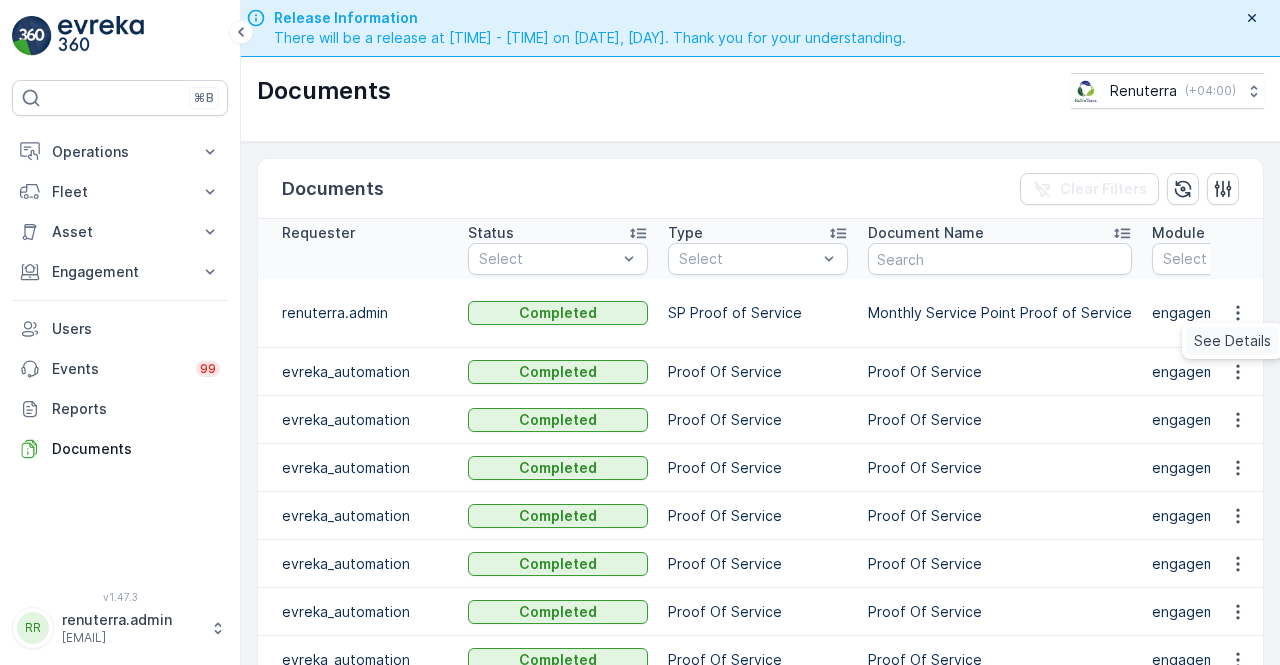 click on "See Details" at bounding box center [1232, 341] 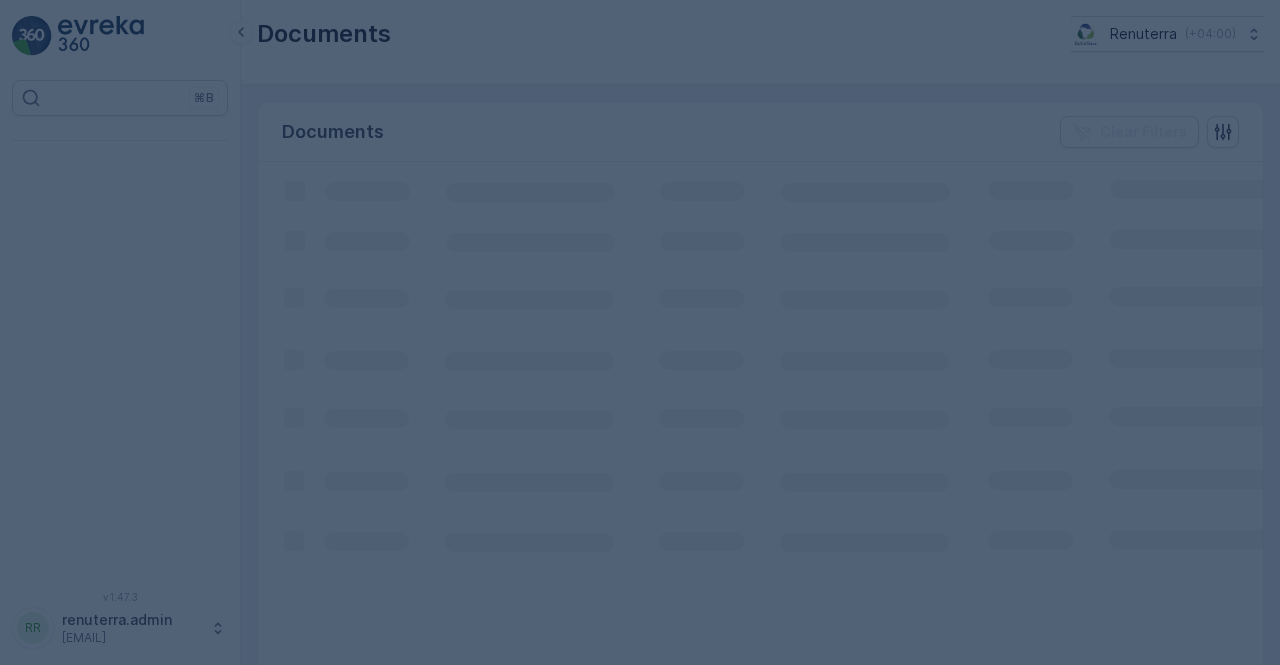 scroll, scrollTop: 0, scrollLeft: 0, axis: both 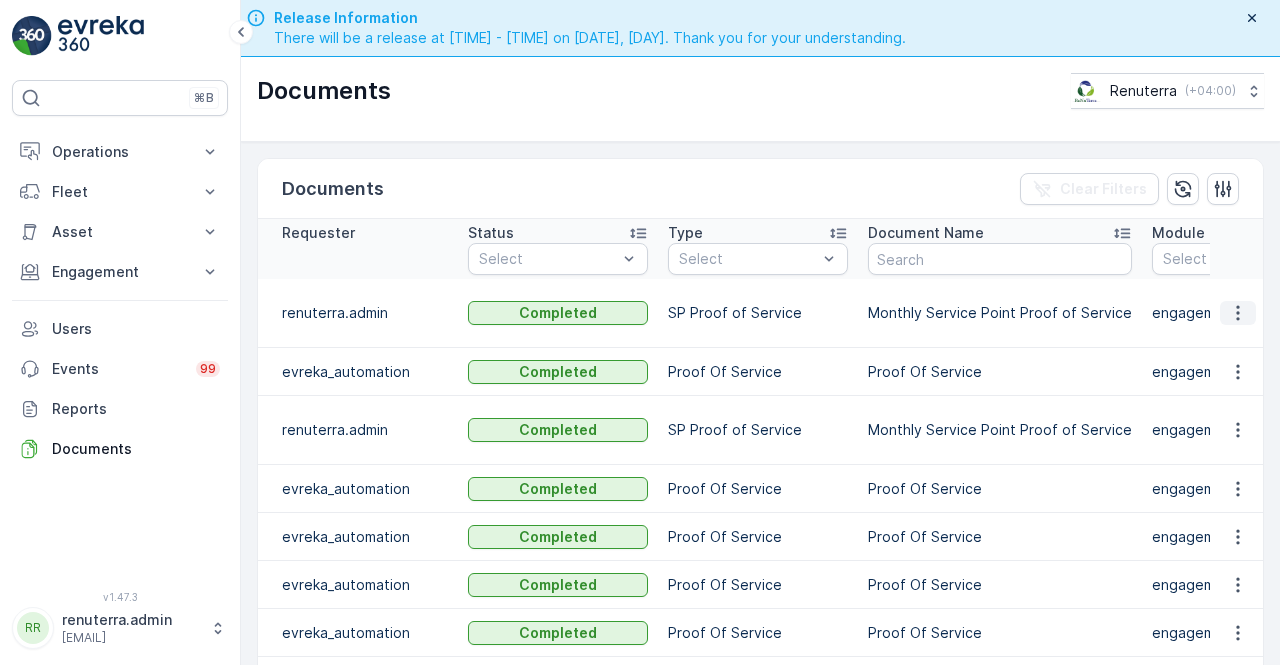 click 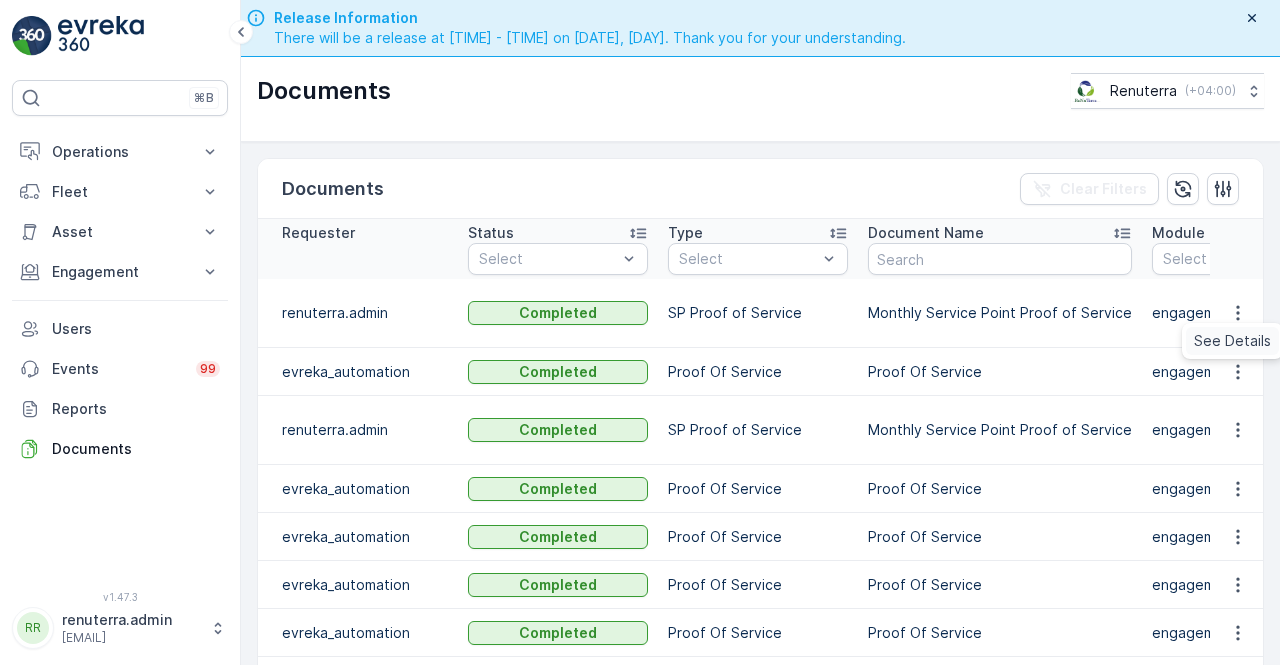 click on "See Details" at bounding box center [1232, 341] 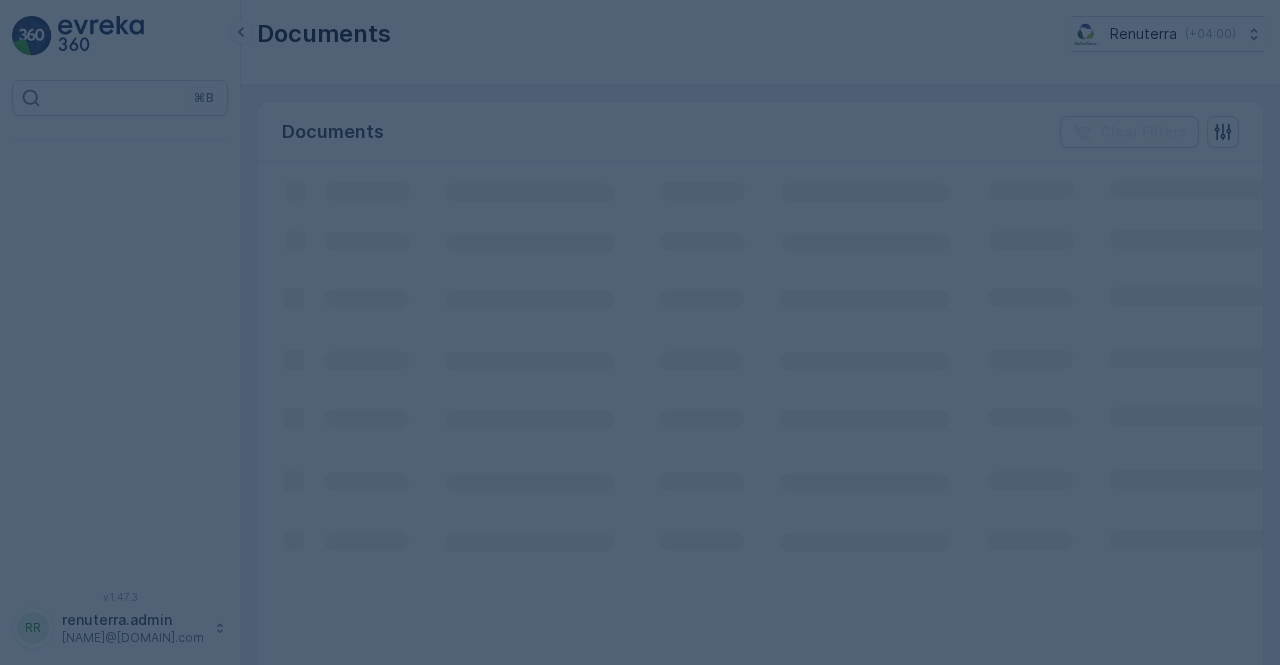 scroll, scrollTop: 0, scrollLeft: 0, axis: both 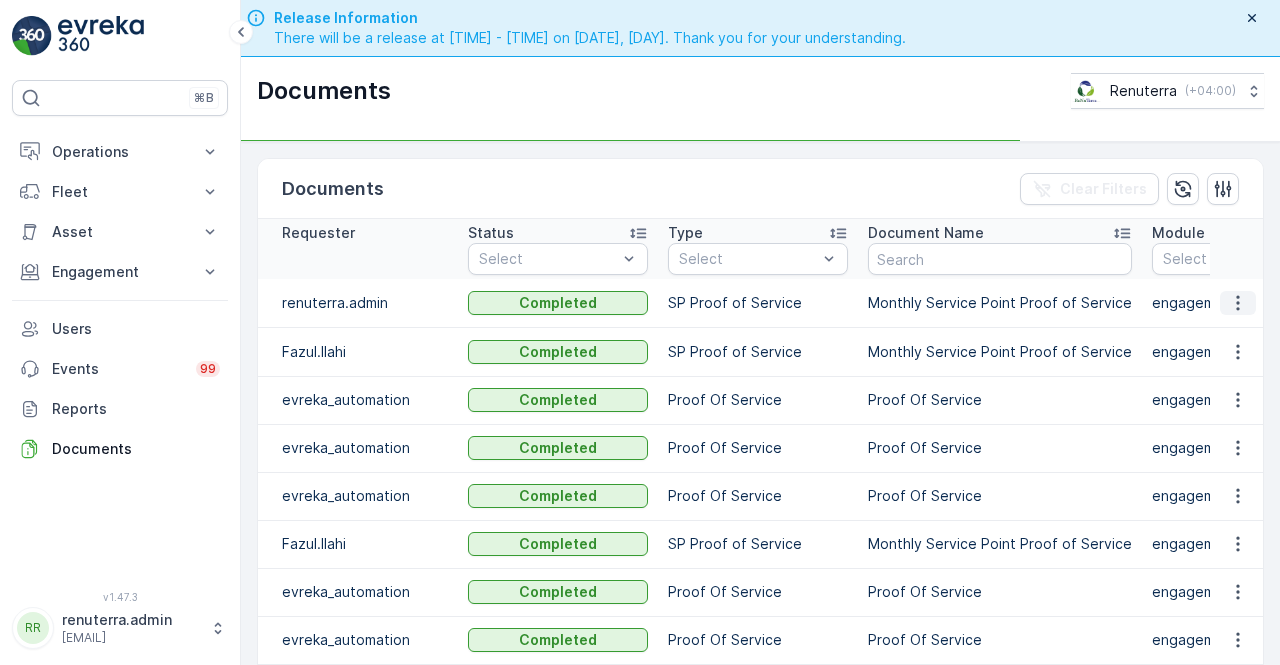 click 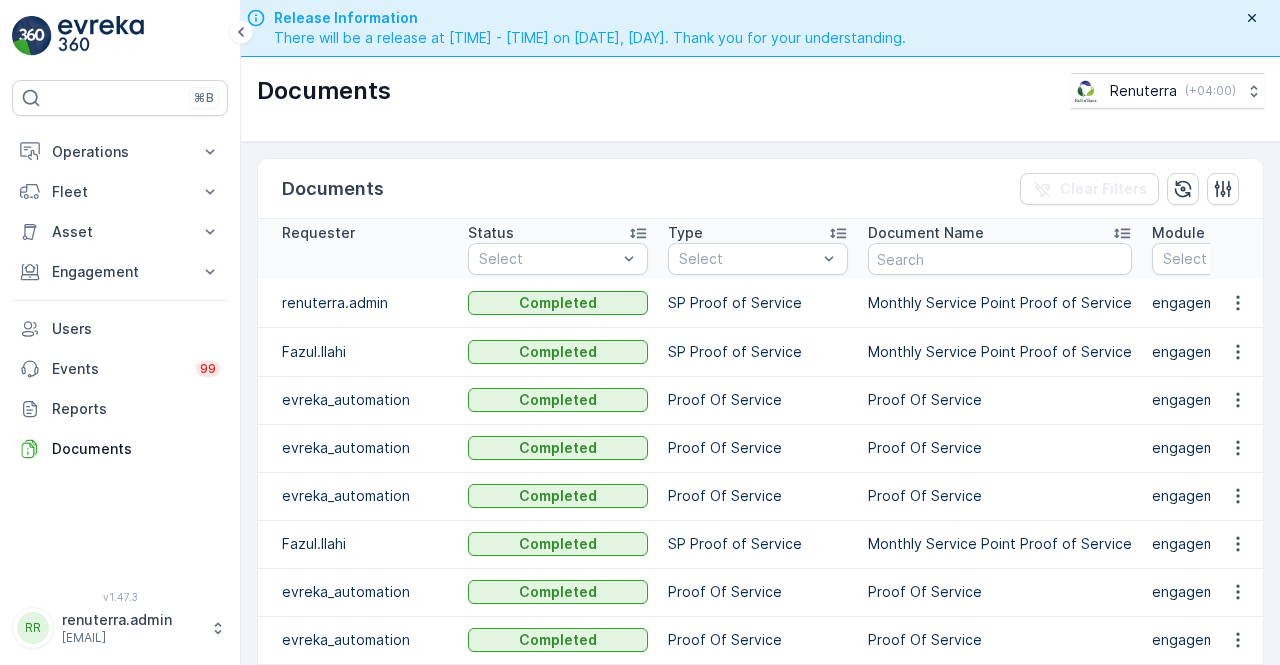 click at bounding box center (1237, 303) 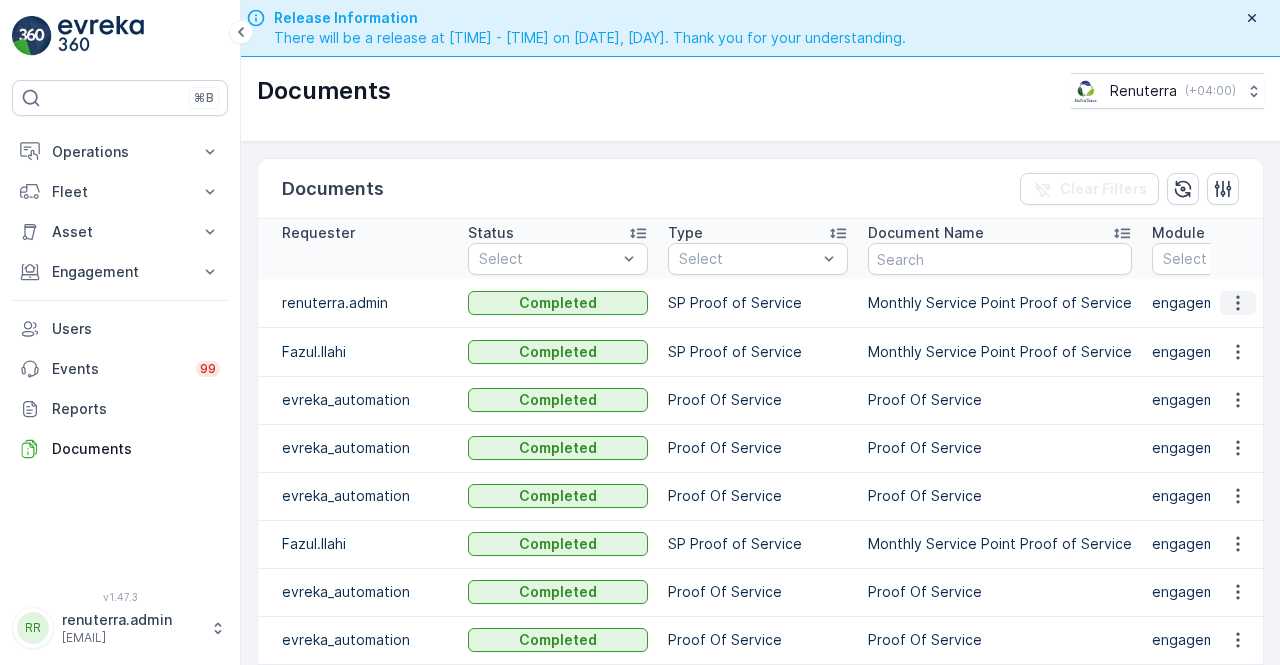 click 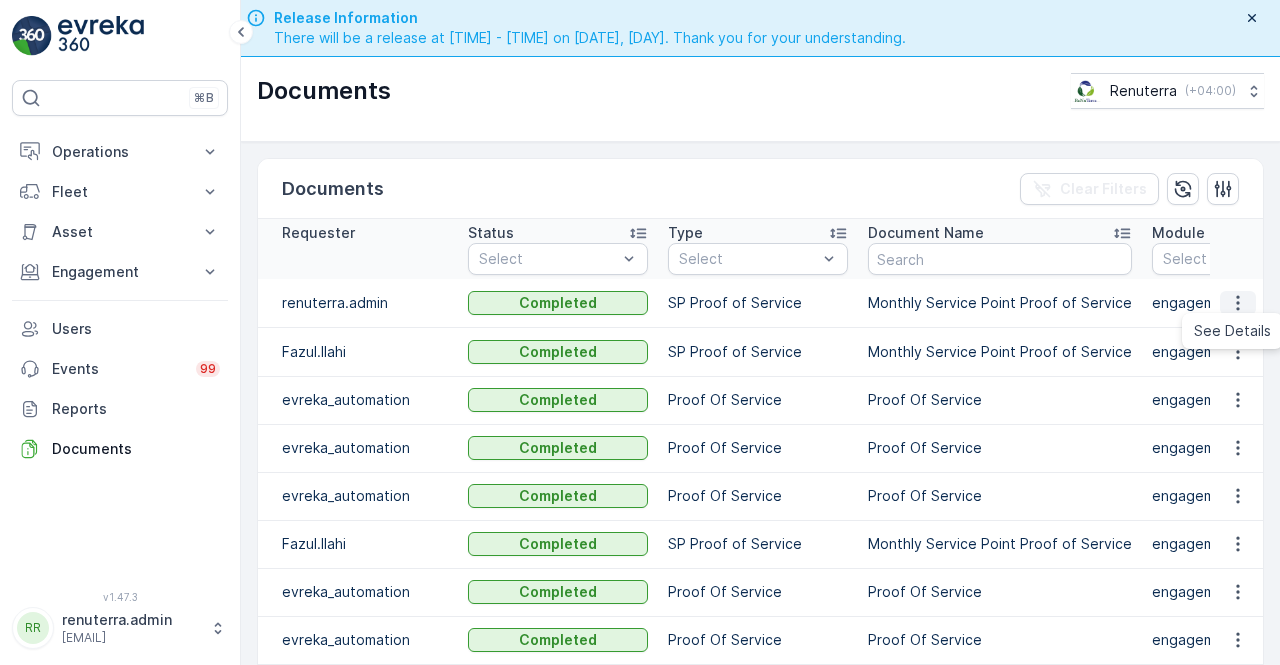 click on "See Details" at bounding box center [1232, 331] 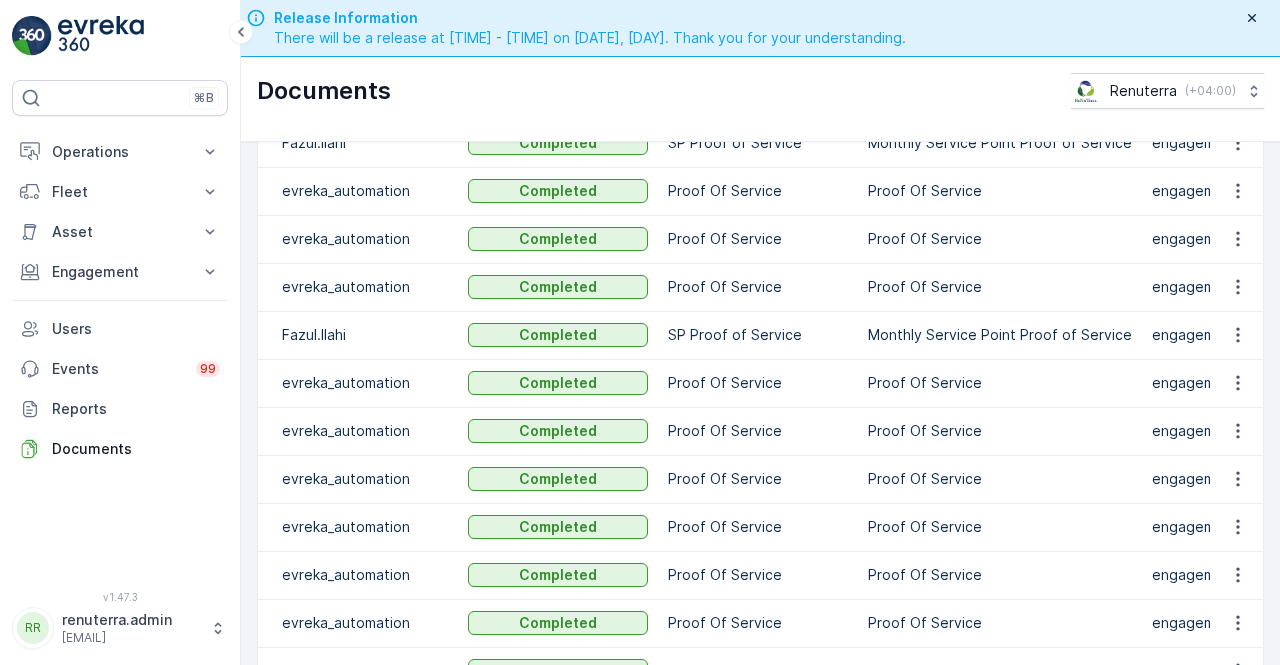 scroll, scrollTop: 300, scrollLeft: 0, axis: vertical 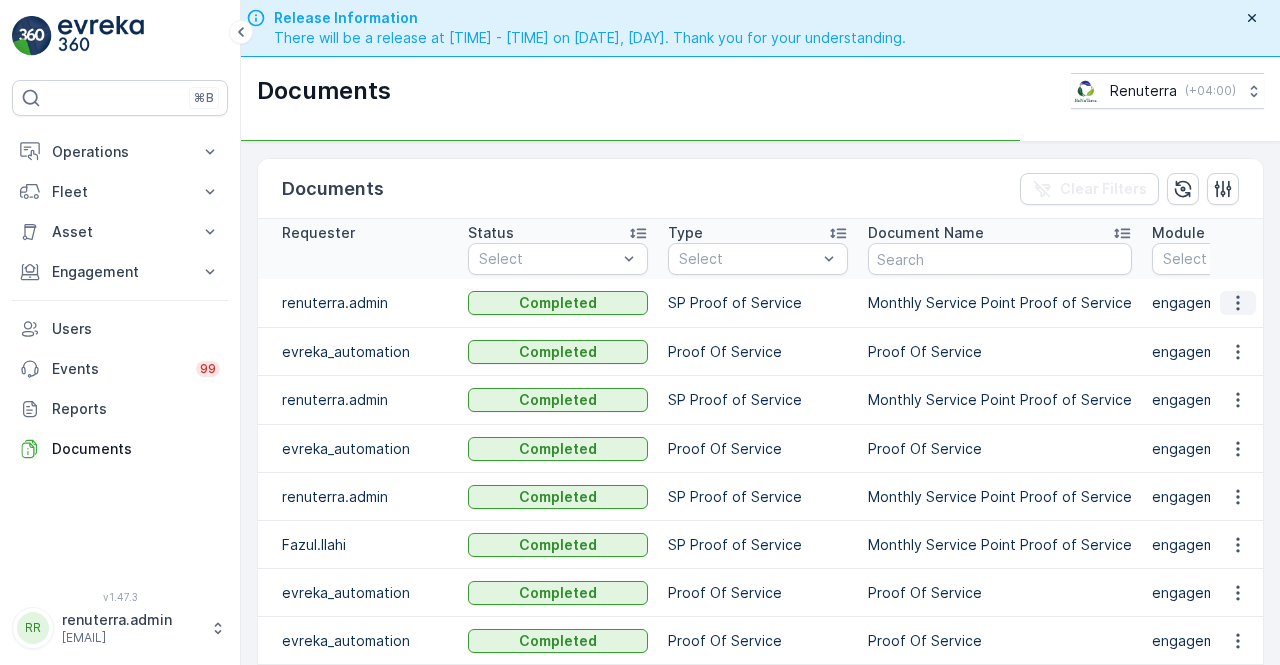 click 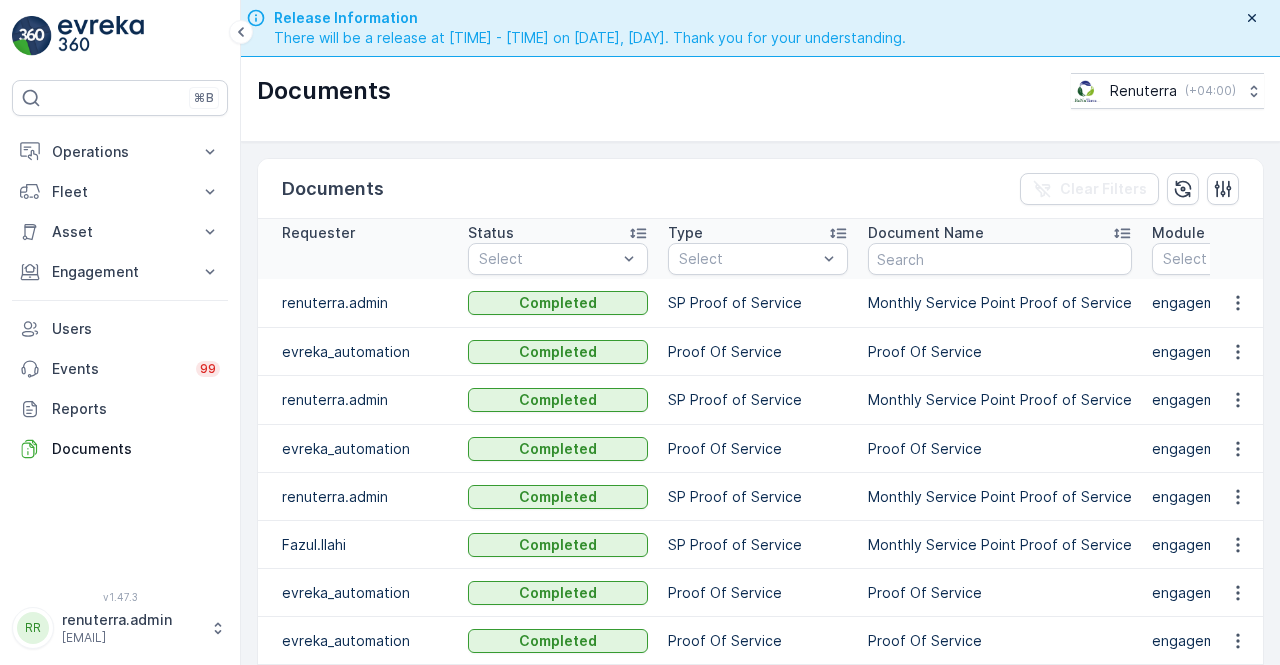 click at bounding box center (1237, 303) 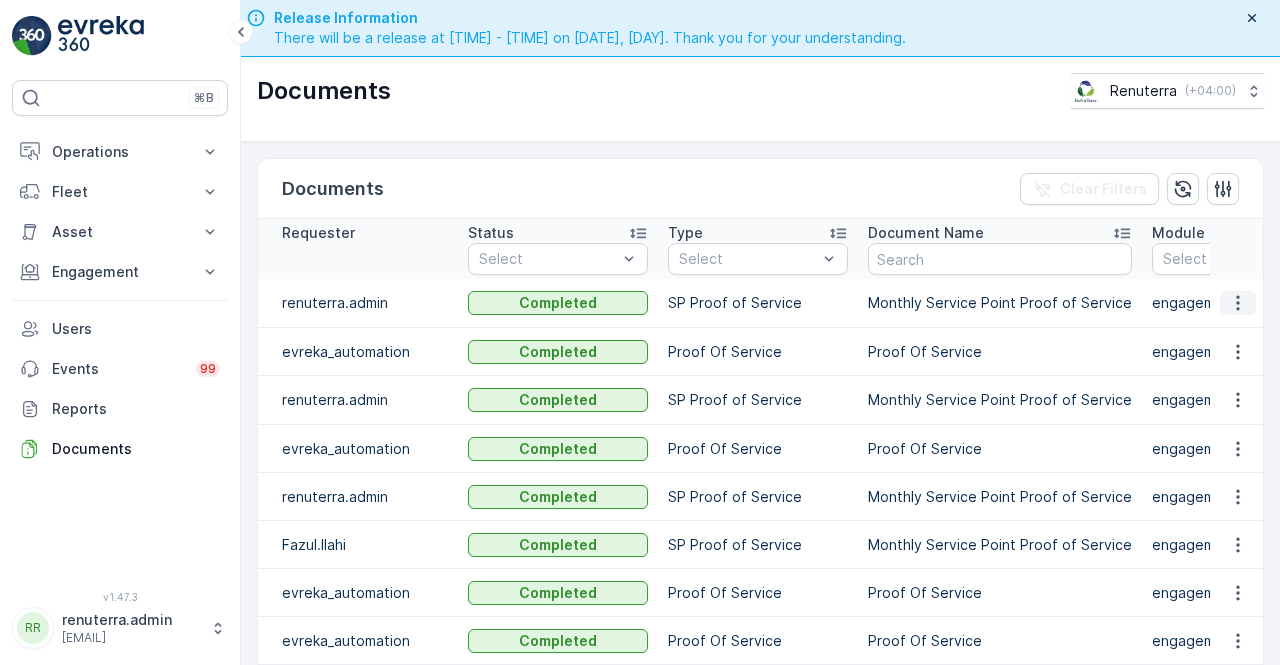 click 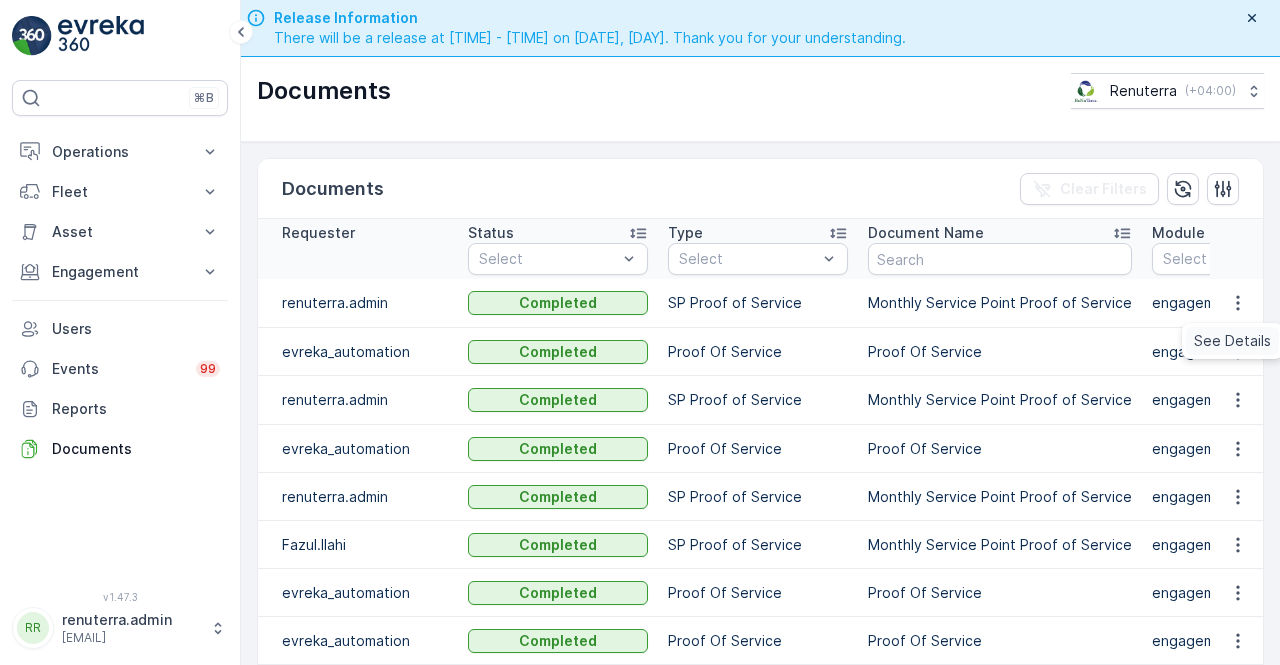click on "See Details" at bounding box center (1232, 341) 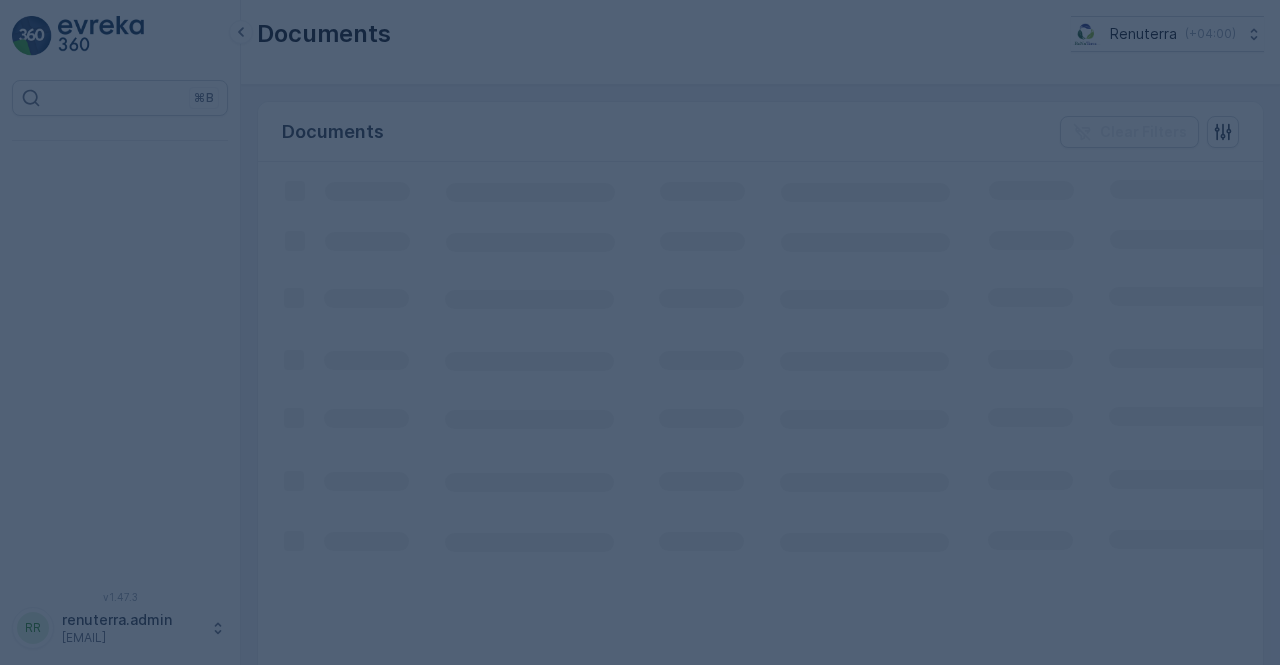 scroll, scrollTop: 0, scrollLeft: 0, axis: both 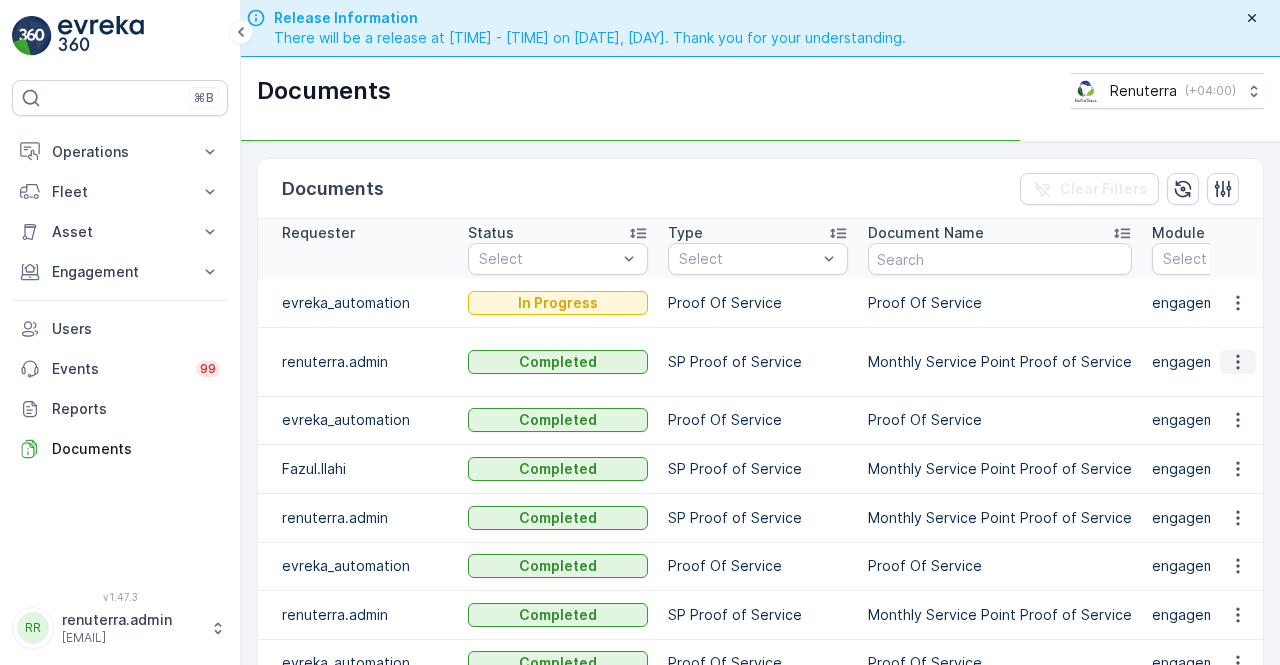 click at bounding box center (1238, 362) 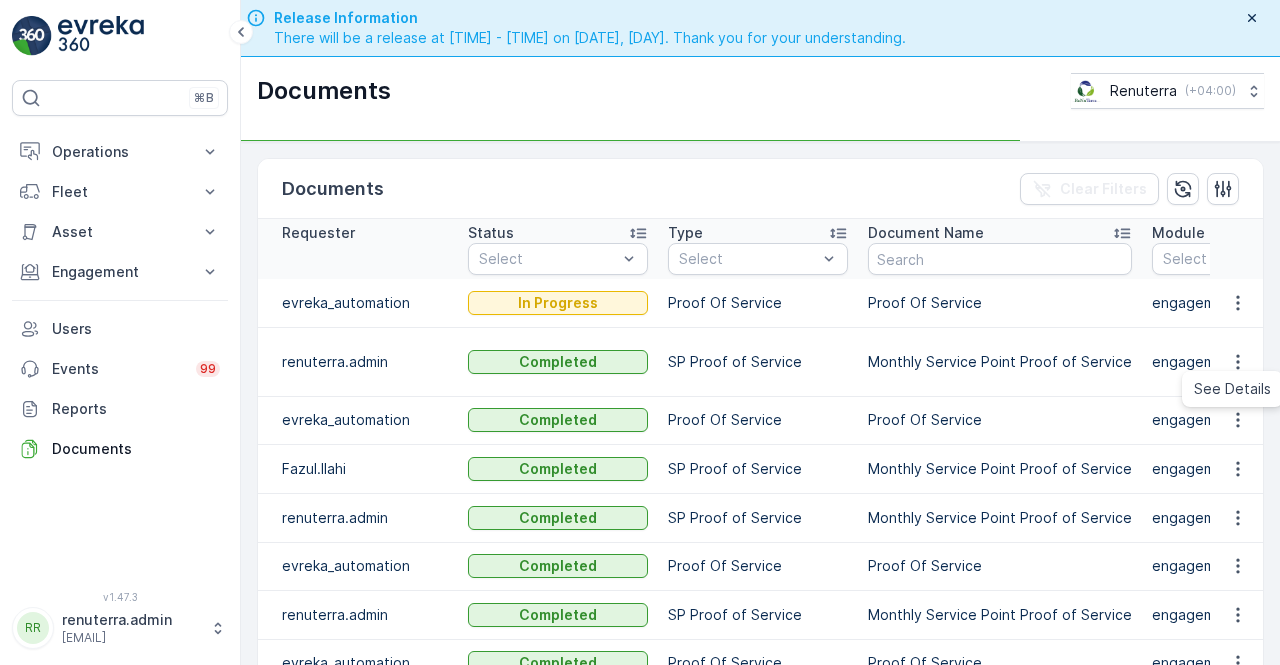 click at bounding box center [1237, 361] 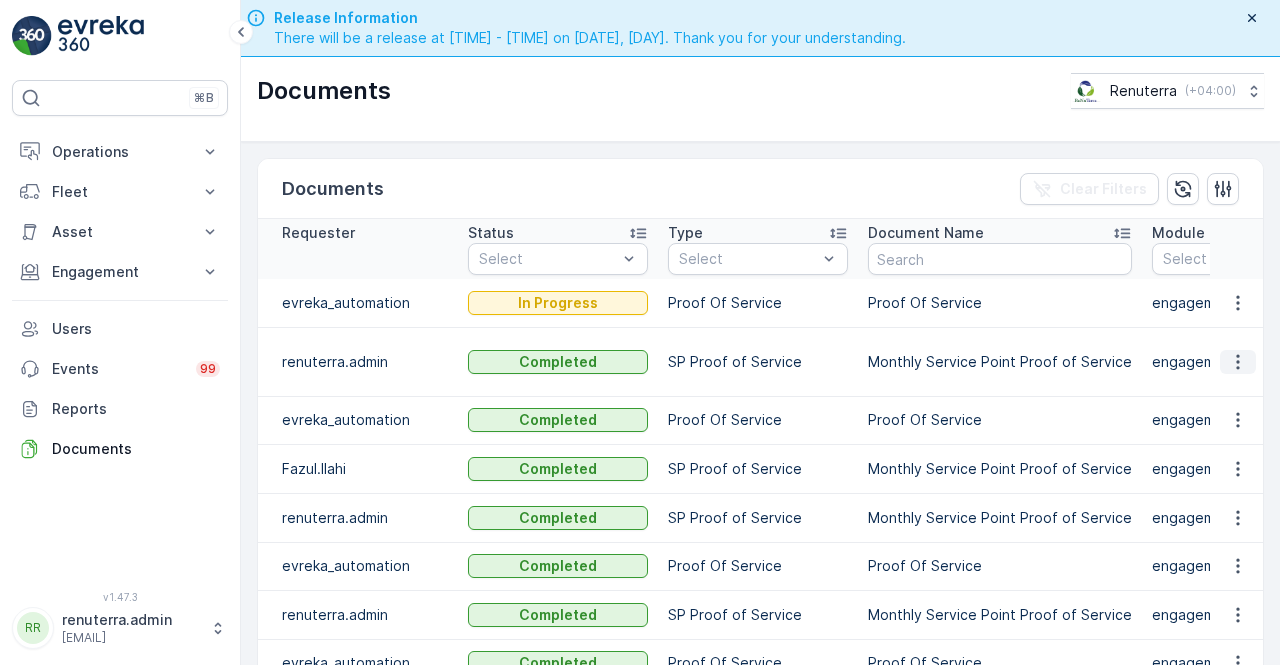 click 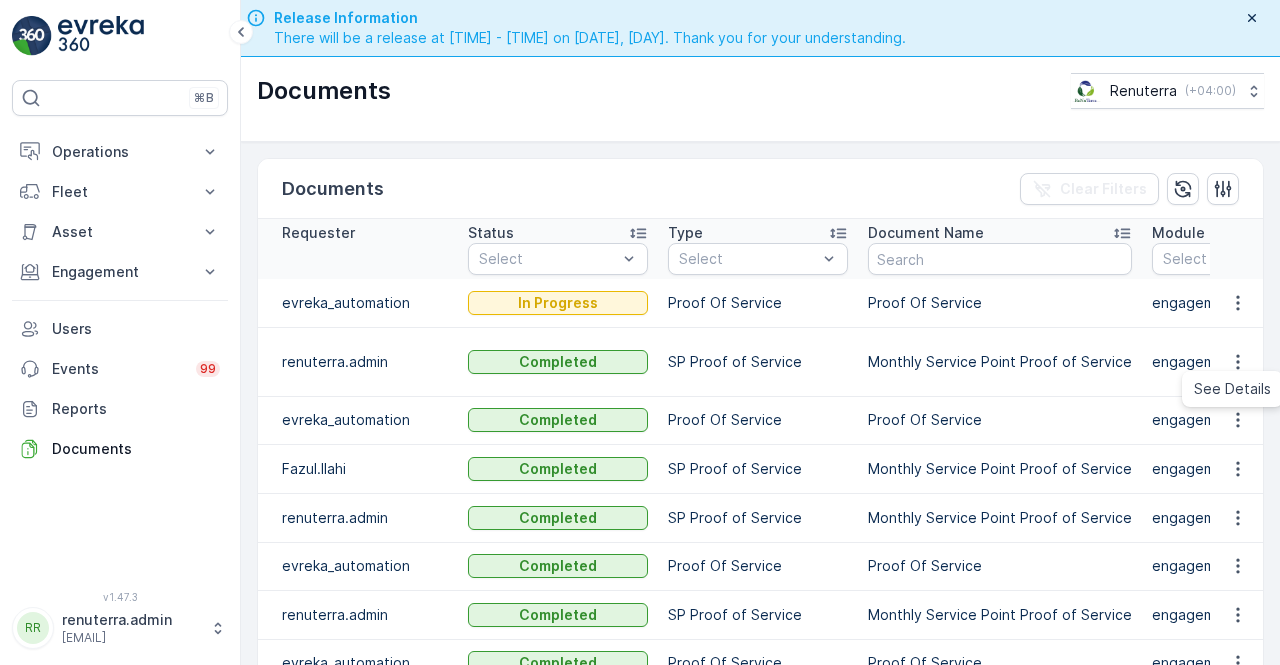 click on "See Details" at bounding box center (1232, 389) 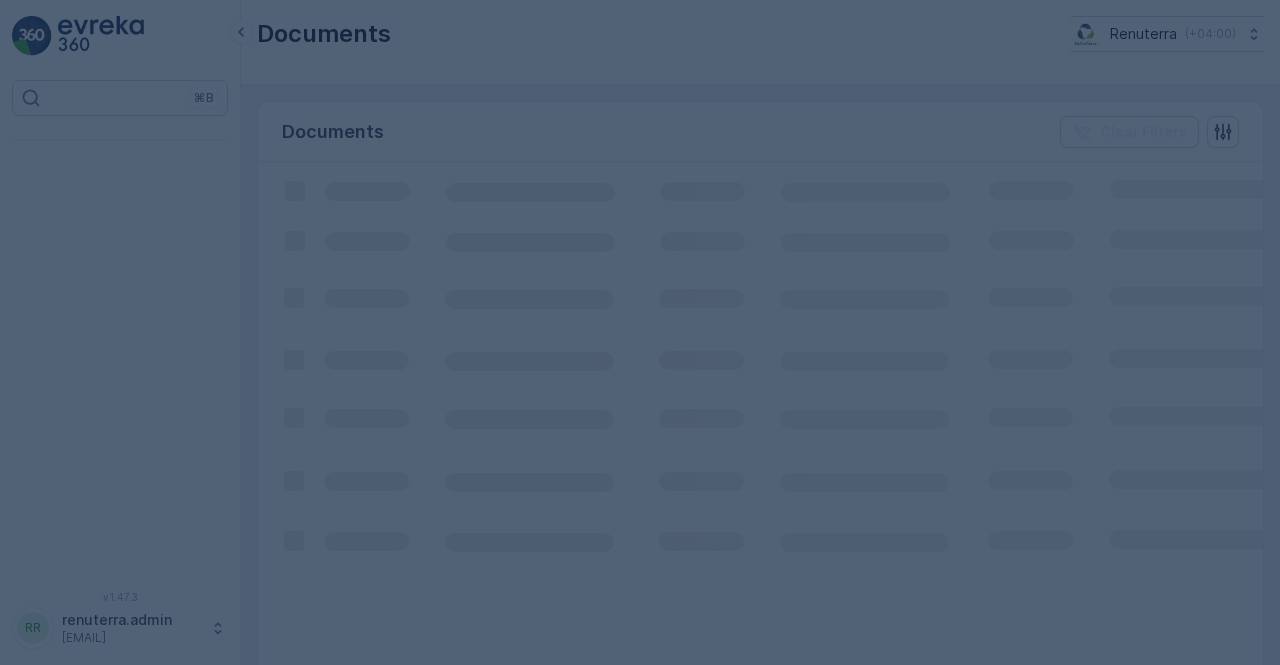 scroll, scrollTop: 0, scrollLeft: 0, axis: both 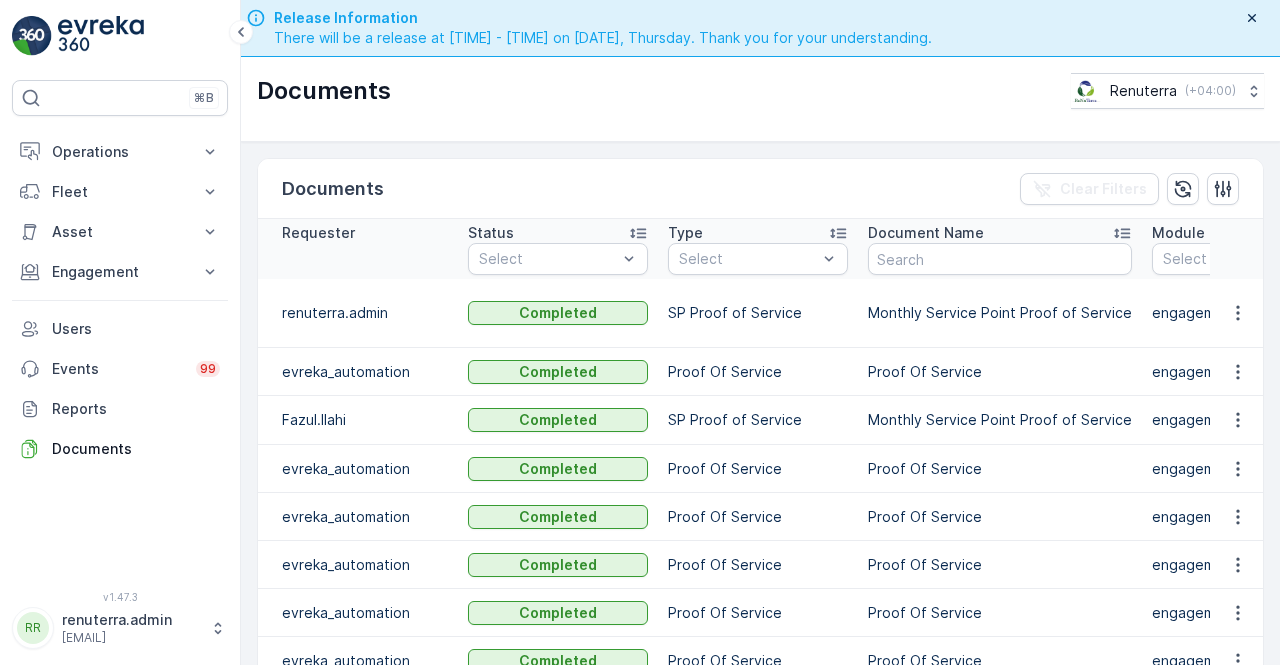 click 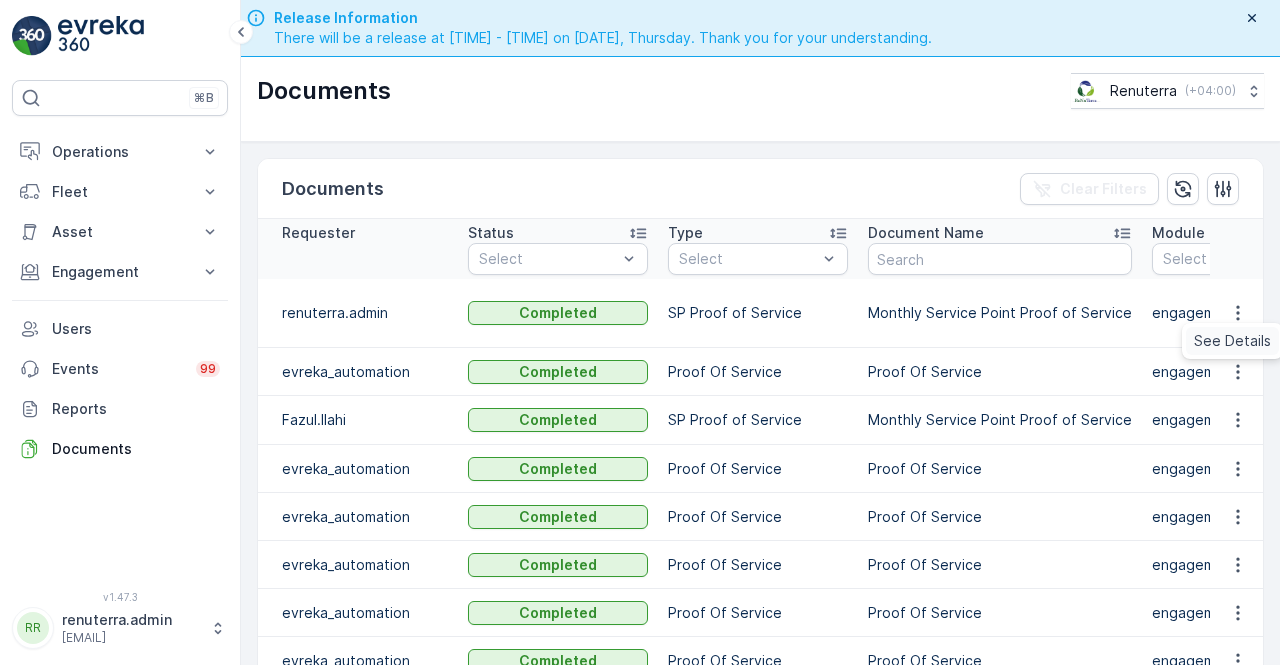 click on "See Details" at bounding box center (1232, 341) 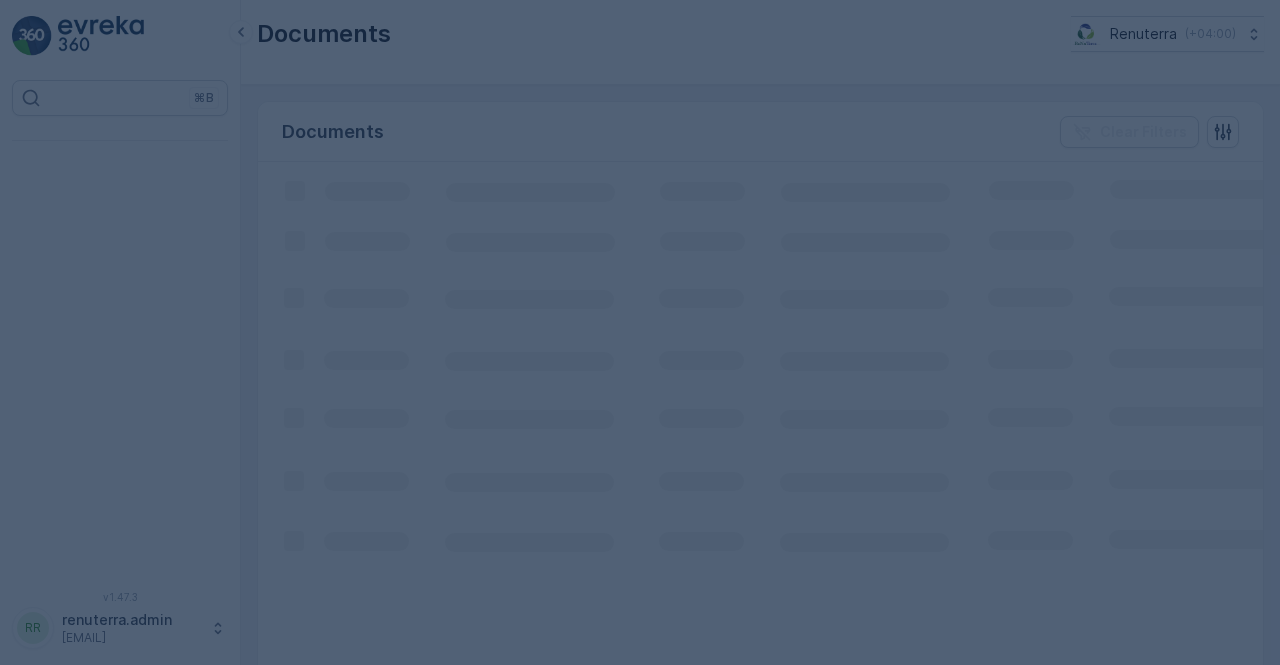 scroll, scrollTop: 0, scrollLeft: 0, axis: both 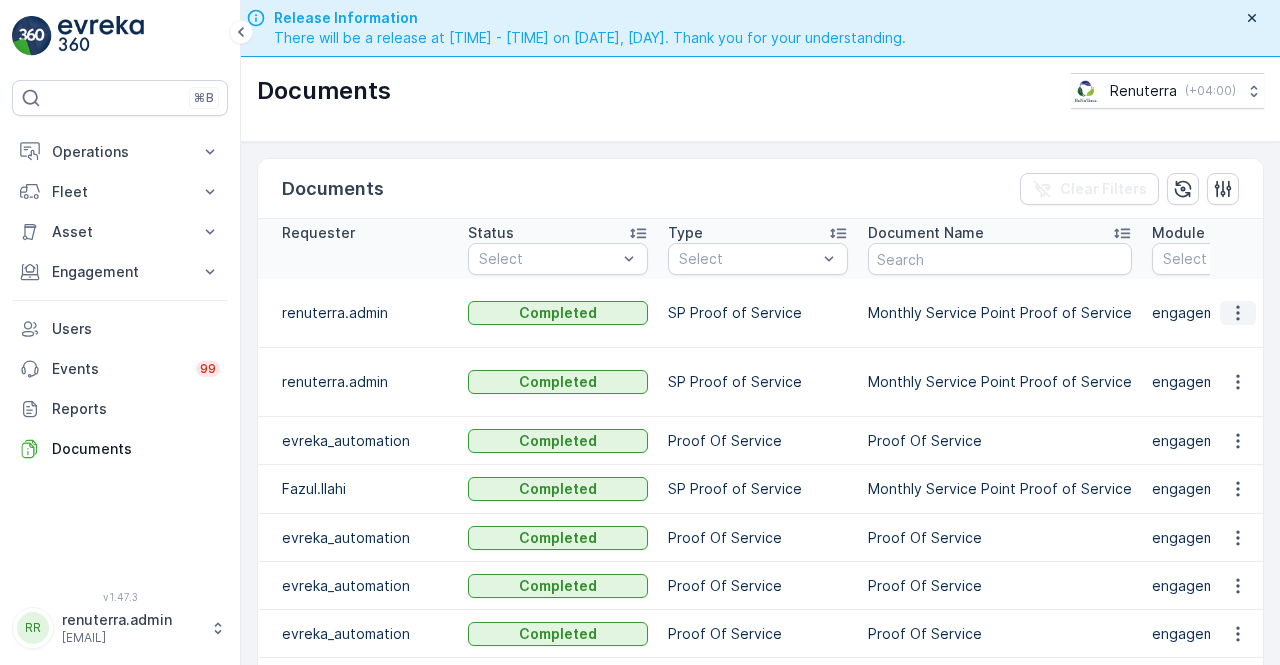 click 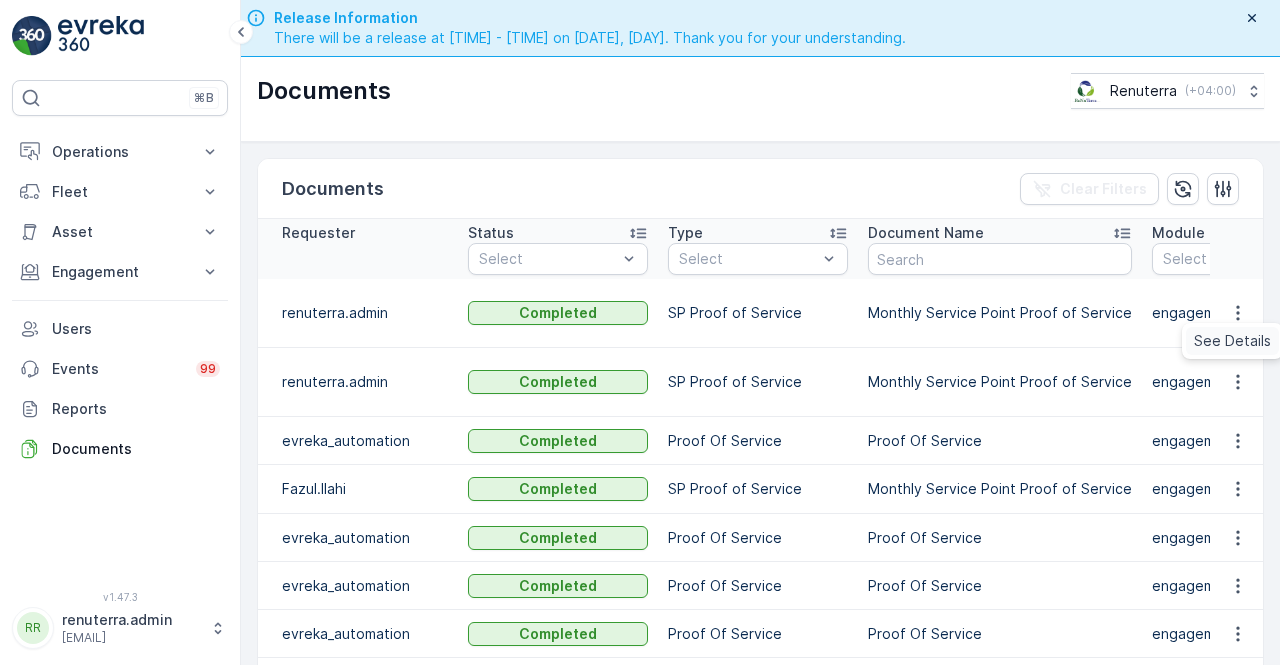 click on "See Details" at bounding box center [1232, 341] 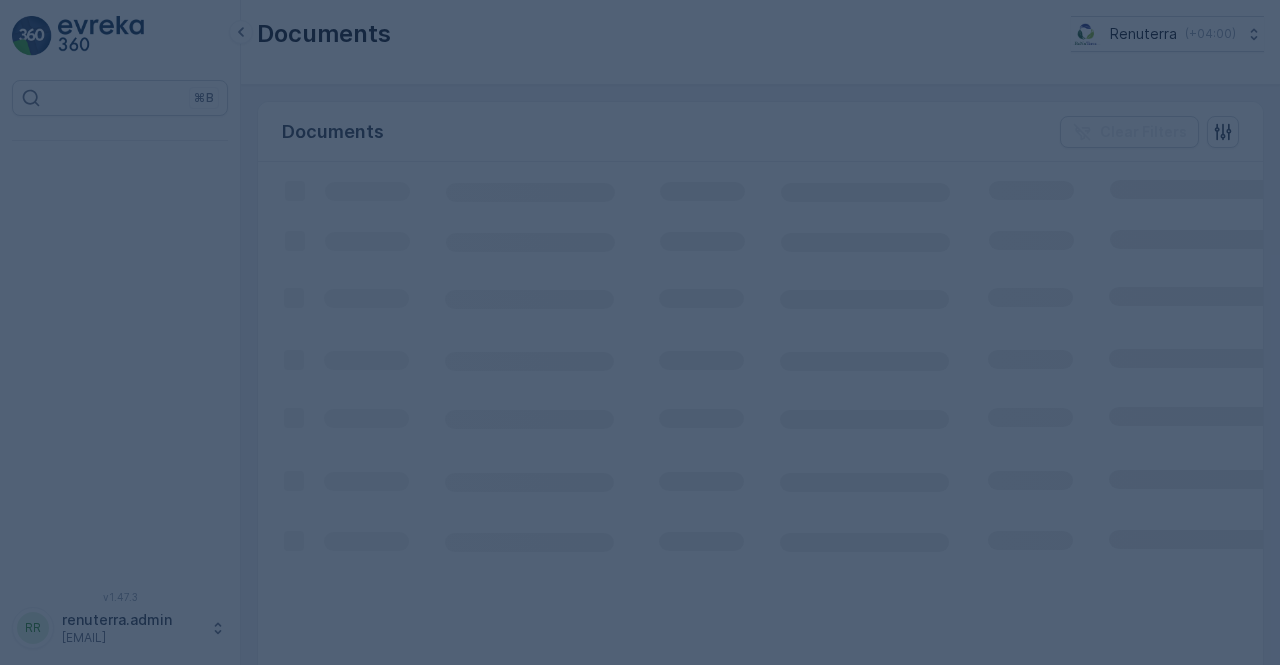 scroll, scrollTop: 0, scrollLeft: 0, axis: both 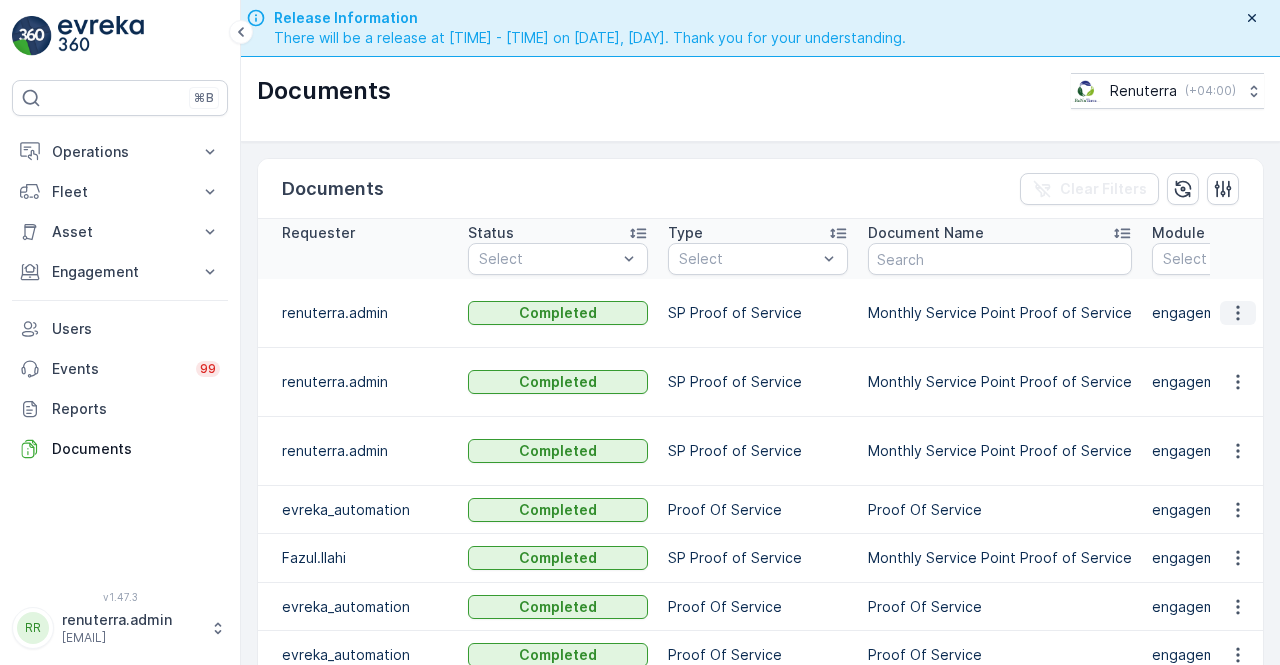 click 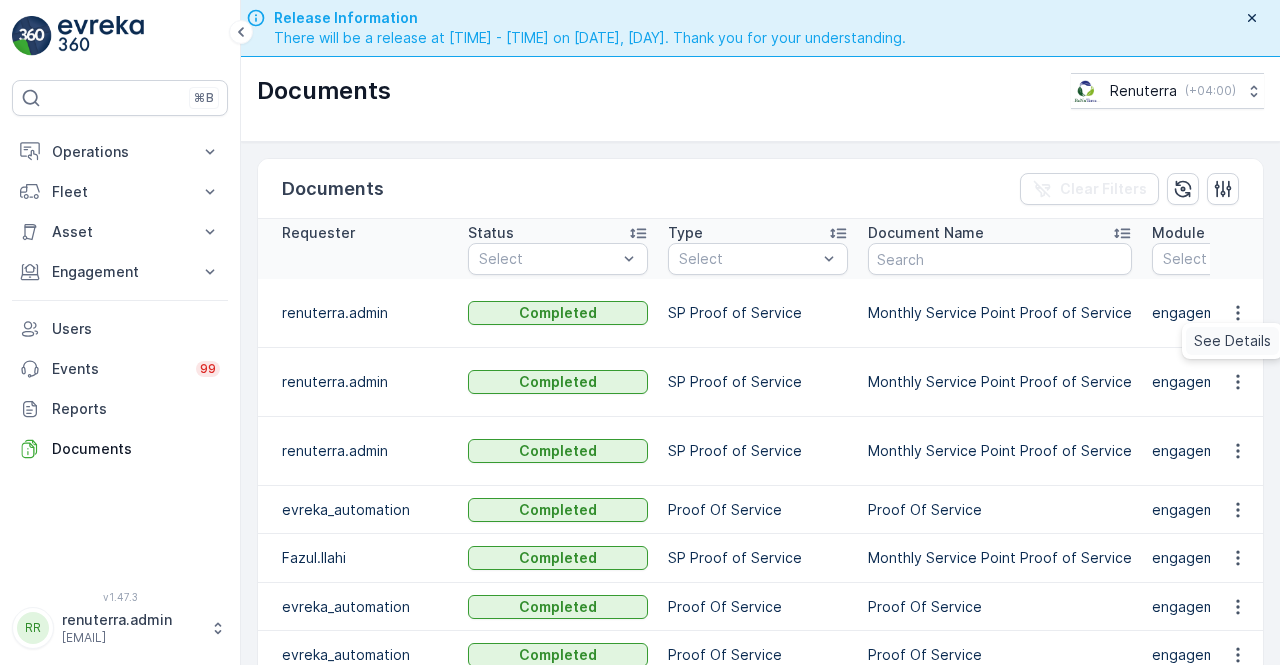 click on "See Details" at bounding box center [1232, 341] 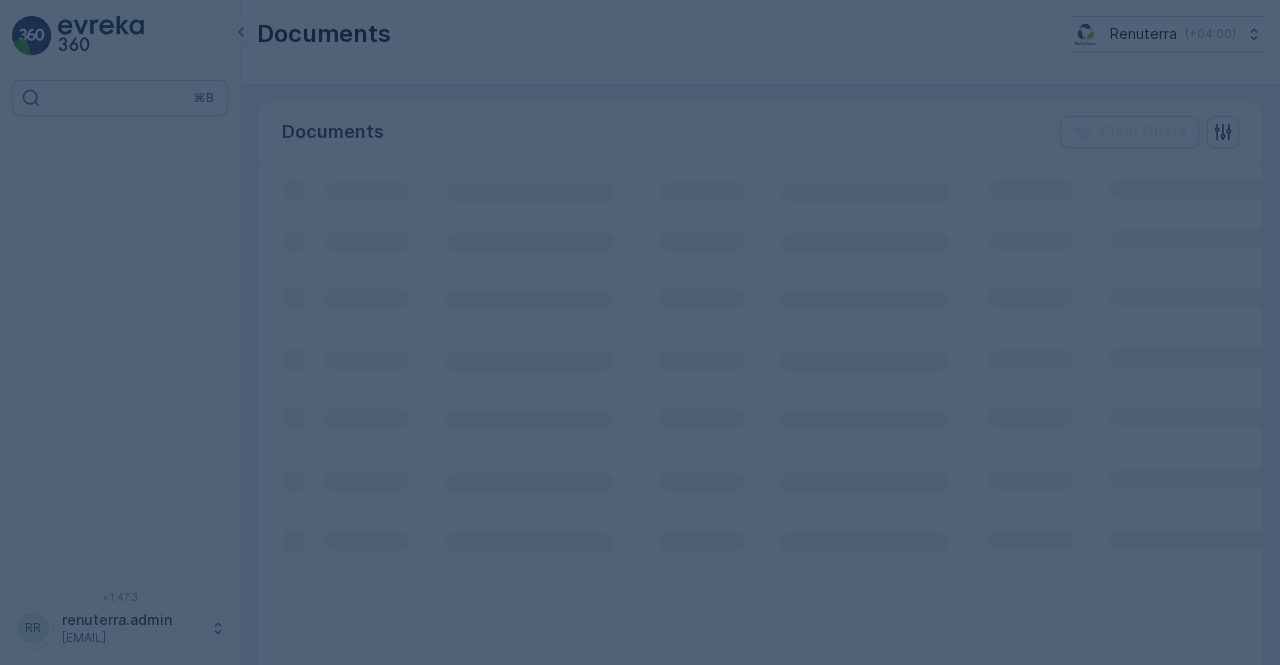 scroll, scrollTop: 0, scrollLeft: 0, axis: both 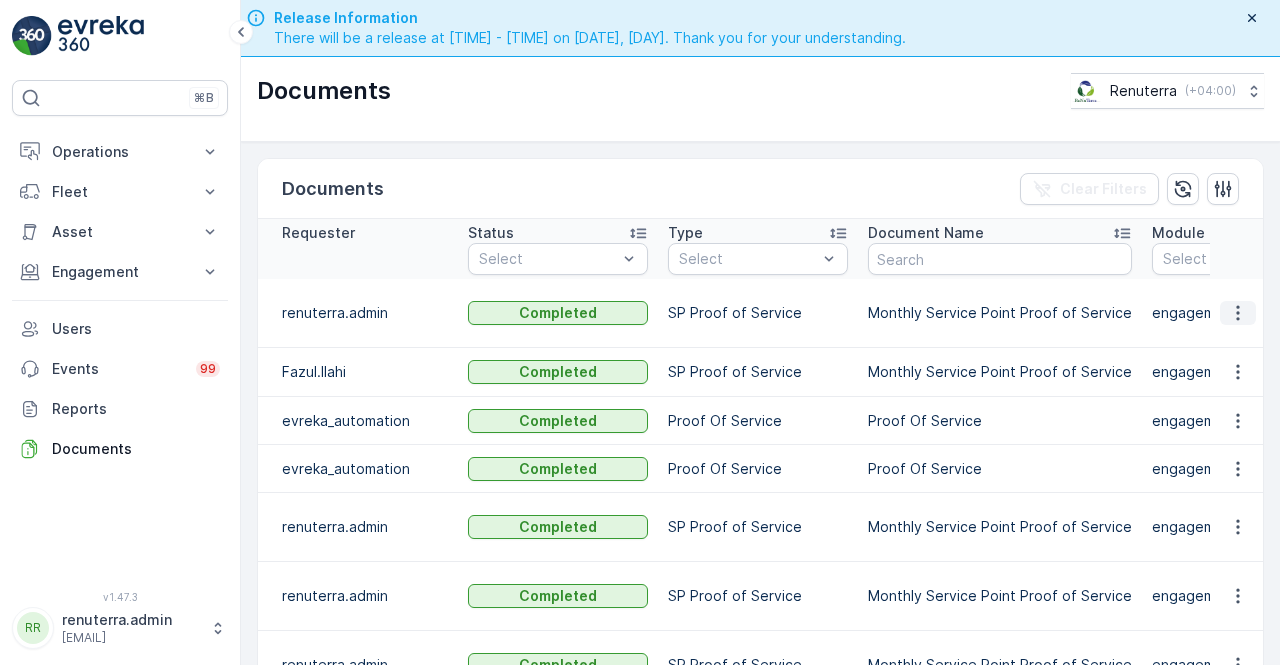 click at bounding box center (1238, 313) 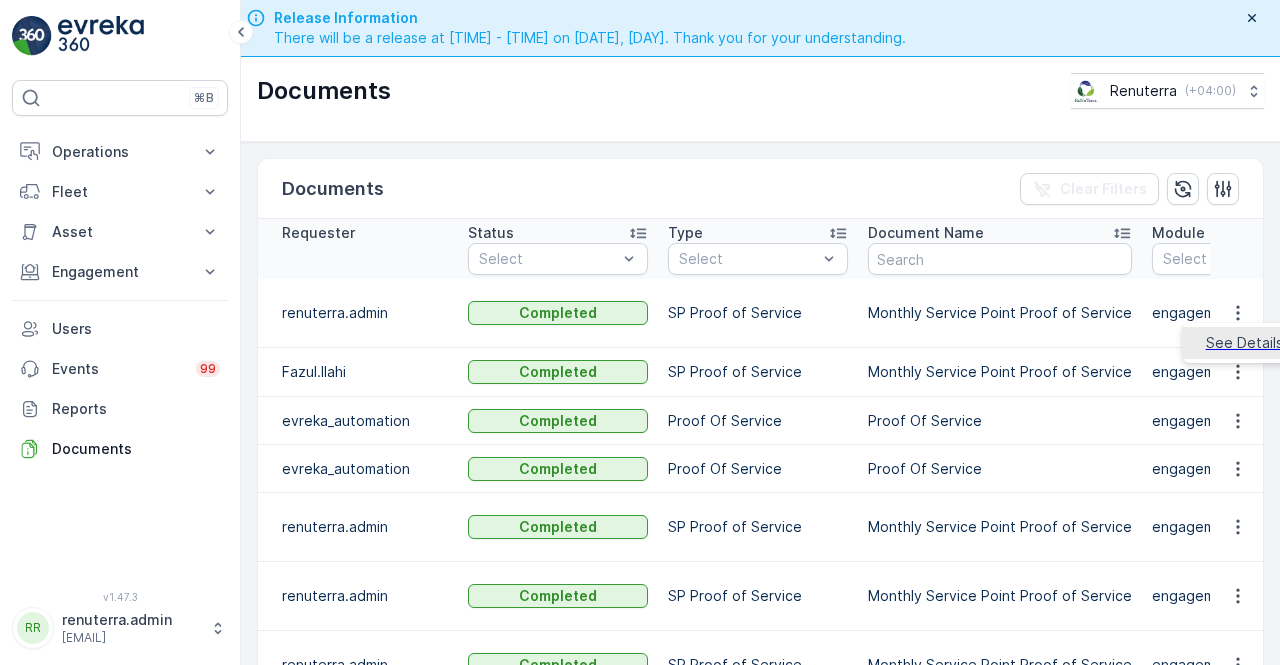 click on "See Details" at bounding box center (1244, 343) 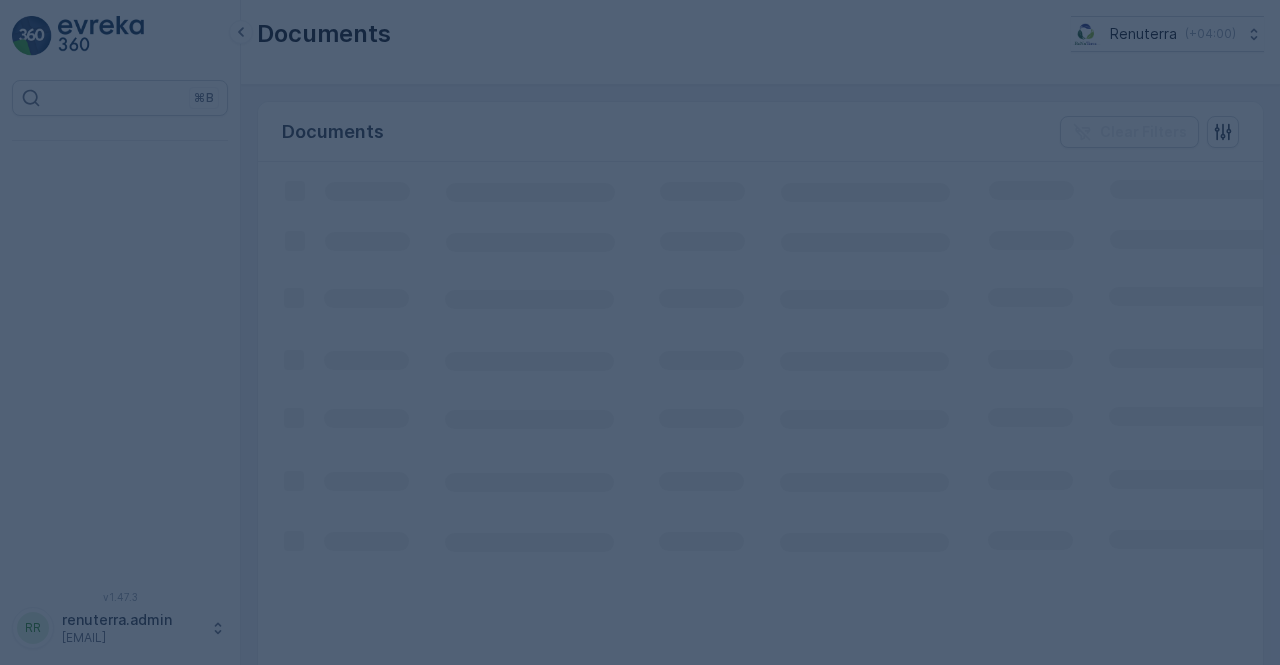 scroll, scrollTop: 0, scrollLeft: 0, axis: both 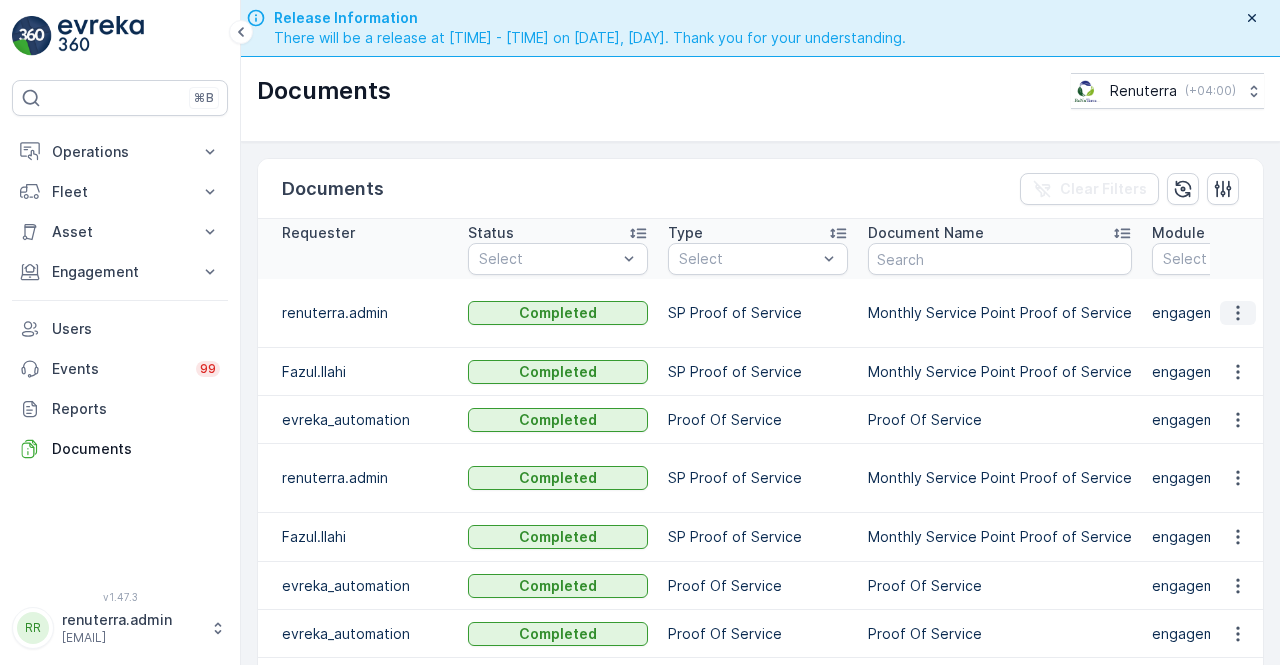 click 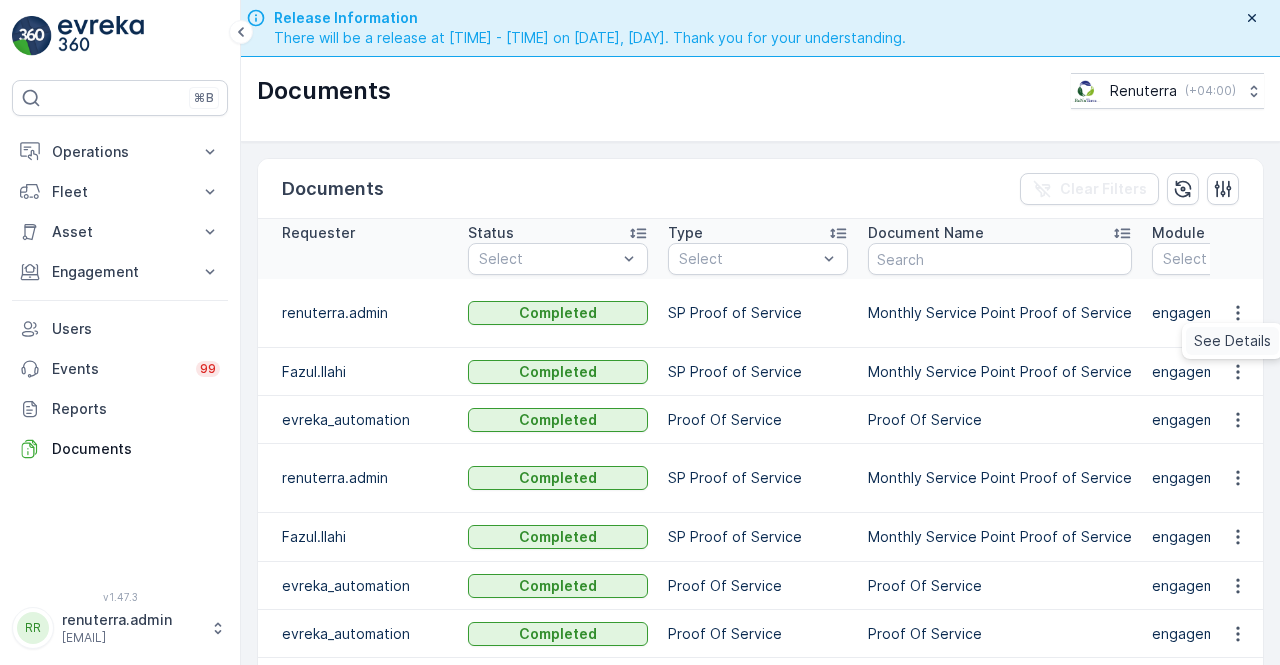 click on "See Details" at bounding box center (1232, 341) 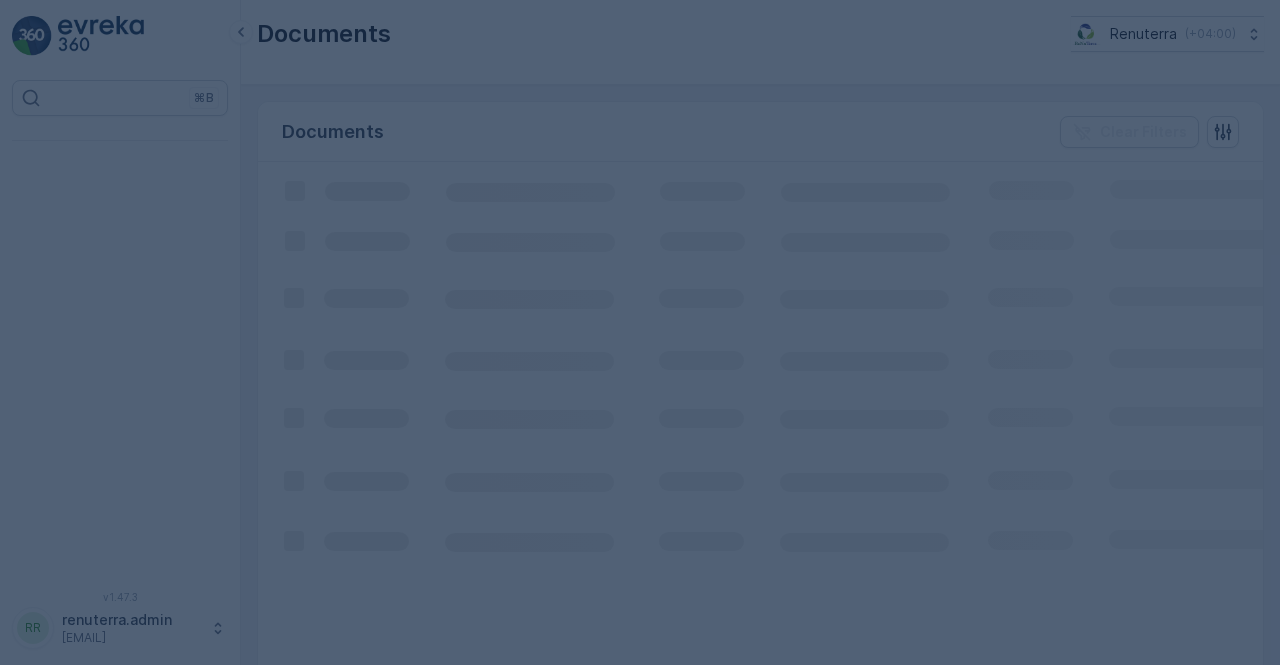 scroll, scrollTop: 0, scrollLeft: 0, axis: both 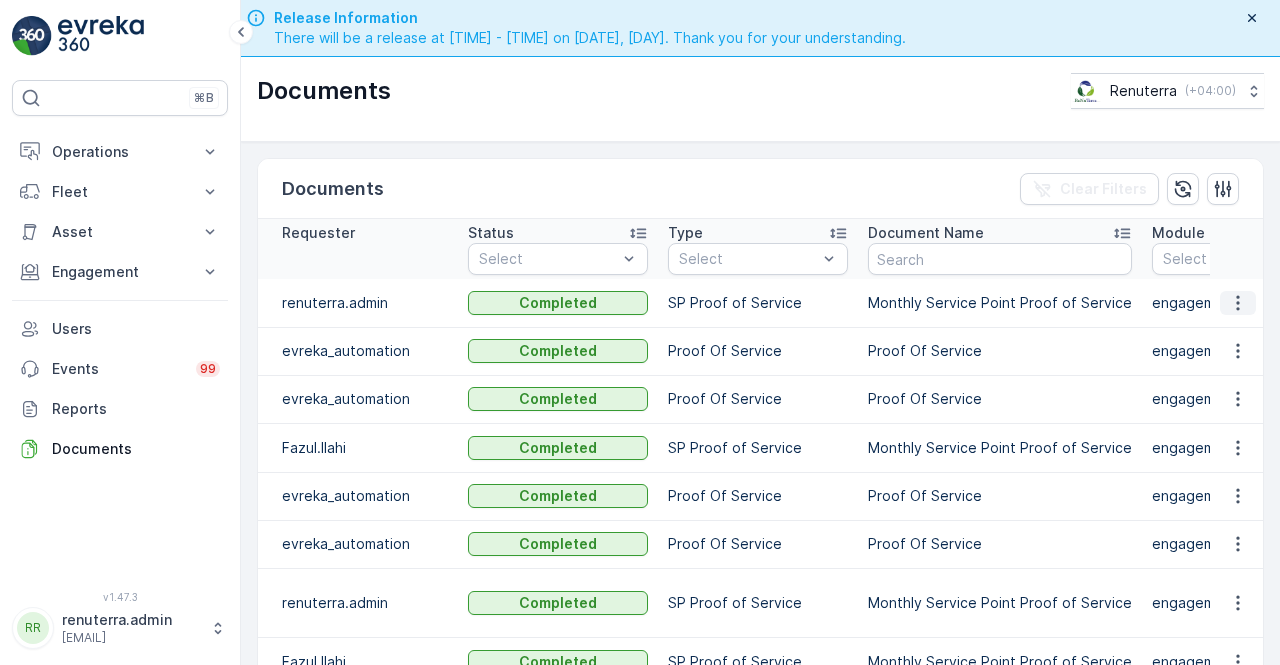 click 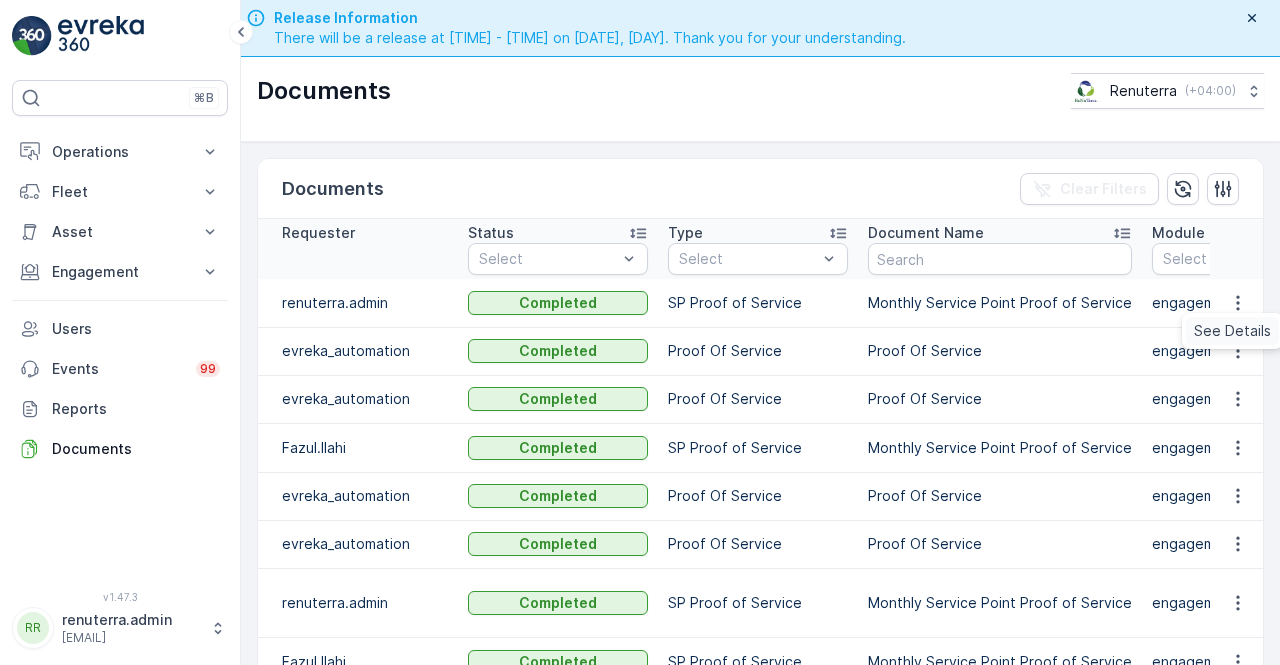 click on "See Details" at bounding box center [1232, 331] 